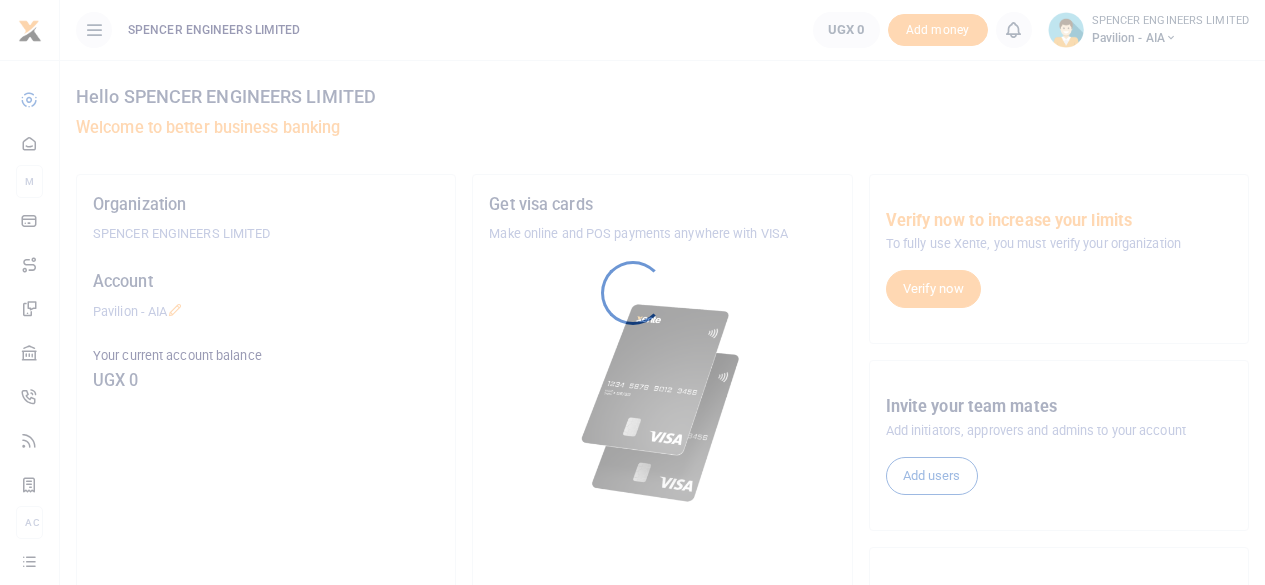 scroll, scrollTop: 0, scrollLeft: 0, axis: both 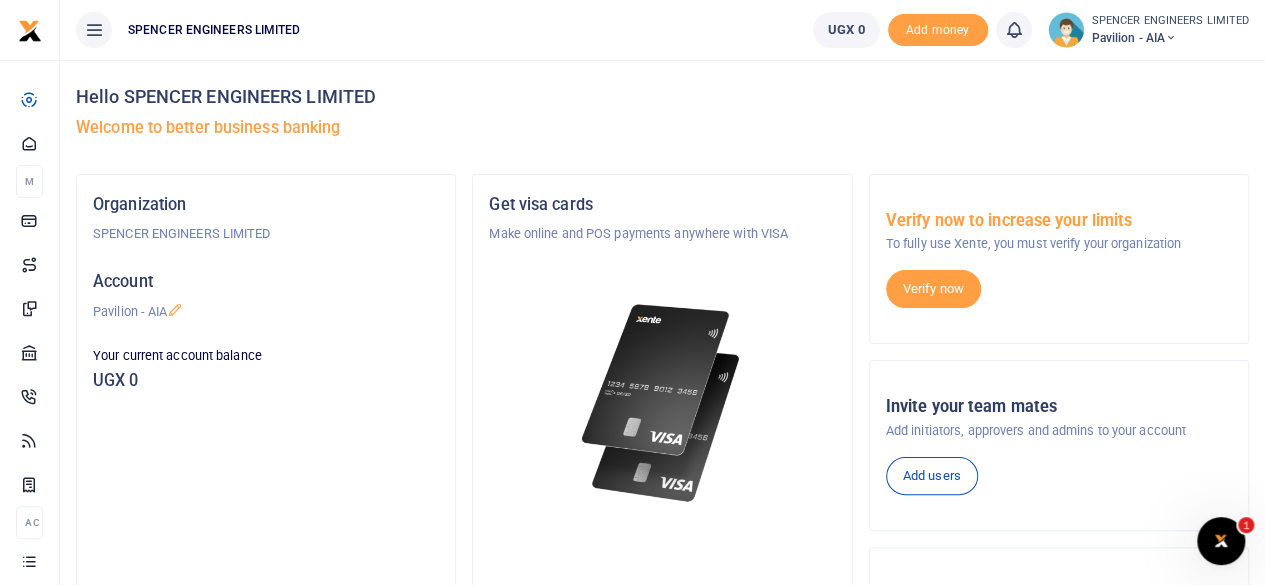 click at bounding box center (1171, 38) 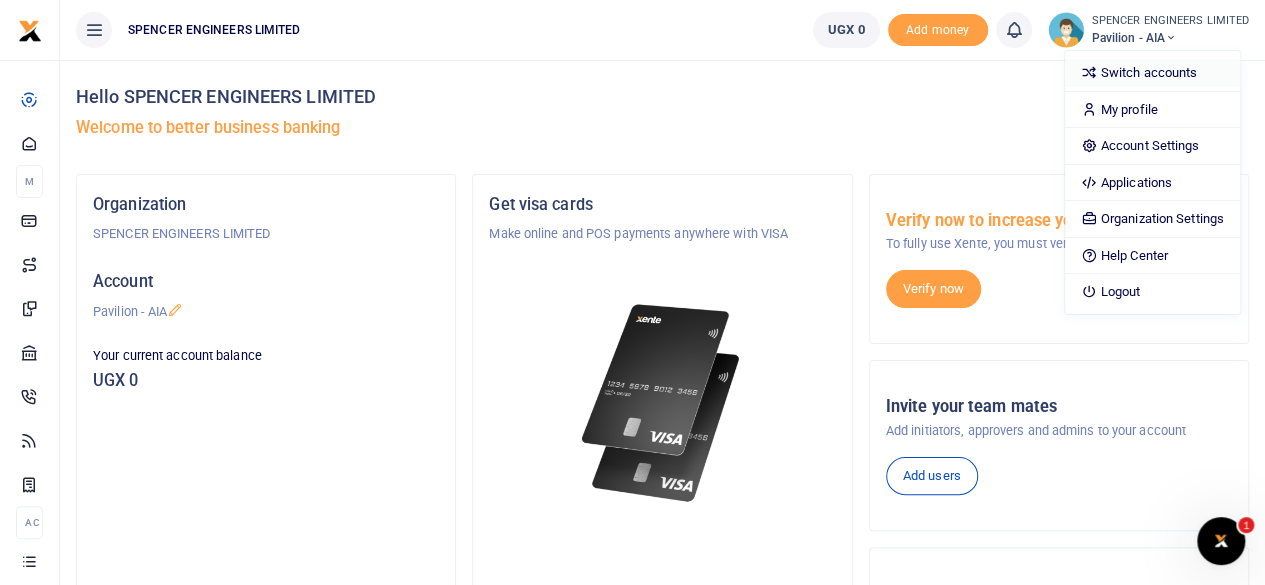 click on "Switch accounts" at bounding box center [1152, 73] 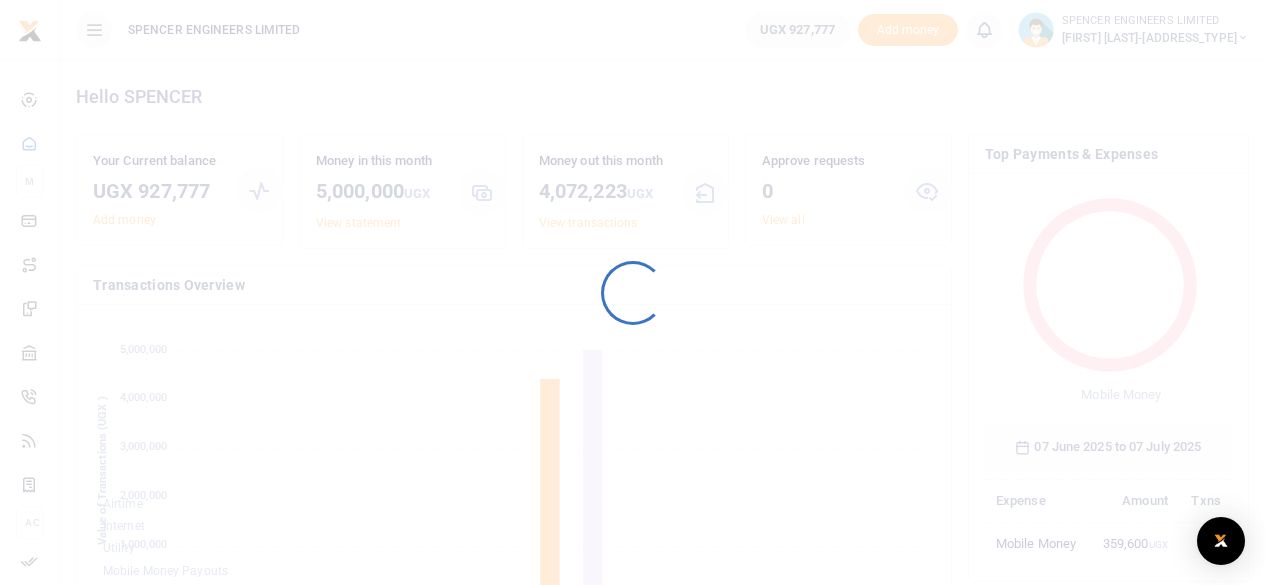 scroll, scrollTop: 0, scrollLeft: 0, axis: both 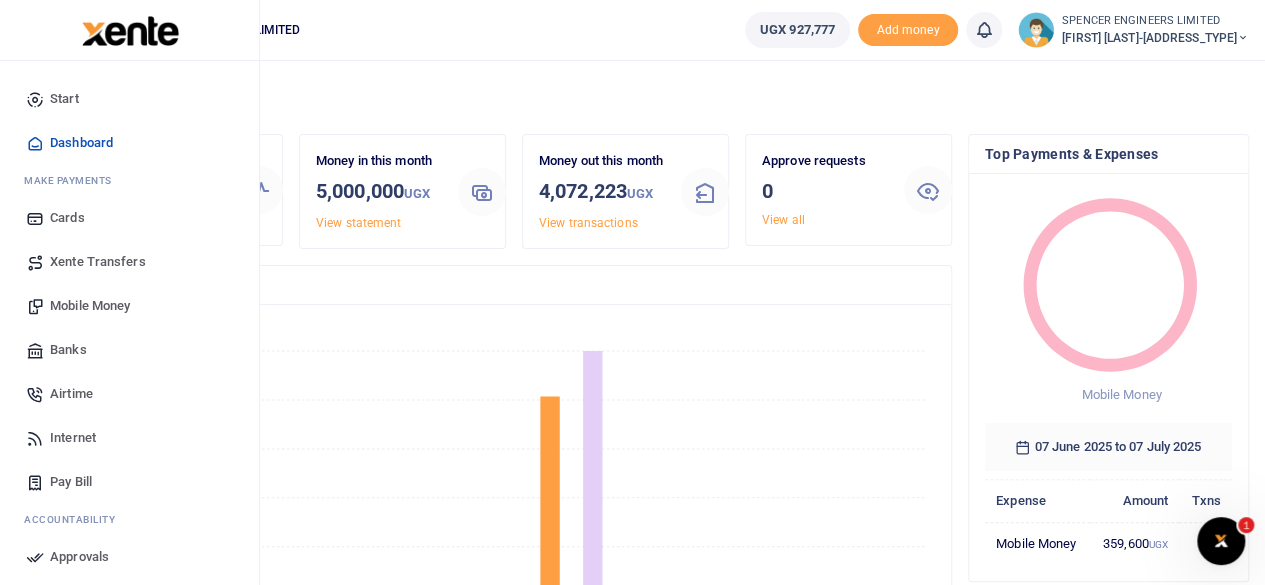 click on "Airtime" at bounding box center [71, 394] 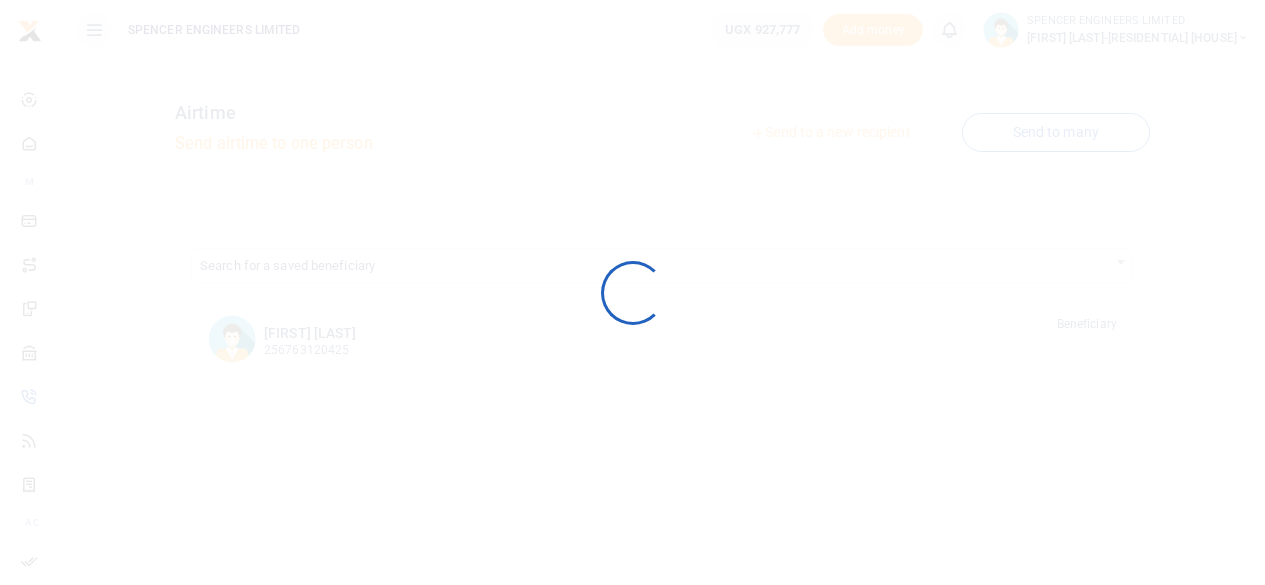 scroll, scrollTop: 0, scrollLeft: 0, axis: both 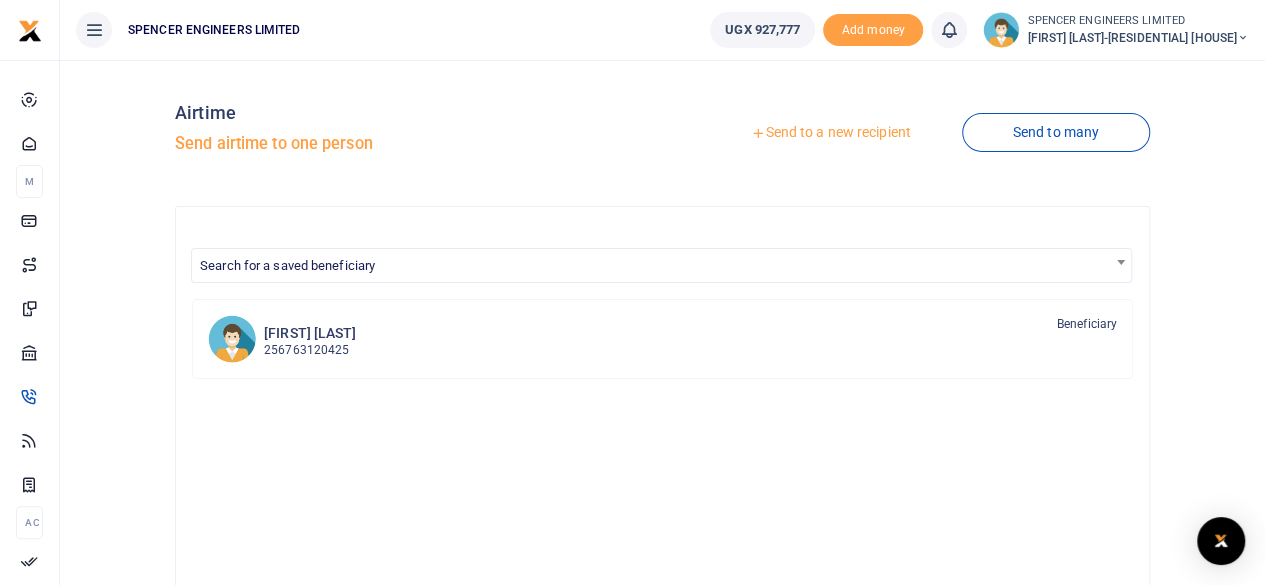 click on "Send to a new recipient" at bounding box center [830, 133] 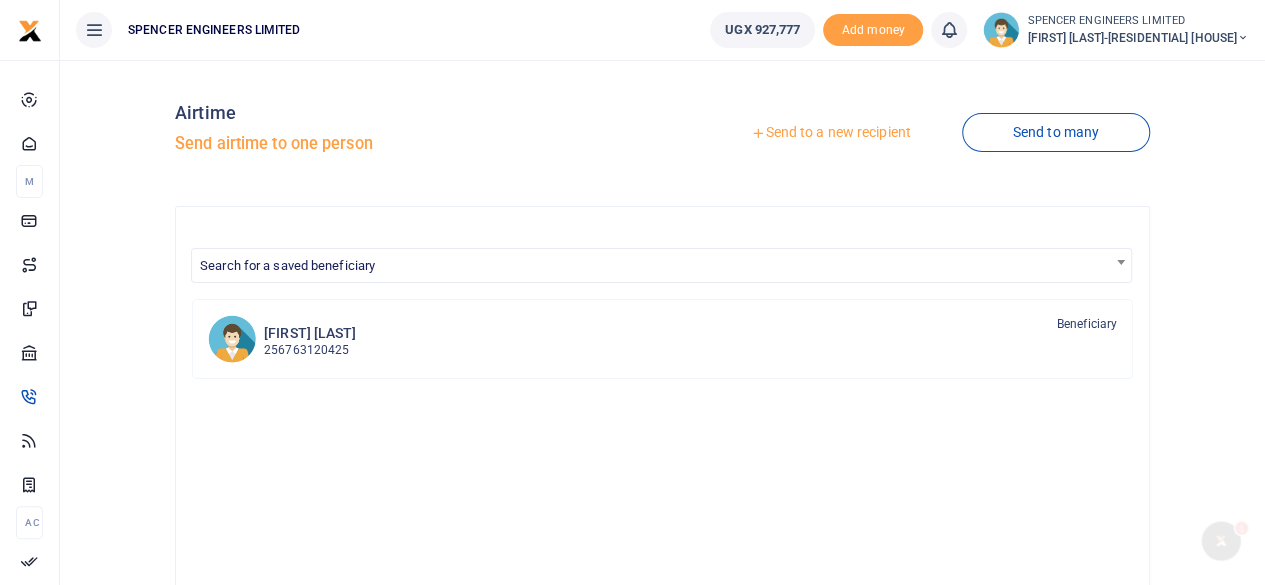 scroll, scrollTop: 0, scrollLeft: 0, axis: both 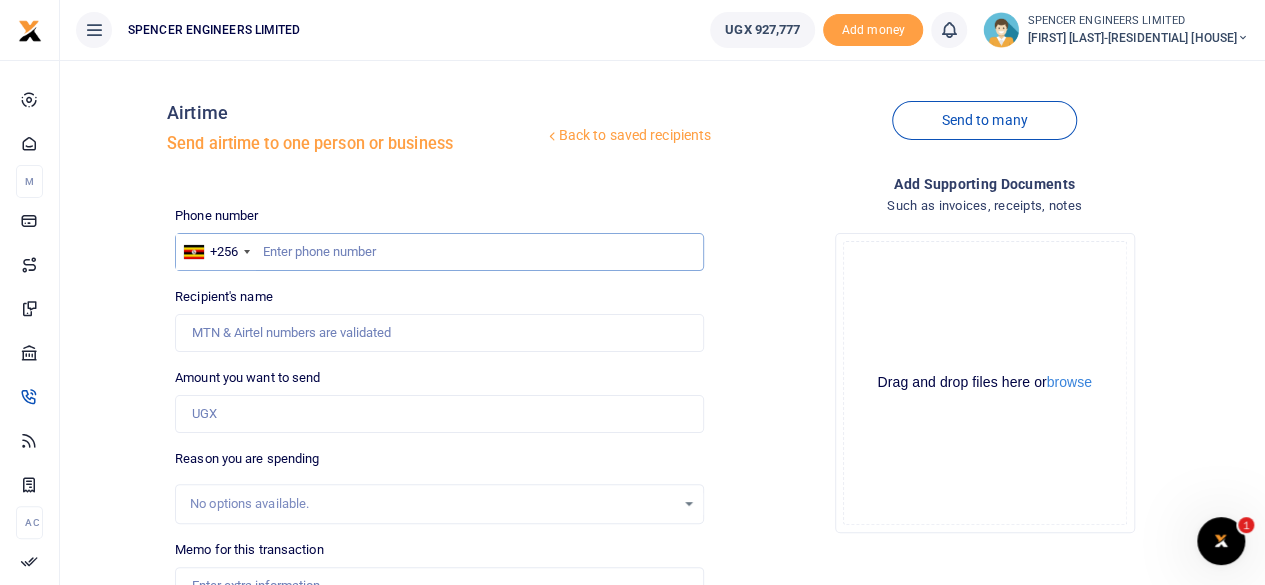 click at bounding box center [439, 252] 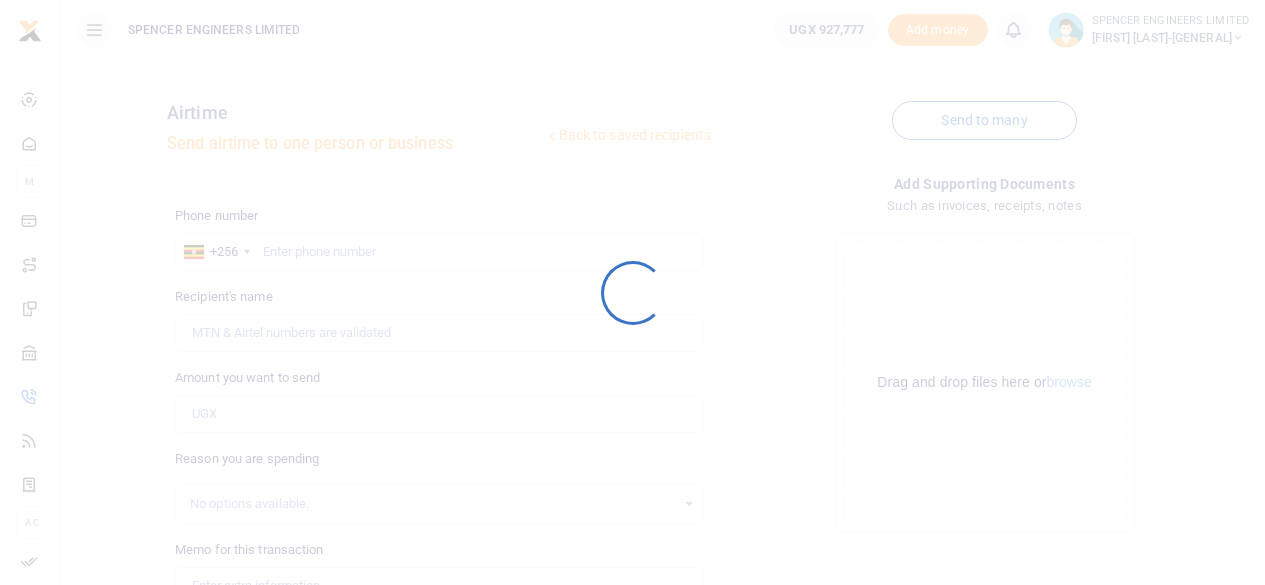 scroll, scrollTop: 0, scrollLeft: 0, axis: both 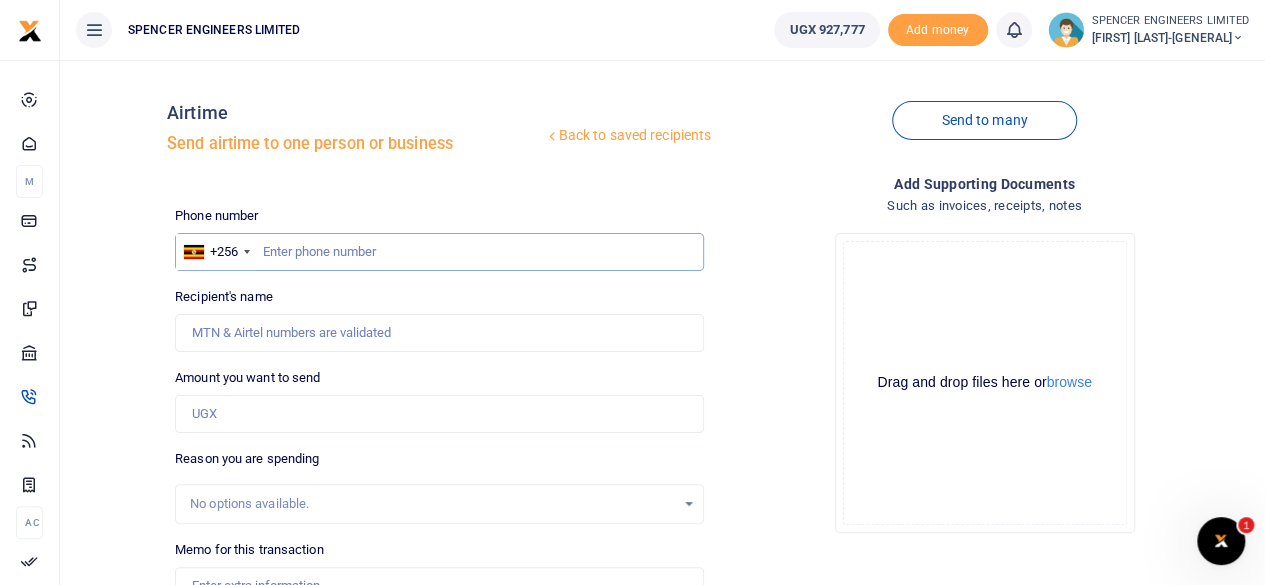 click at bounding box center (439, 252) 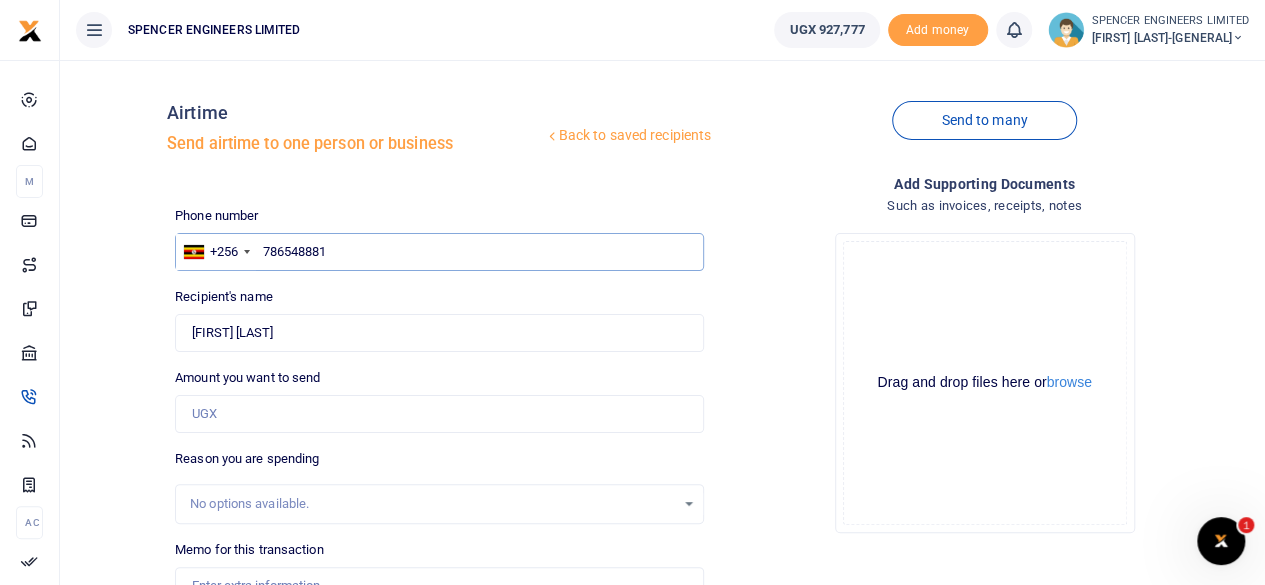 type on "786548881" 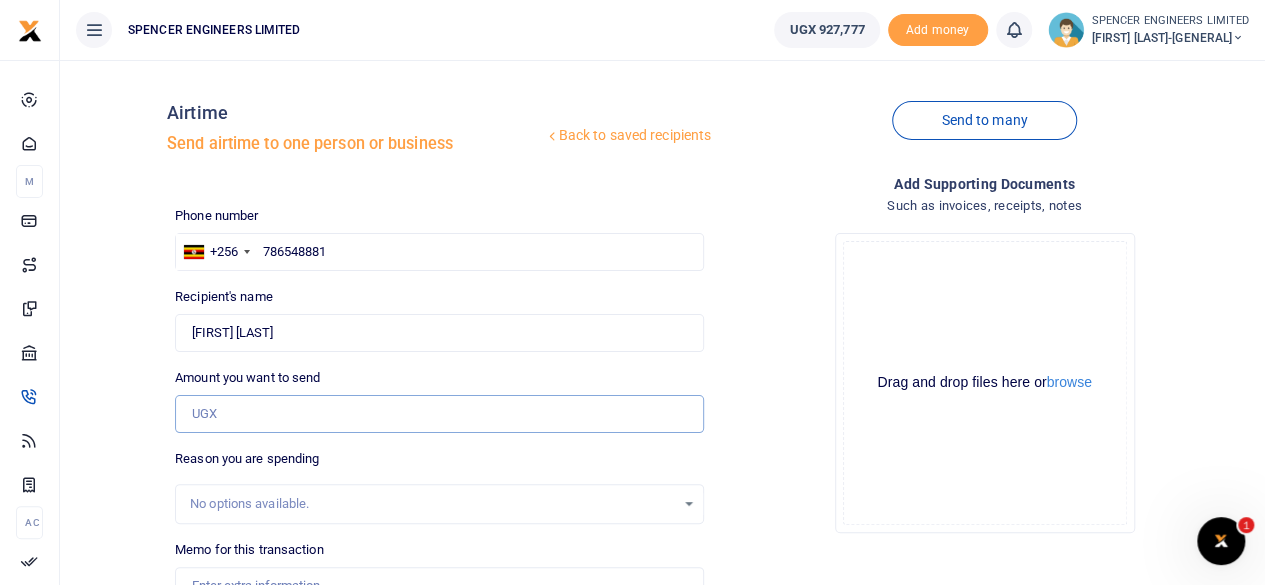 click on "Amount you want to send" at bounding box center [439, 414] 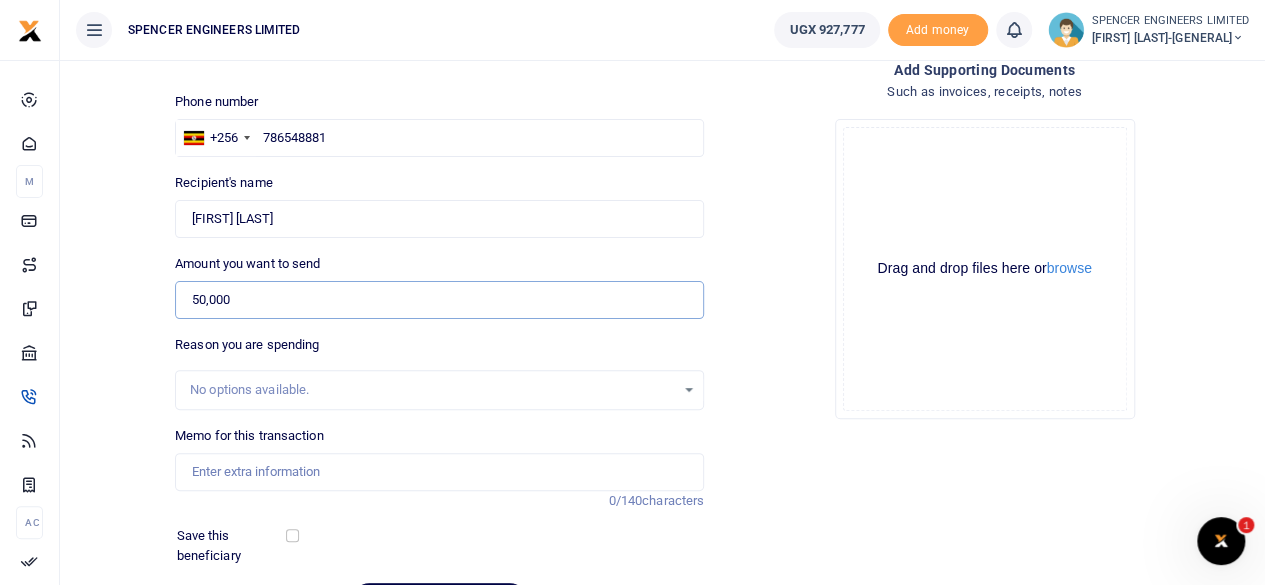 scroll, scrollTop: 200, scrollLeft: 0, axis: vertical 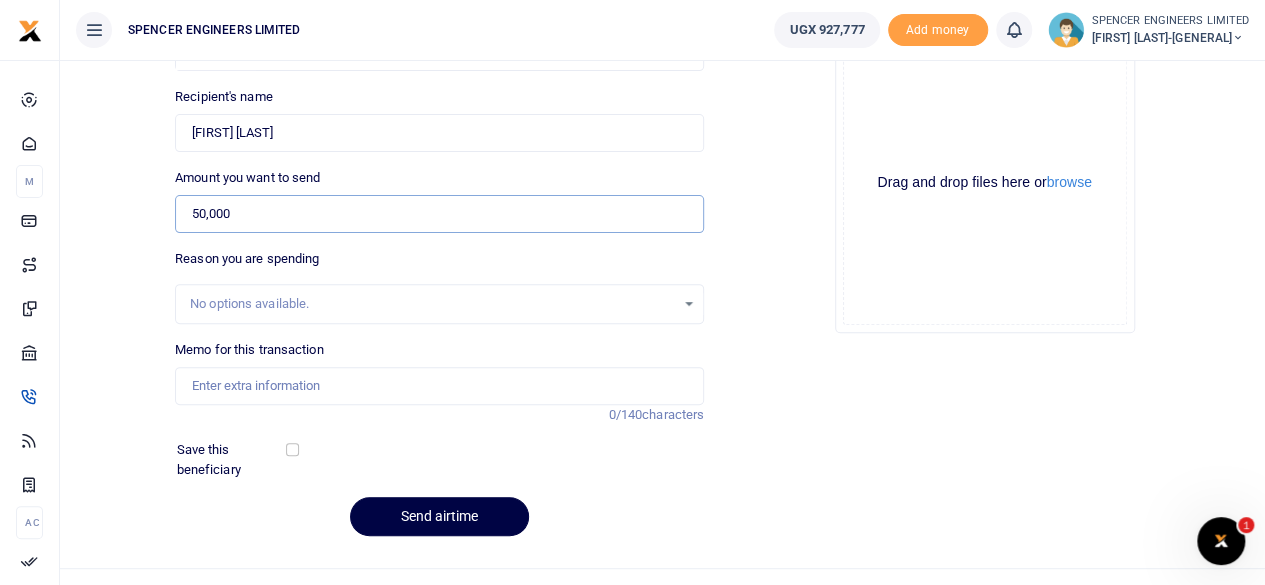 type on "50,000" 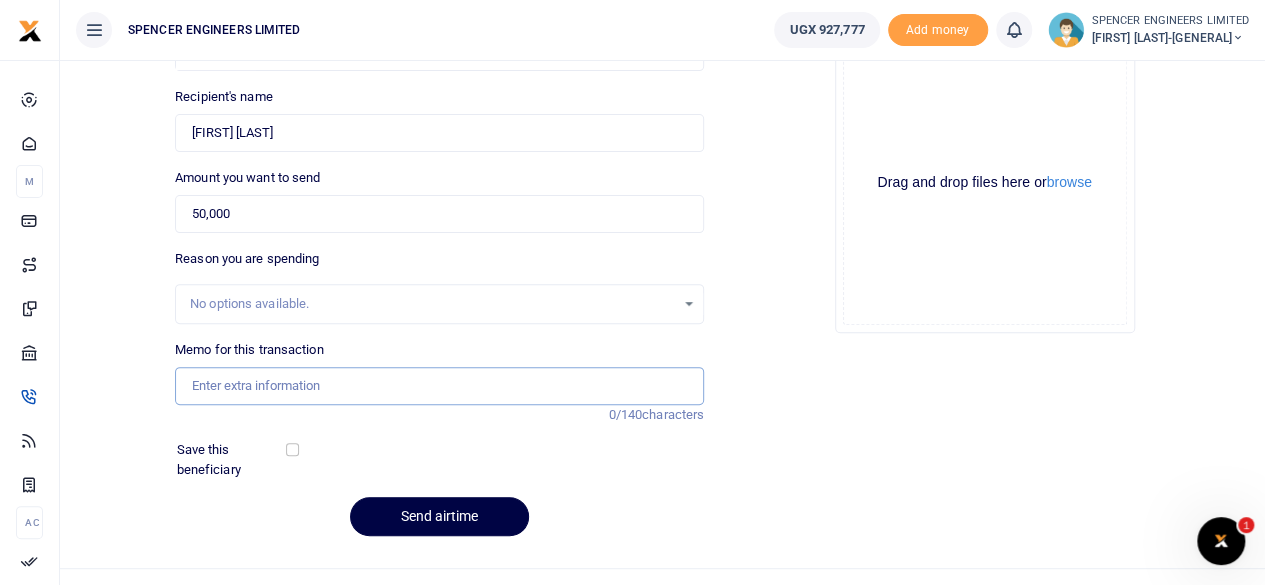 click on "Memo for this transaction" at bounding box center [439, 386] 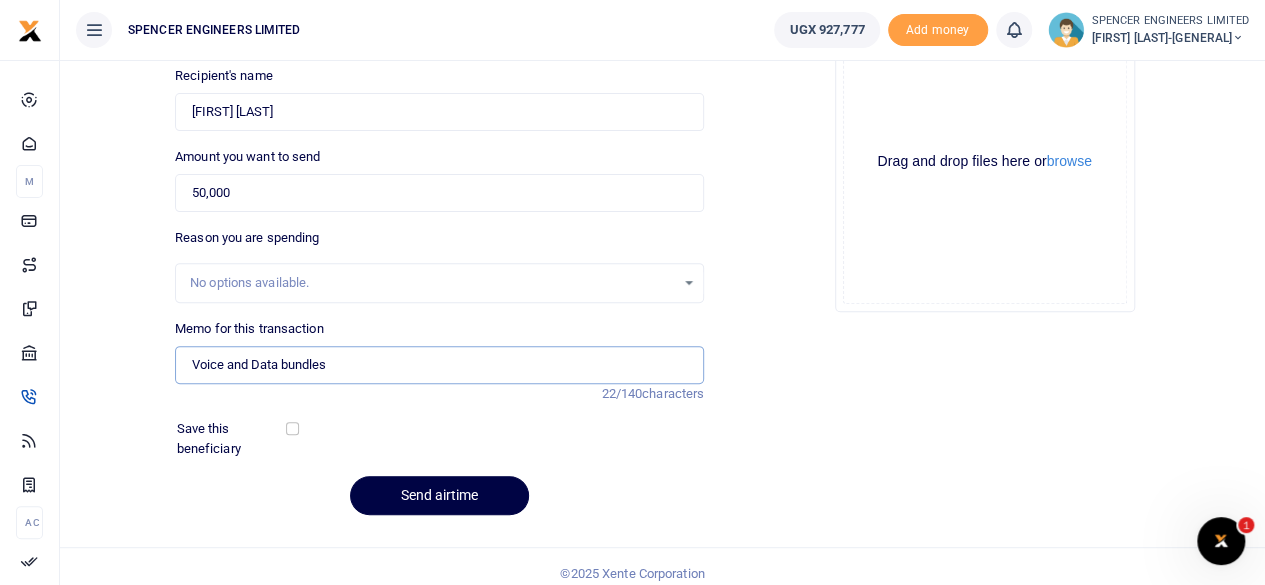 scroll, scrollTop: 233, scrollLeft: 0, axis: vertical 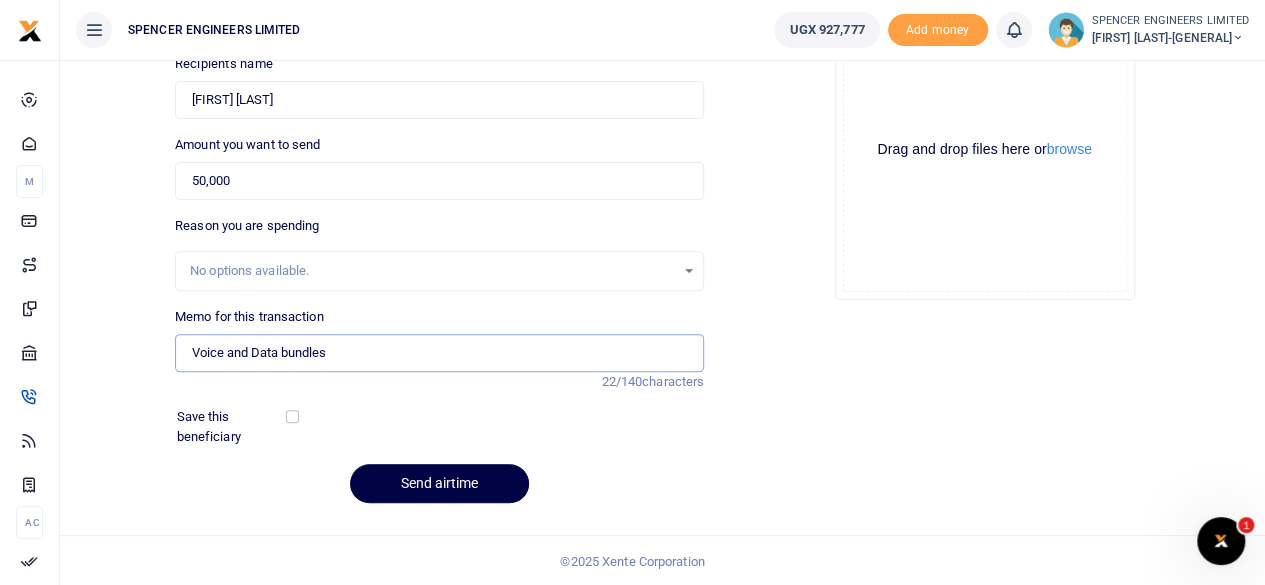 type on "Voice and Data bundles" 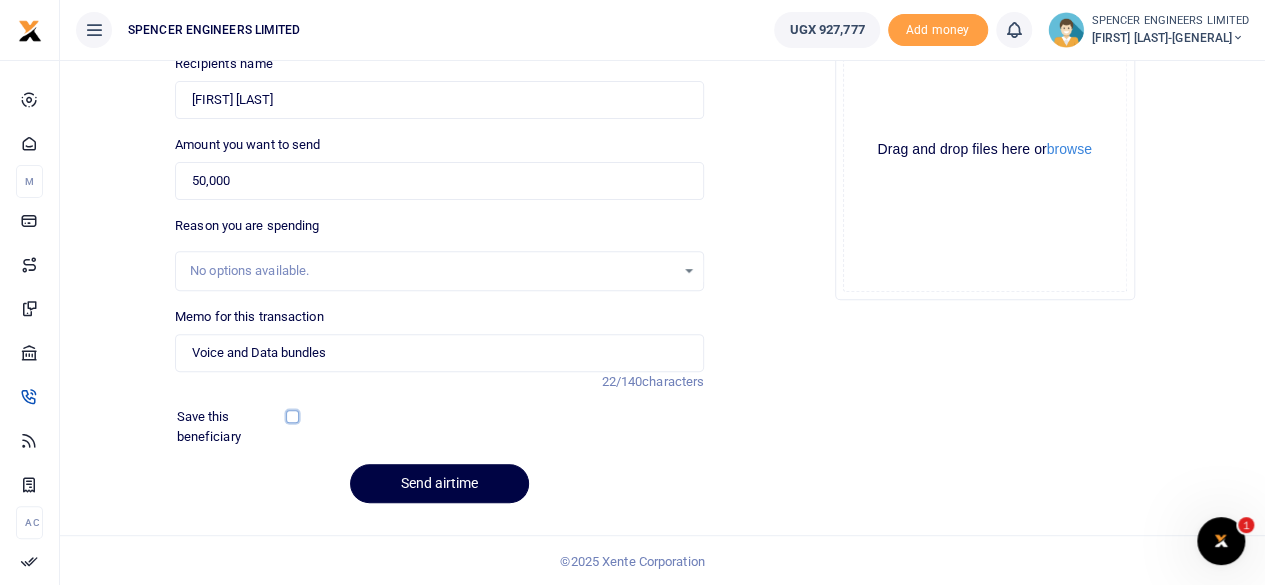 click at bounding box center (292, 416) 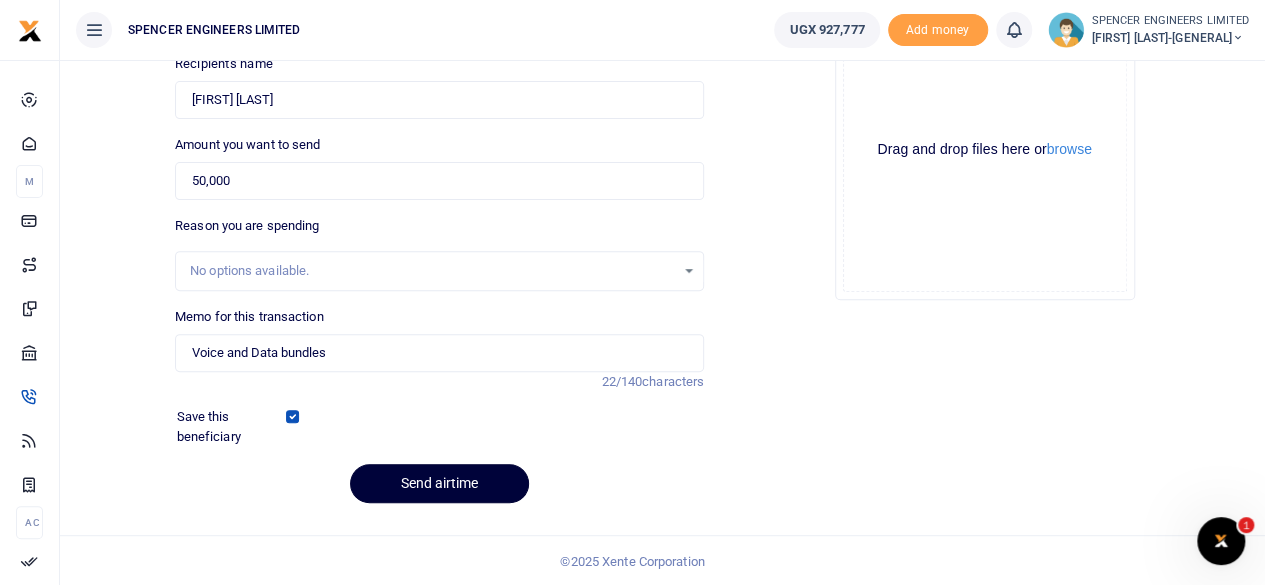 click on "Send airtime" at bounding box center [439, 483] 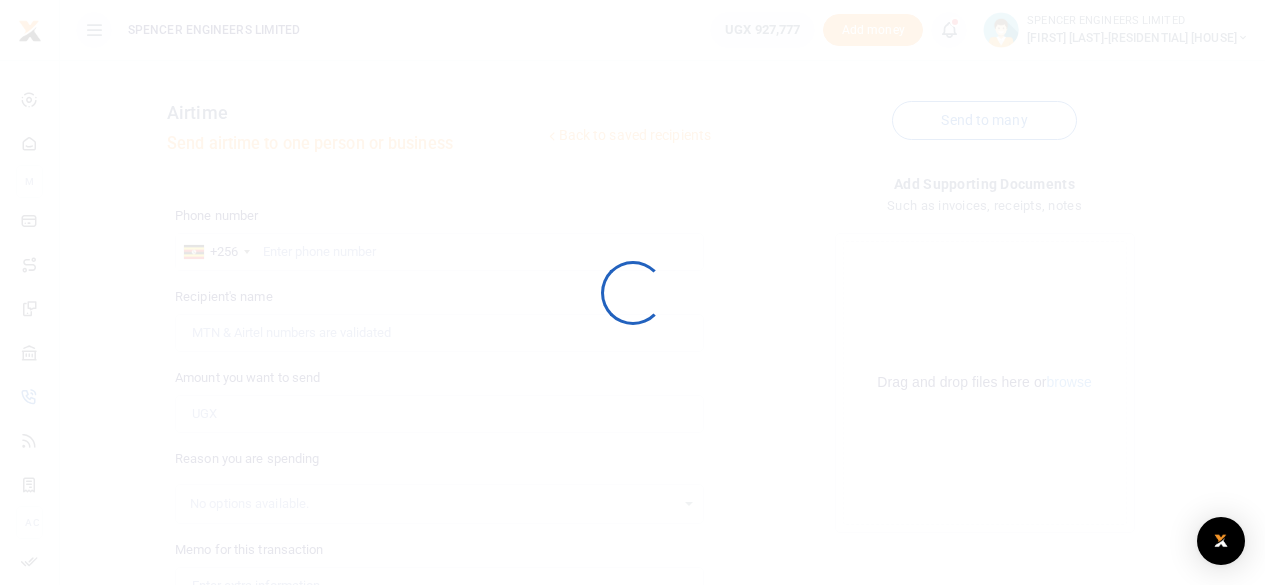scroll, scrollTop: 233, scrollLeft: 0, axis: vertical 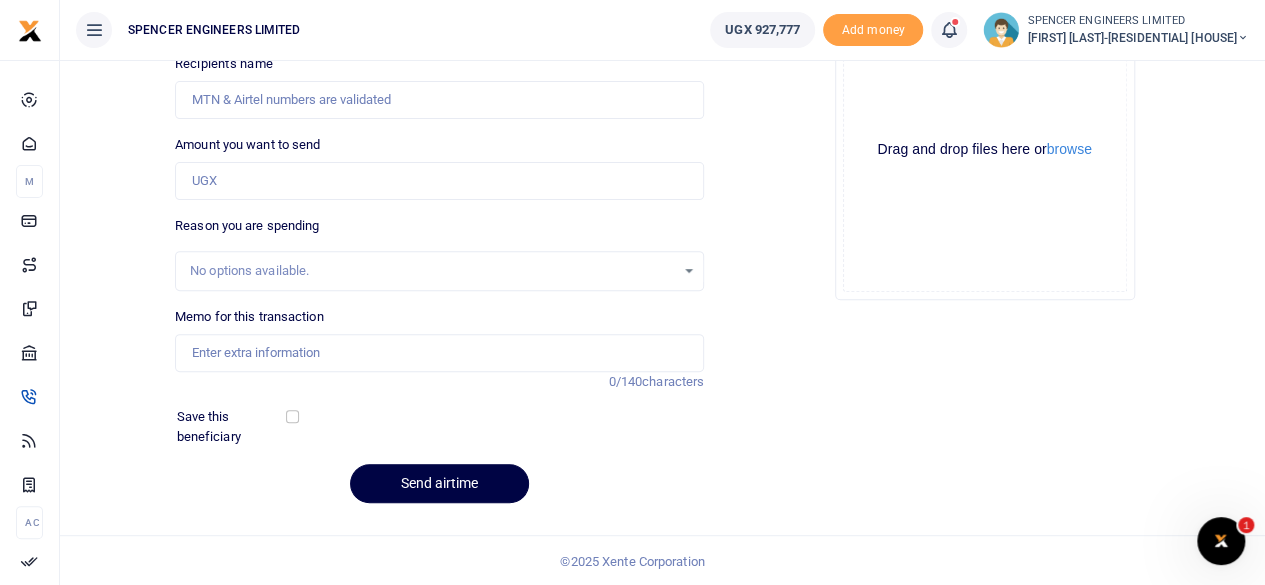 click at bounding box center [959, 30] 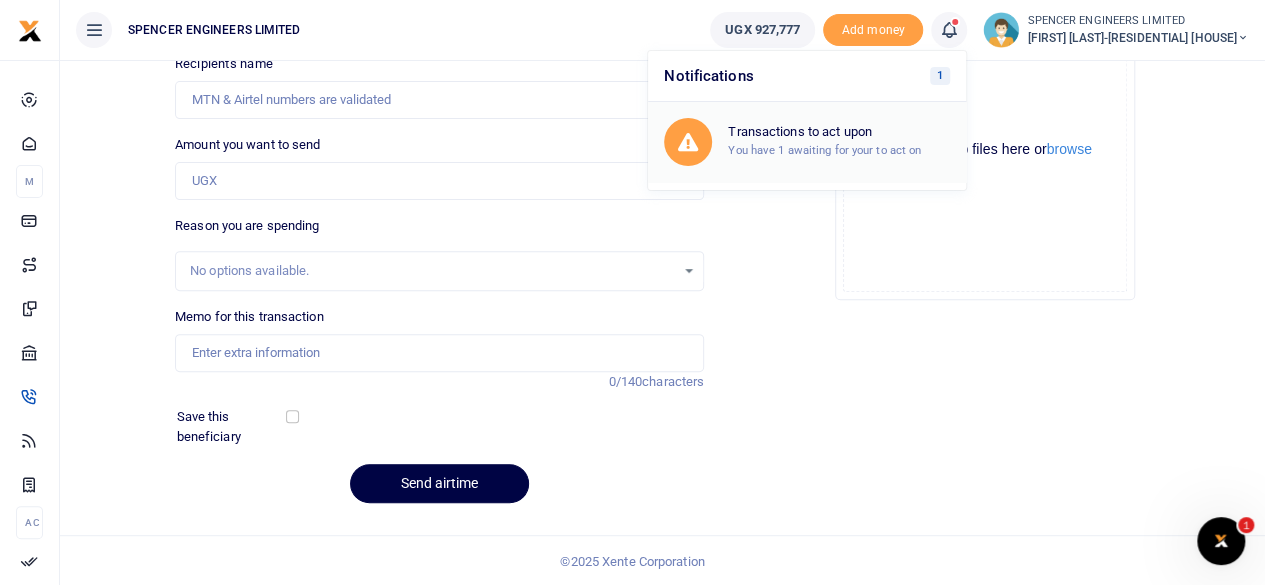 click on "Transactions to act upon
You have 1 awaiting for your to act on" at bounding box center (839, 141) 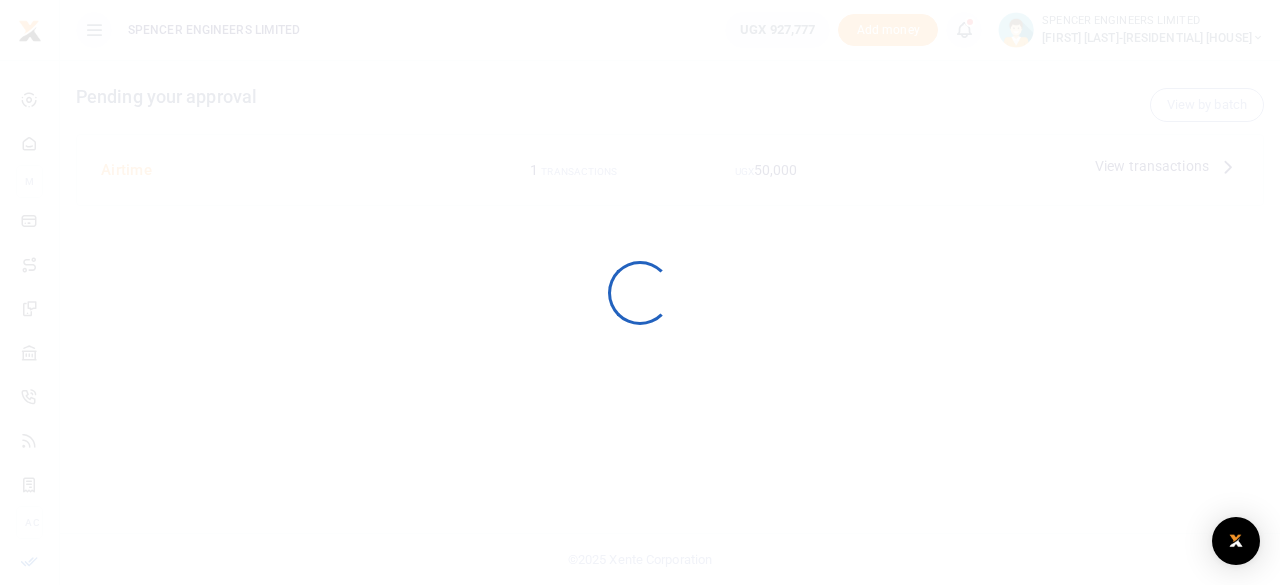 scroll, scrollTop: 0, scrollLeft: 0, axis: both 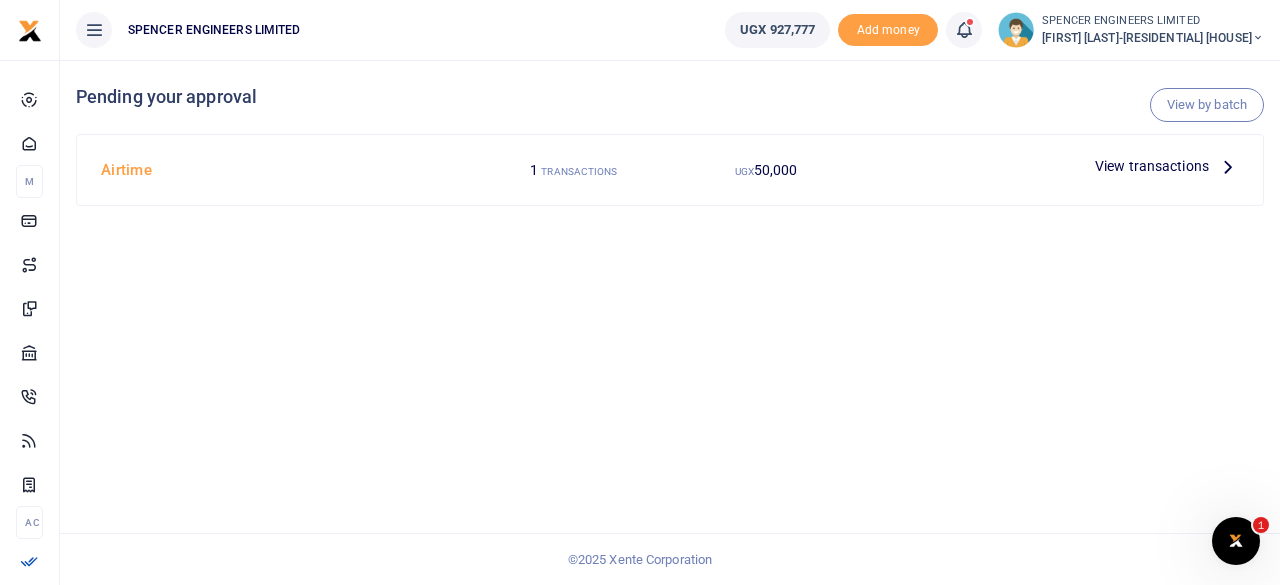 click on "View transactions" at bounding box center (1167, 166) 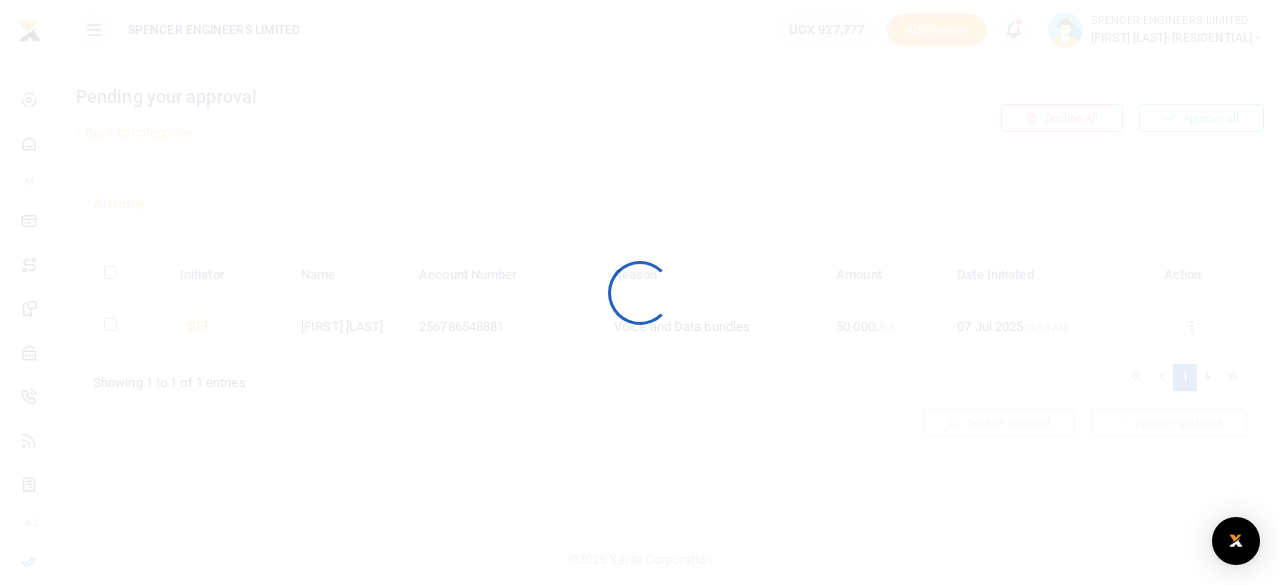 scroll, scrollTop: 0, scrollLeft: 0, axis: both 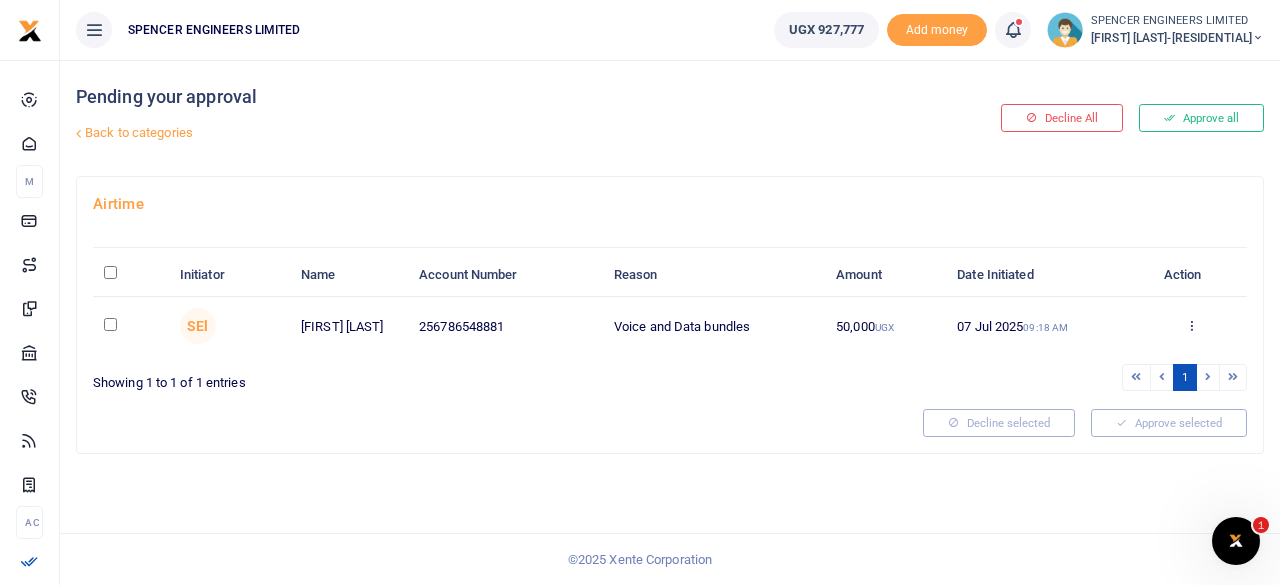 click at bounding box center (110, 324) 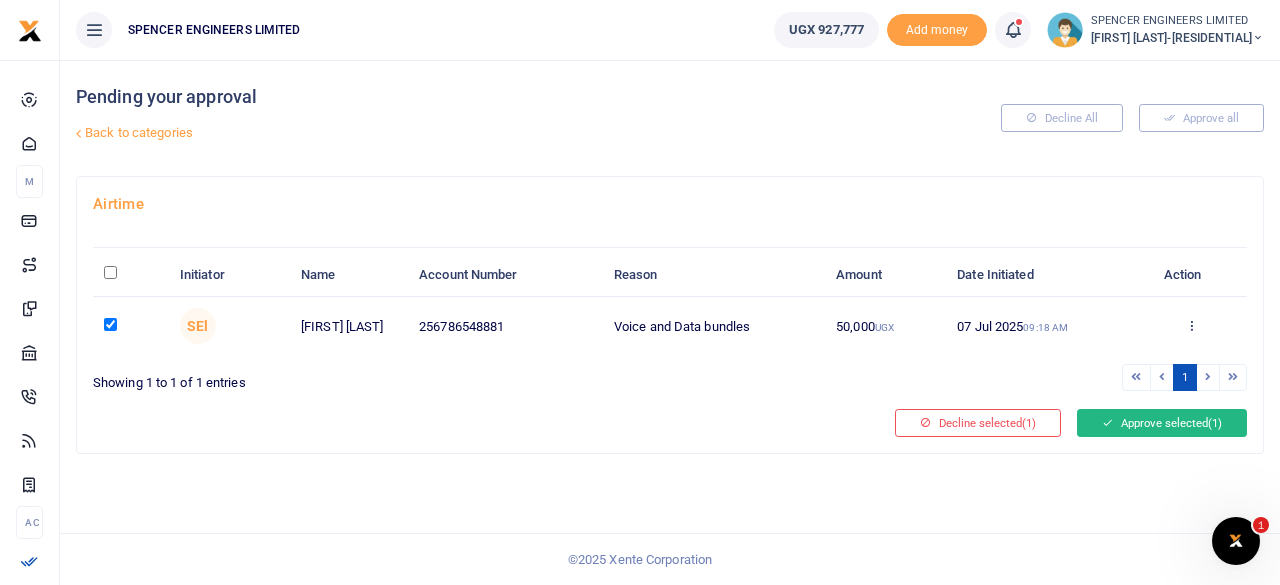 click on "Approve selected  (1)" at bounding box center [1162, 423] 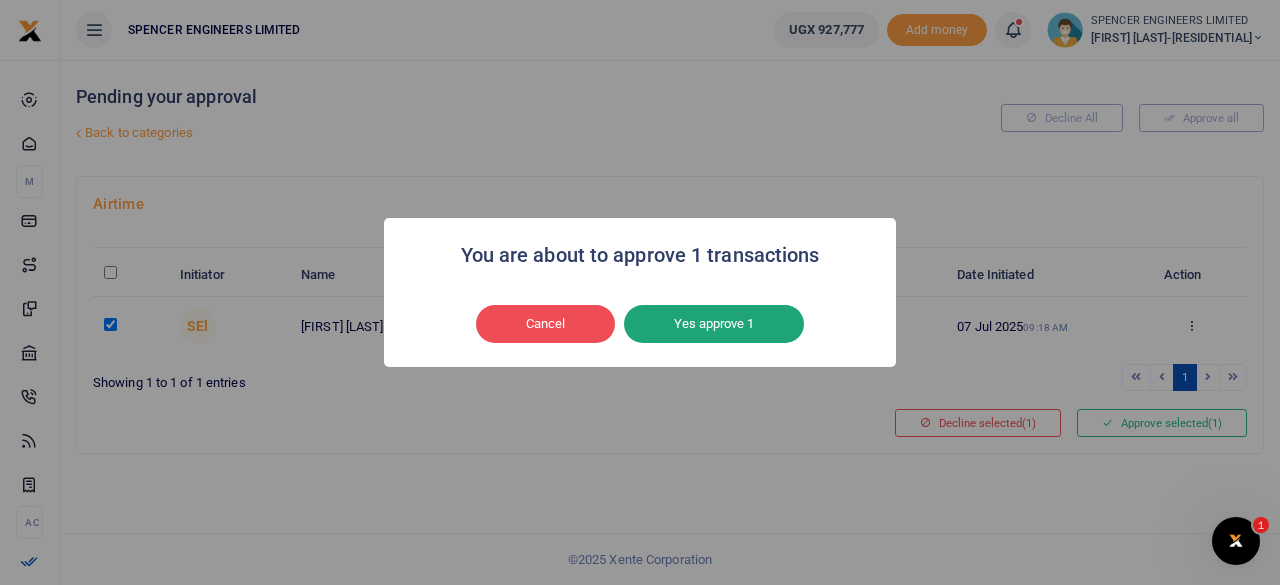 click on "Yes approve 1" at bounding box center (714, 324) 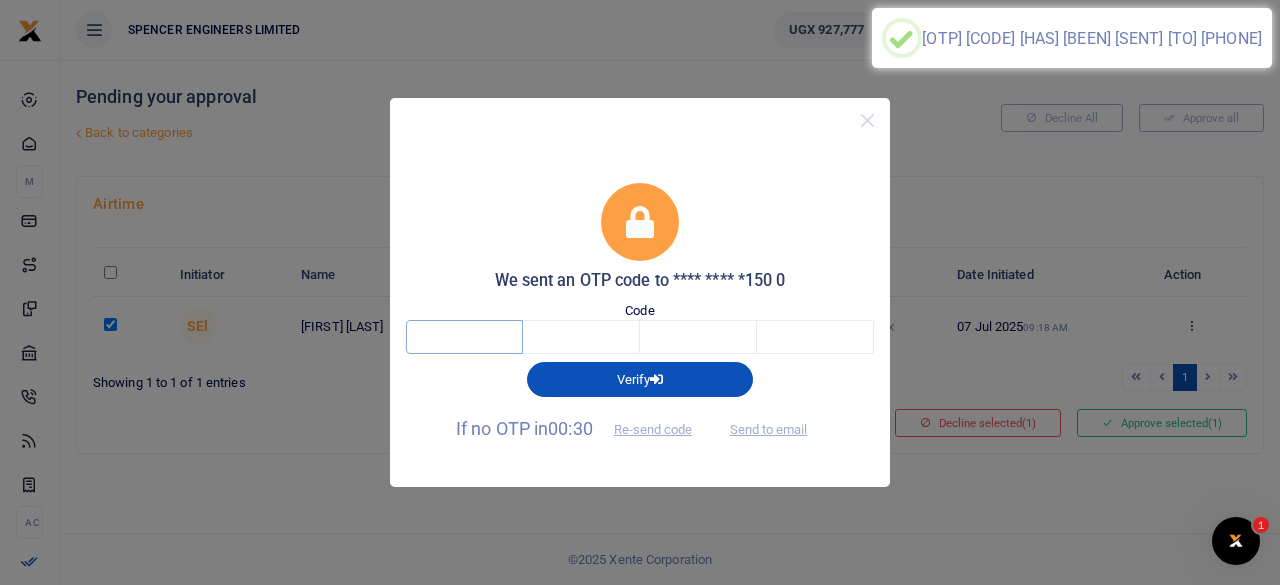 click at bounding box center (464, 337) 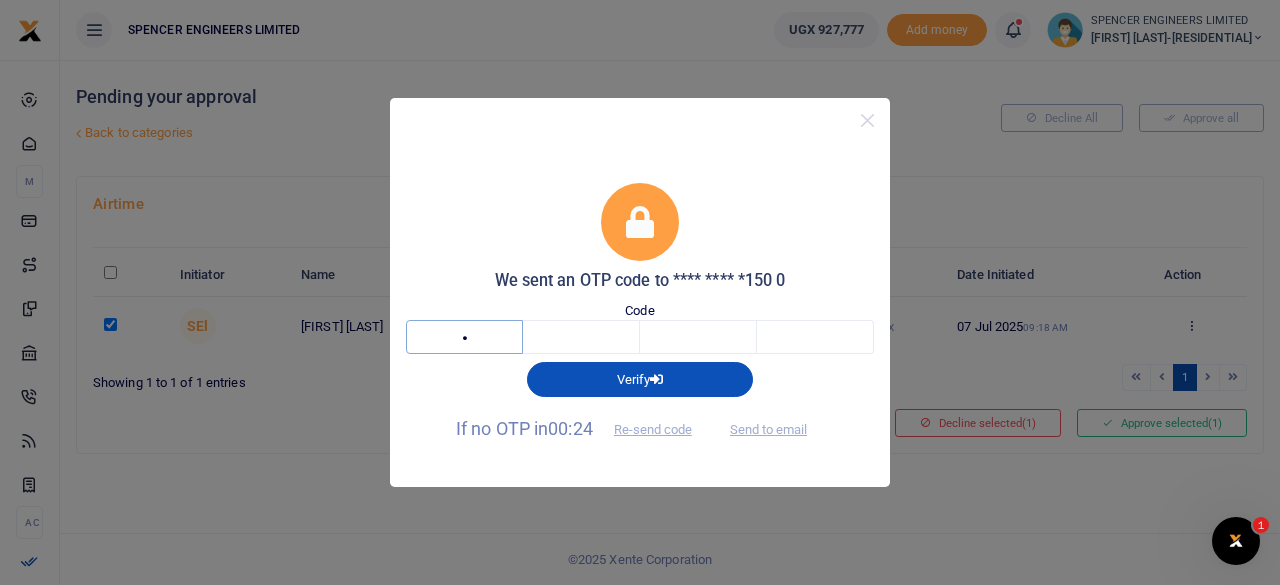 type on "1" 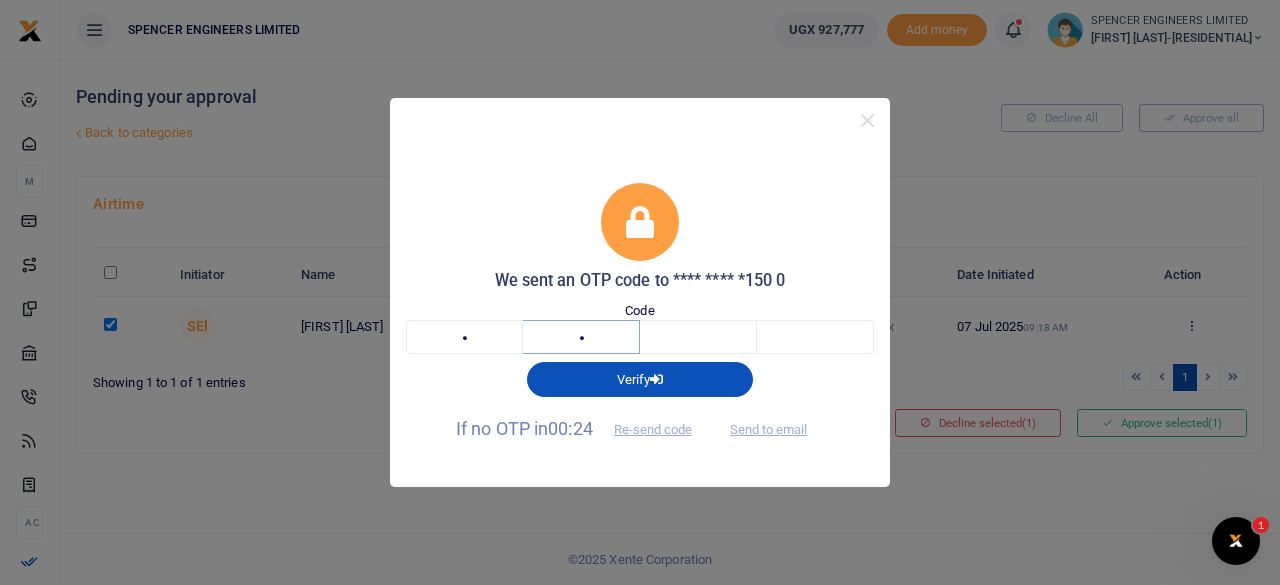 type on "0" 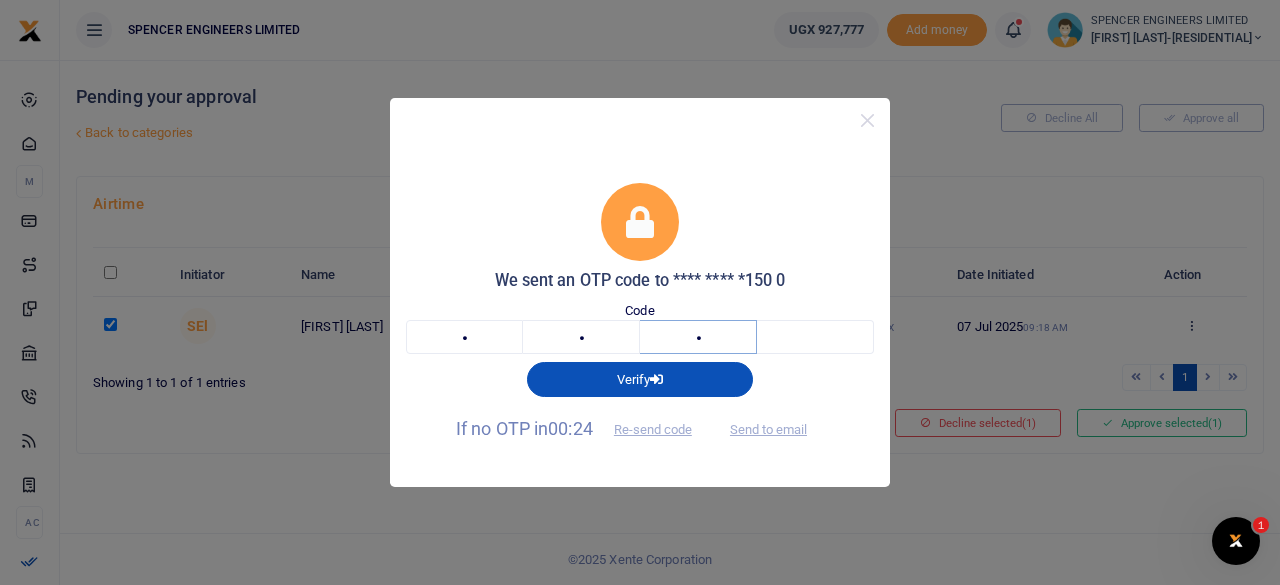 type on "9" 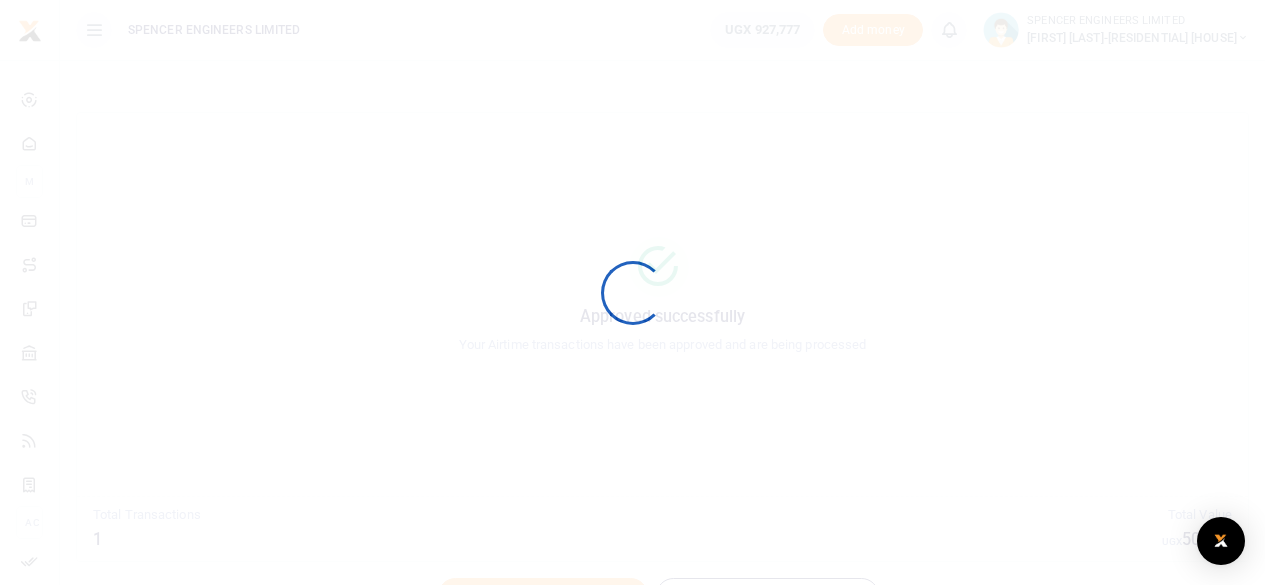 scroll, scrollTop: 0, scrollLeft: 0, axis: both 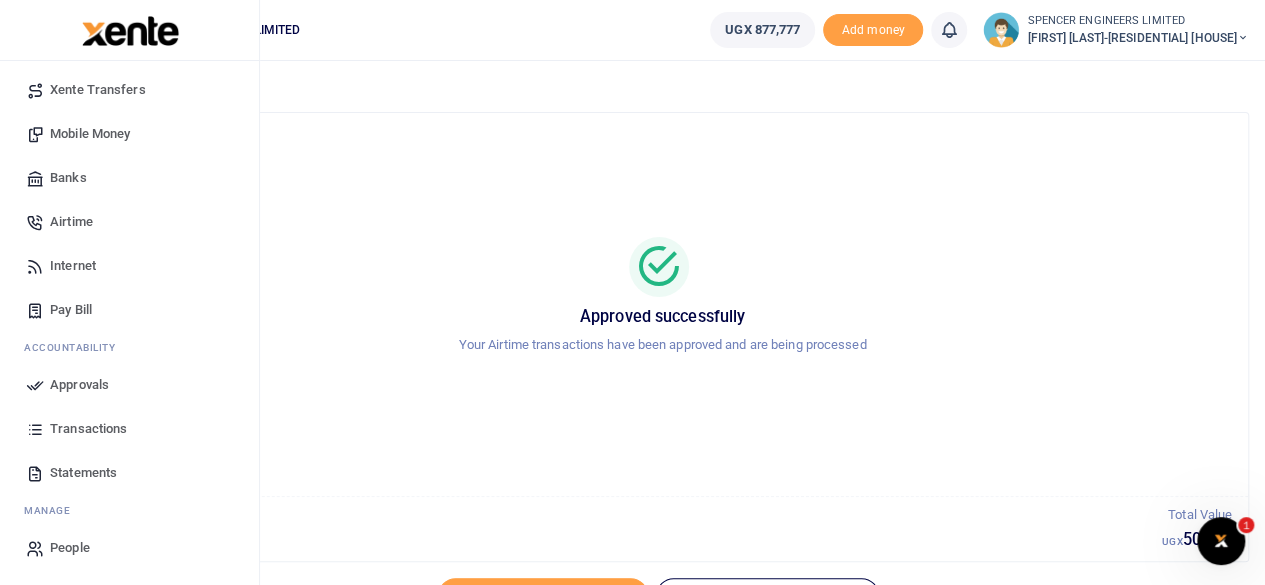 click on "Transactions" at bounding box center (88, 429) 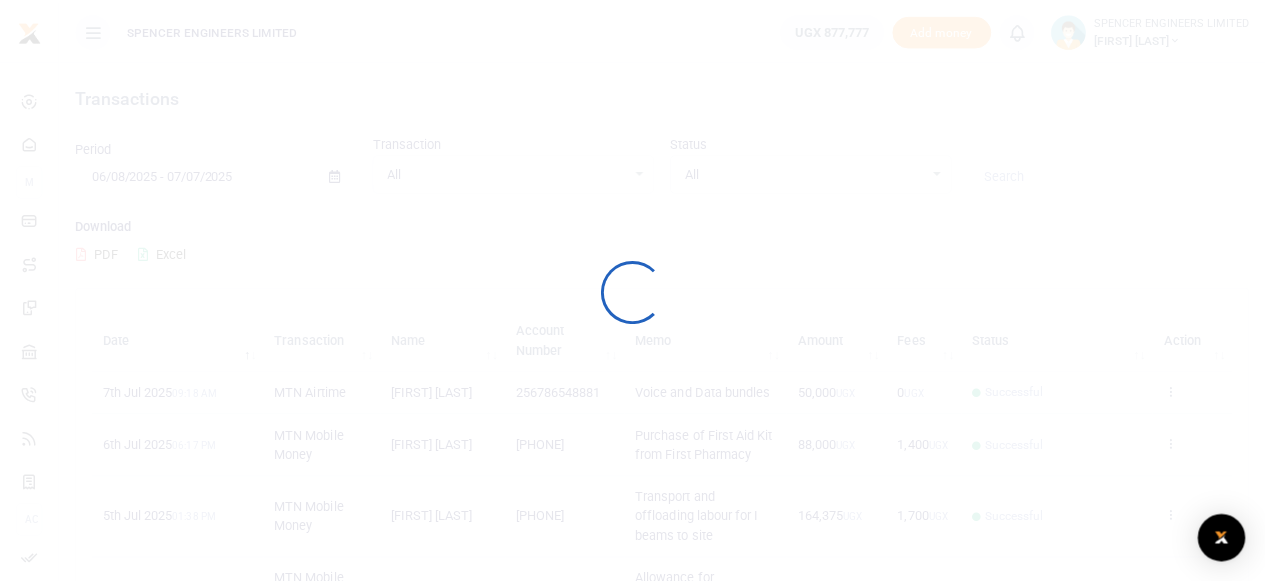 scroll, scrollTop: 0, scrollLeft: 0, axis: both 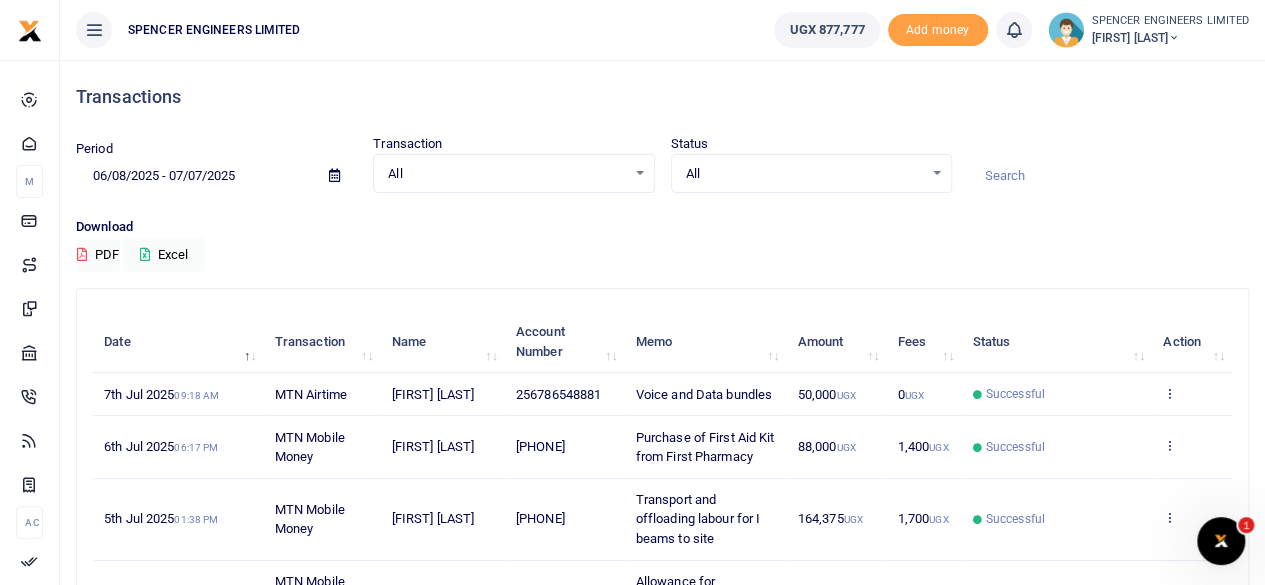 click at bounding box center (1174, 38) 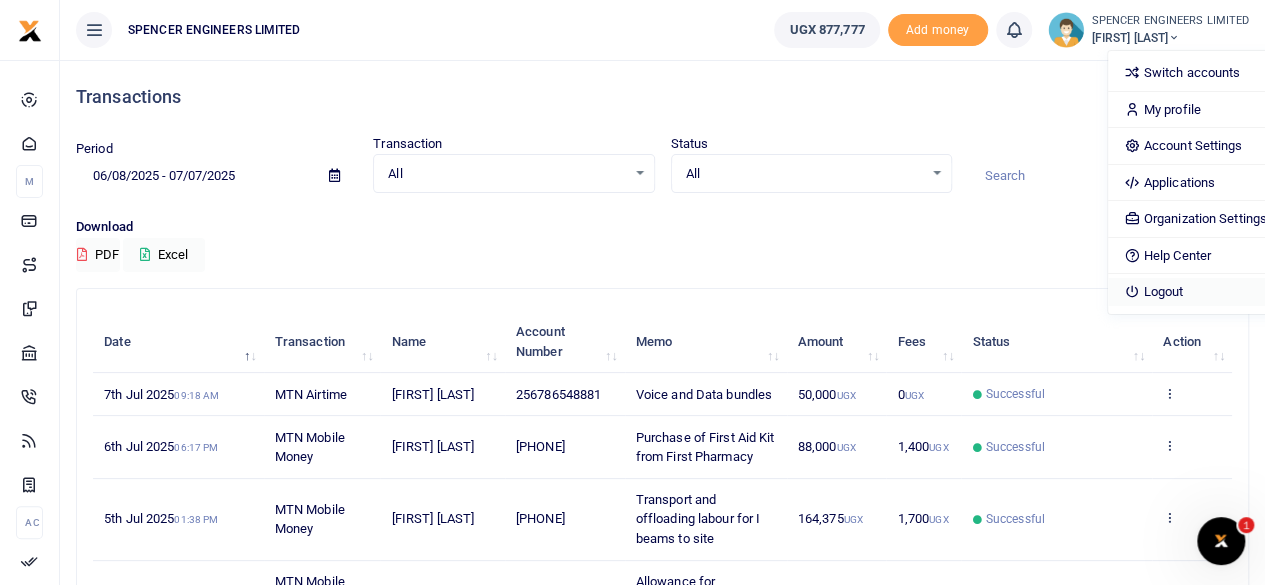 click on "Logout" at bounding box center (1195, 292) 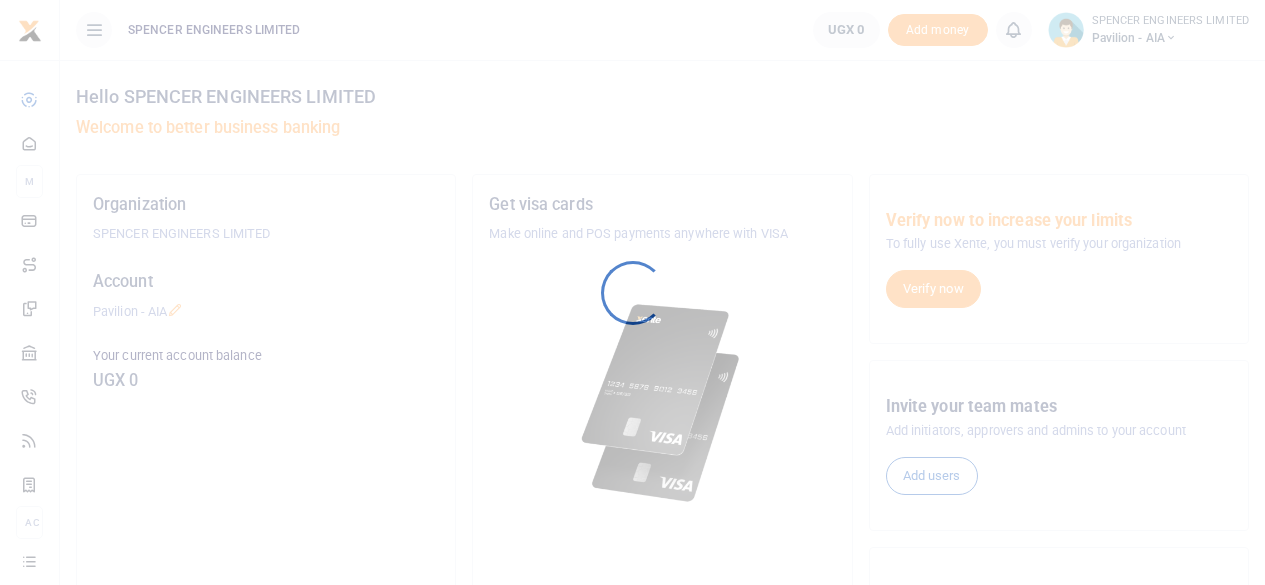 scroll, scrollTop: 0, scrollLeft: 0, axis: both 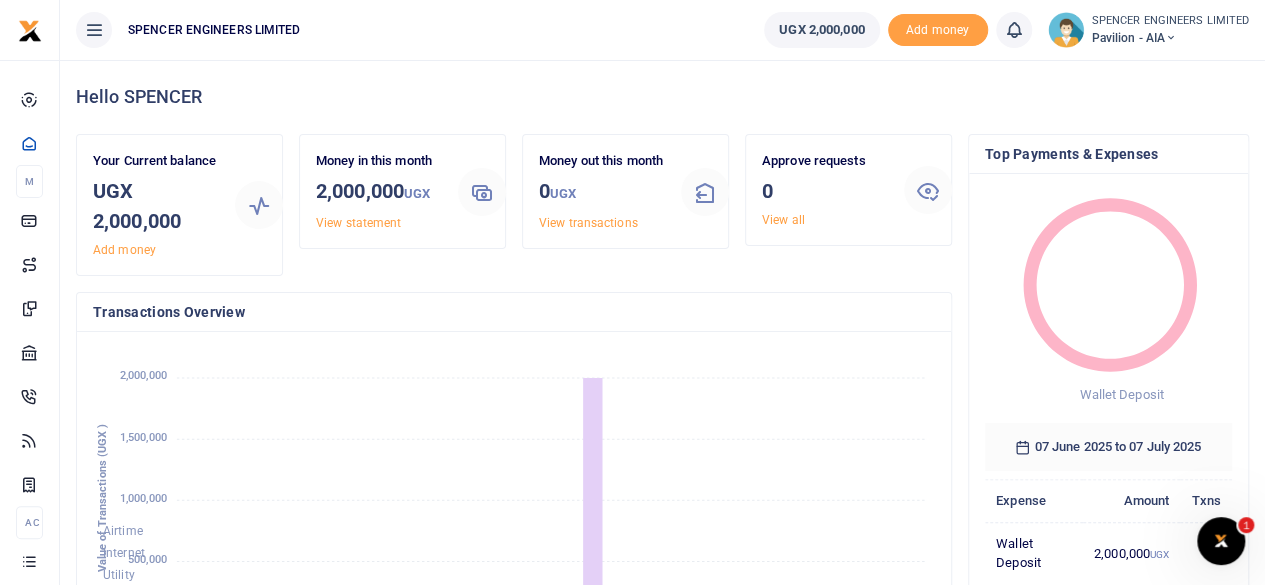 click at bounding box center [1171, 38] 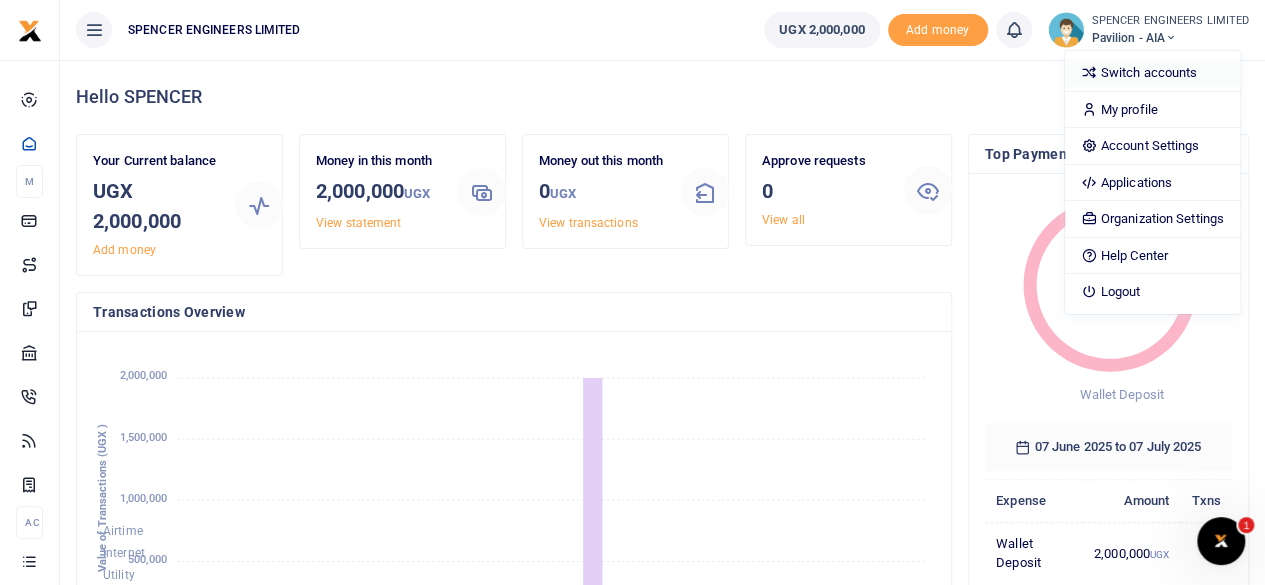 click on "Switch accounts" at bounding box center (1152, 73) 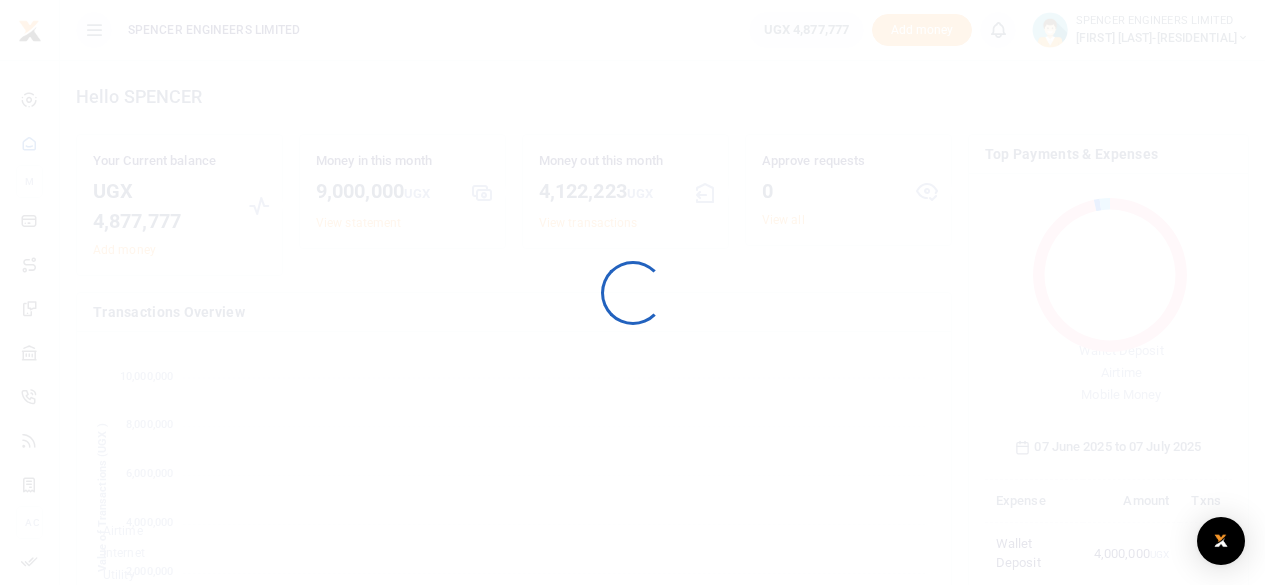 scroll, scrollTop: 0, scrollLeft: 0, axis: both 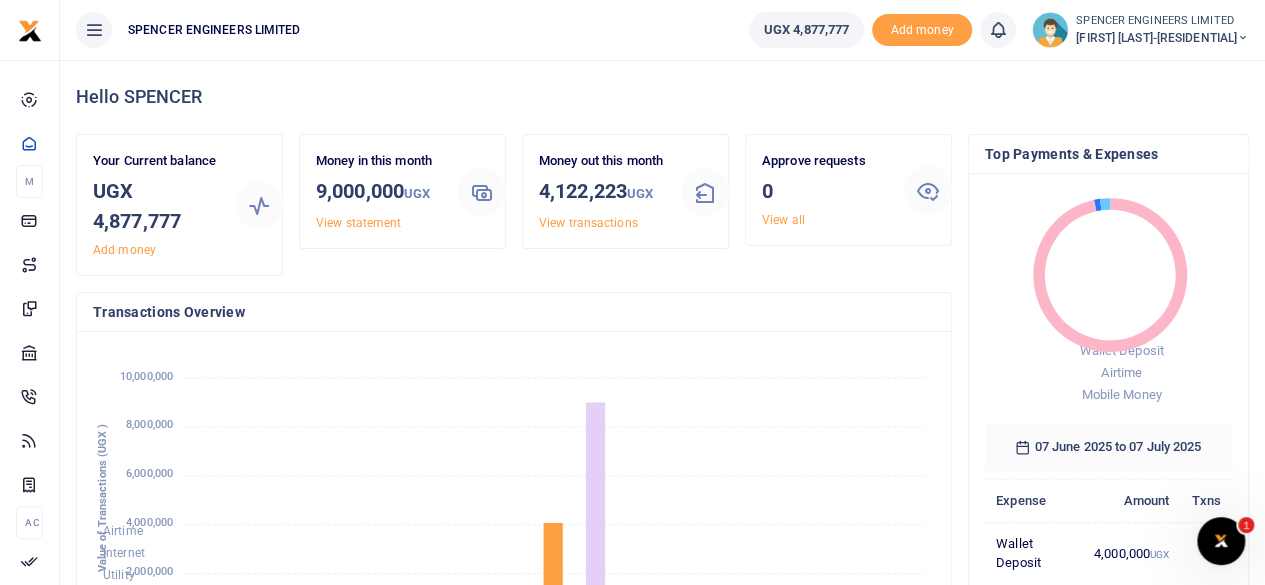 click at bounding box center [1243, 38] 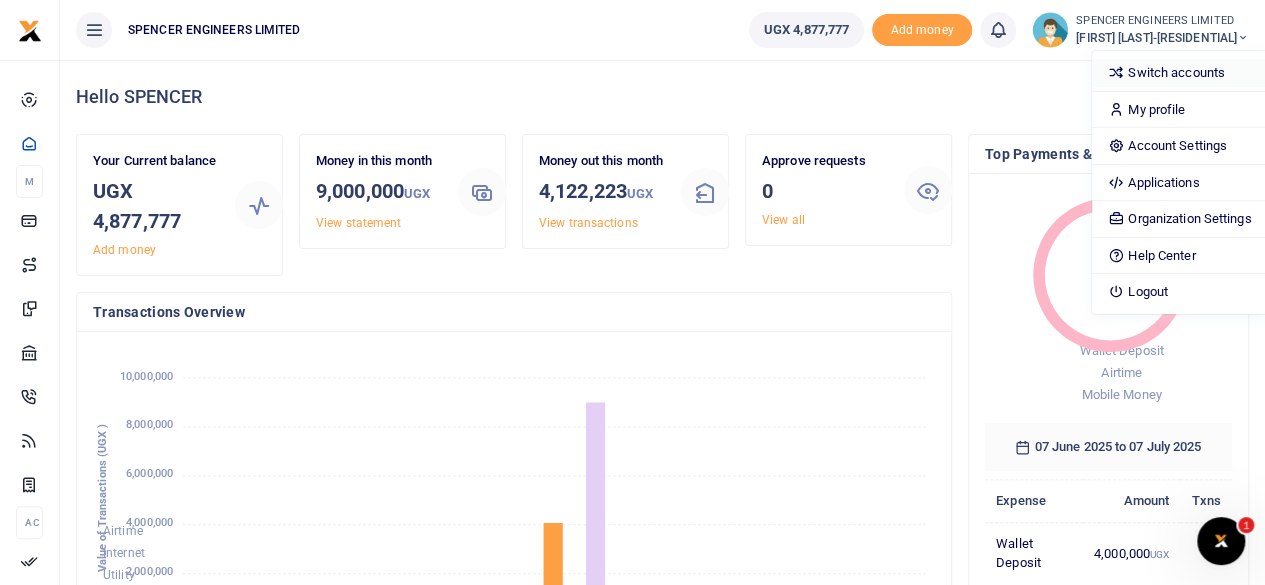 click on "Switch accounts" at bounding box center (1179, 73) 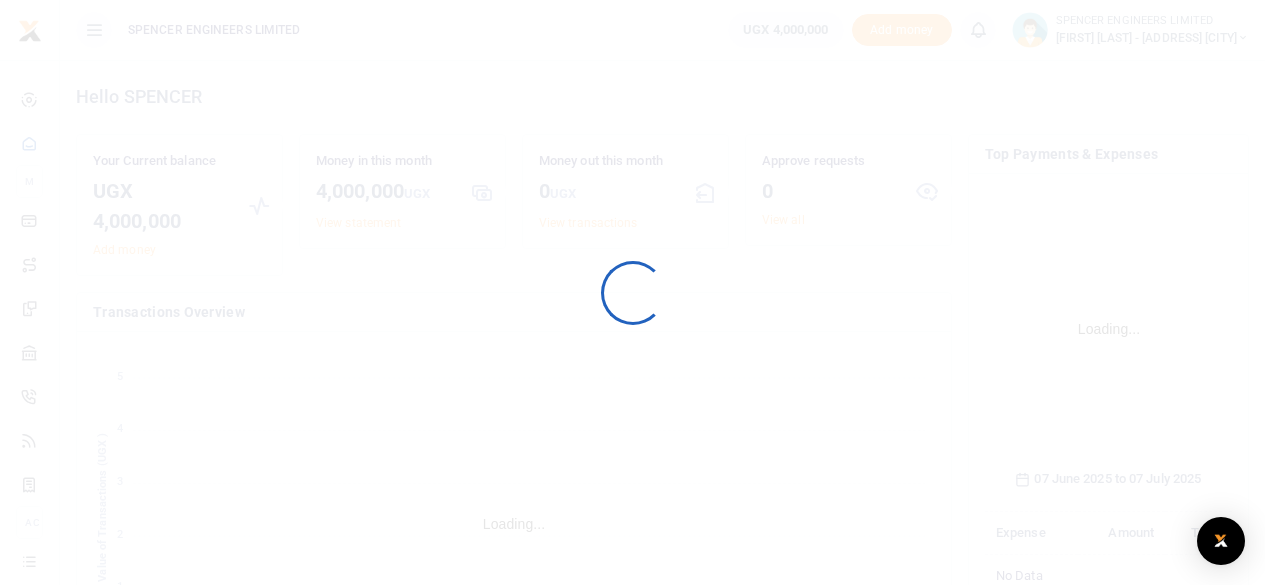 scroll, scrollTop: 0, scrollLeft: 0, axis: both 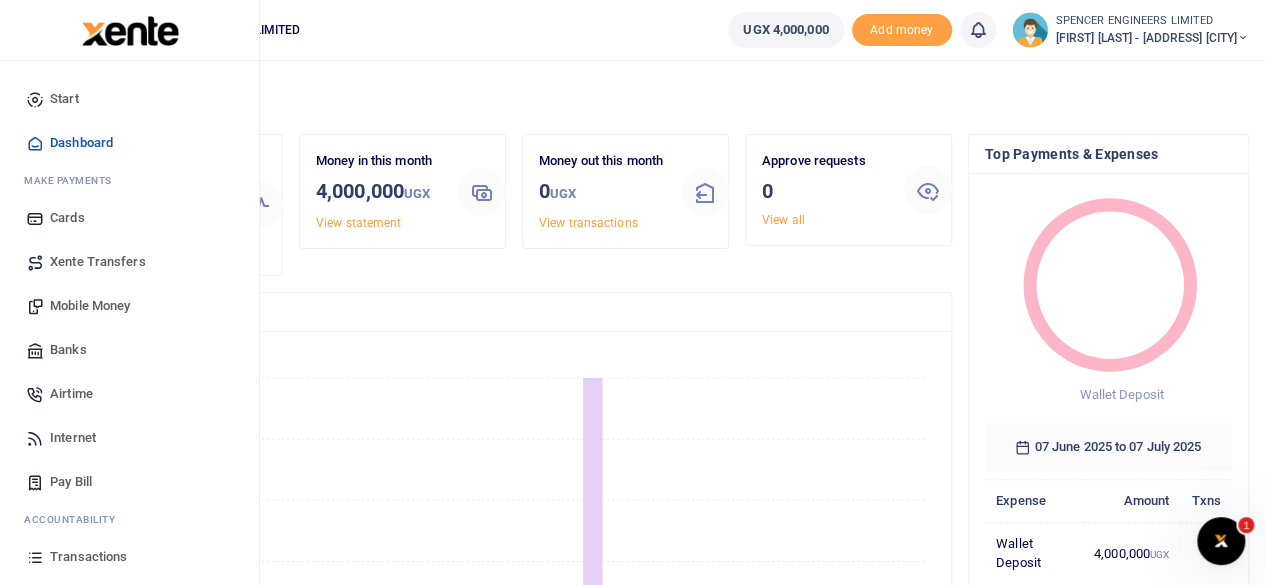 click on "Mobile Money" at bounding box center [90, 306] 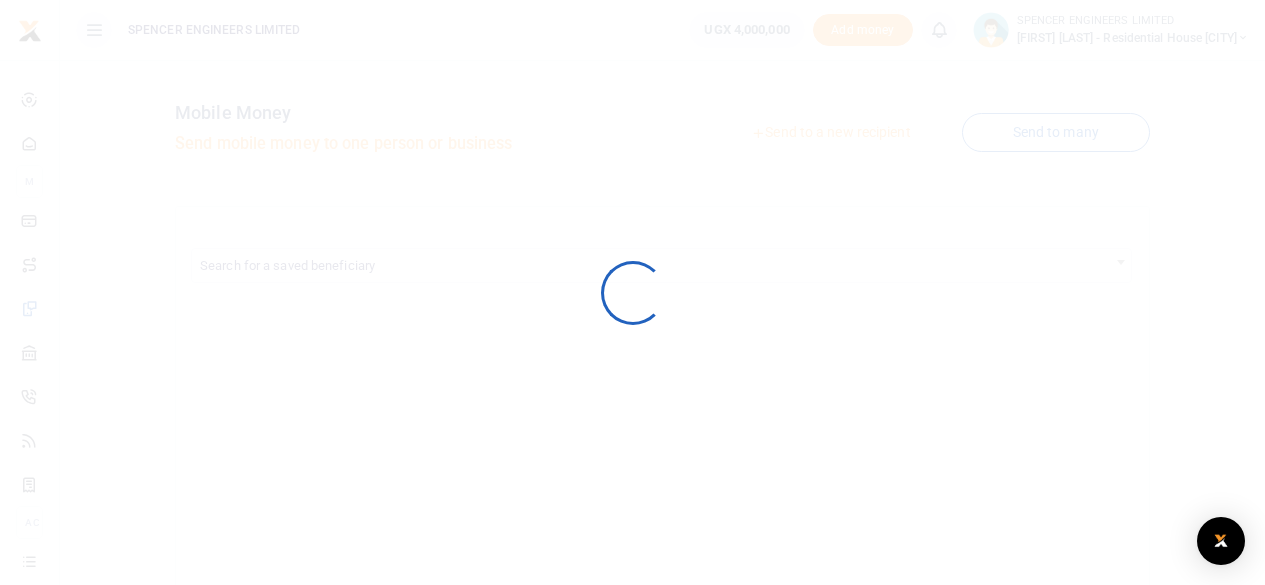 scroll, scrollTop: 0, scrollLeft: 0, axis: both 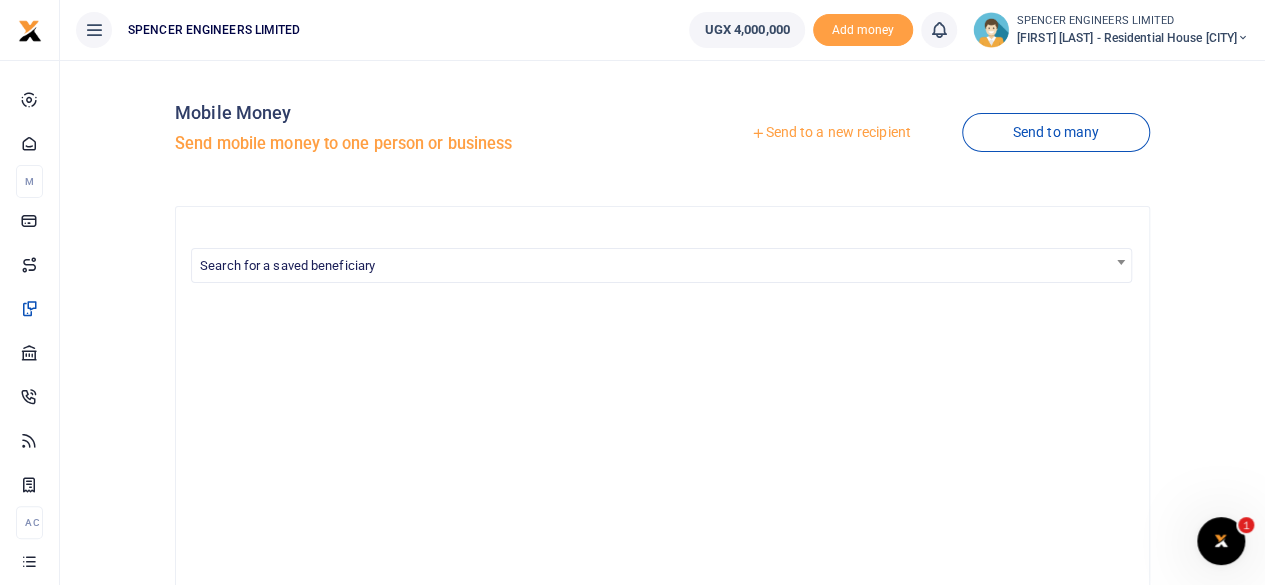 click on "Send to a new recipient" at bounding box center [830, 133] 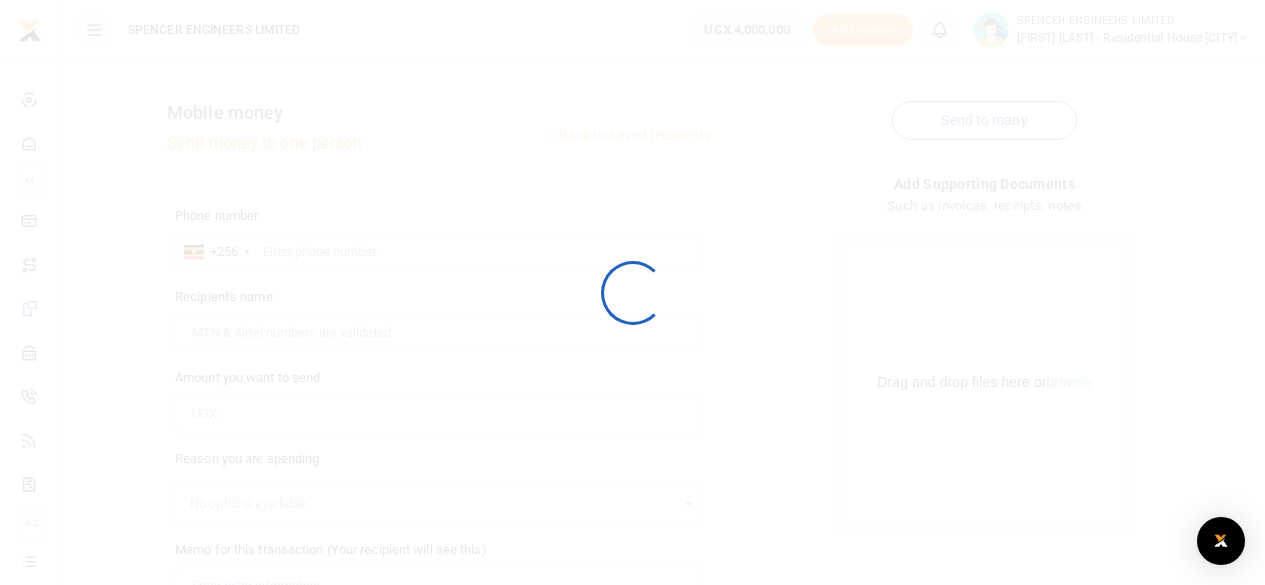 scroll, scrollTop: 0, scrollLeft: 0, axis: both 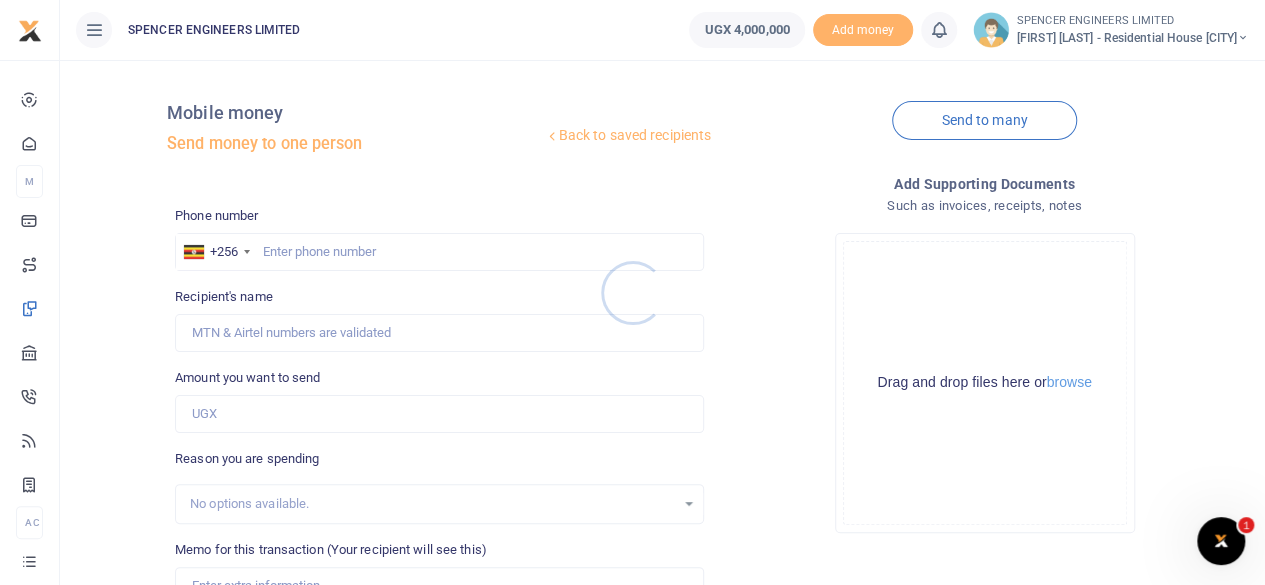 click at bounding box center (632, 292) 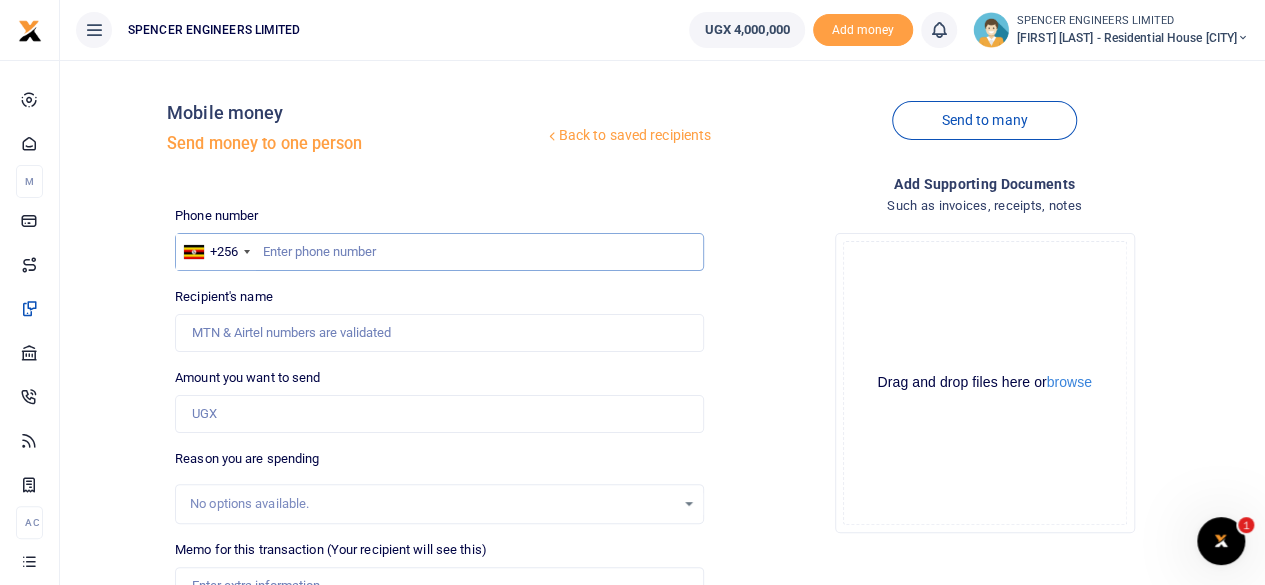 click at bounding box center (439, 252) 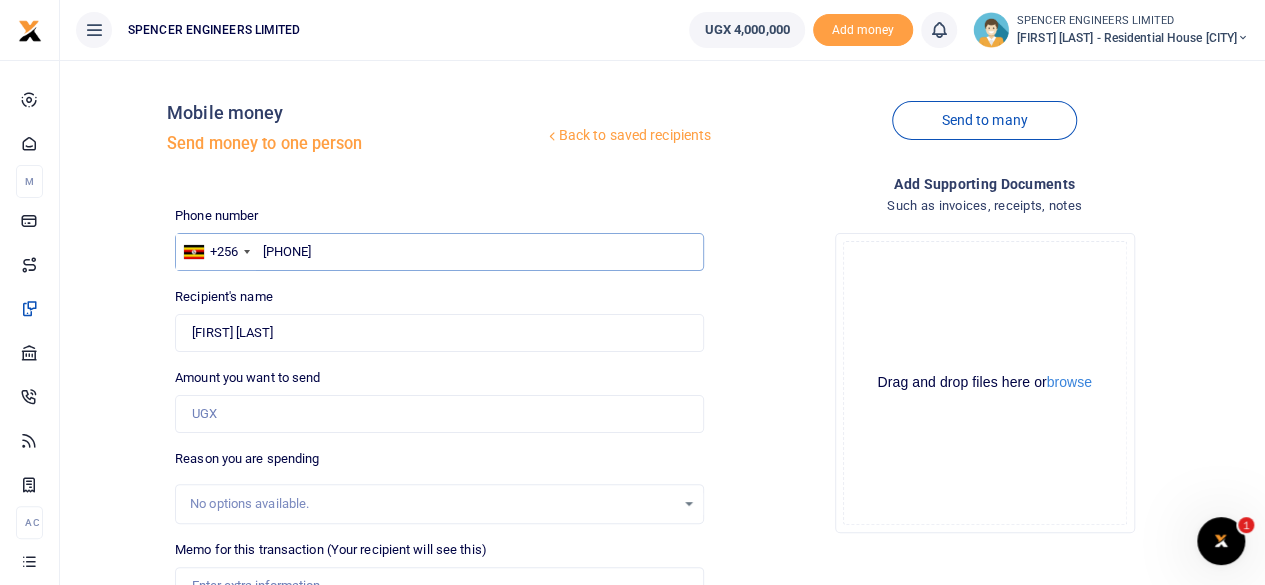 type on "0786548881" 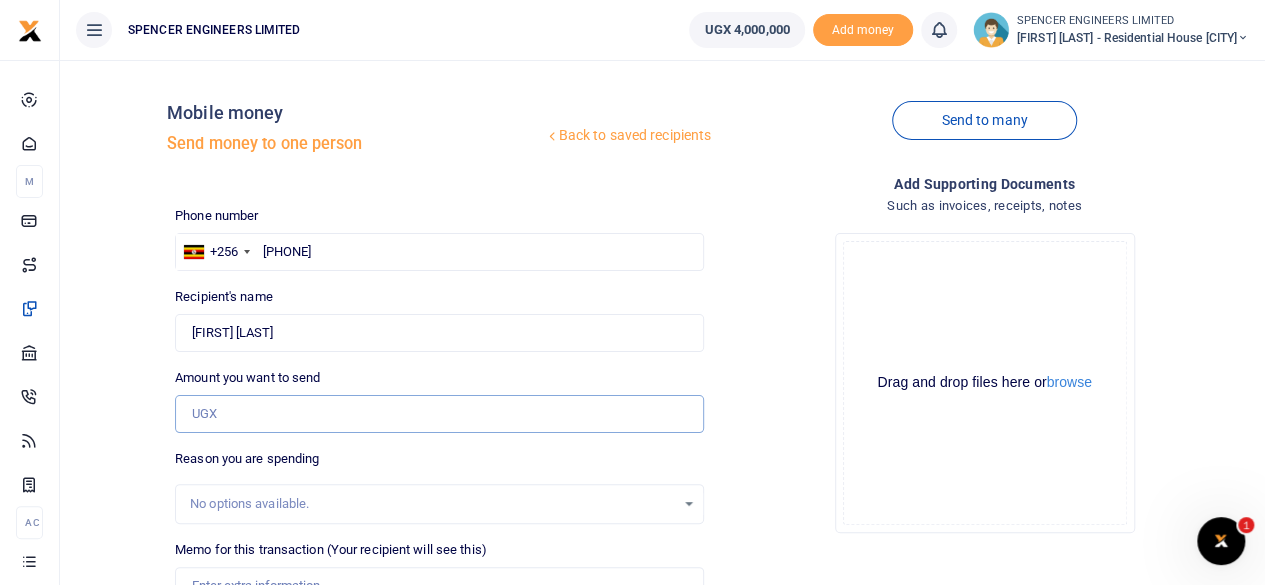 click on "Amount you want to send" at bounding box center (439, 414) 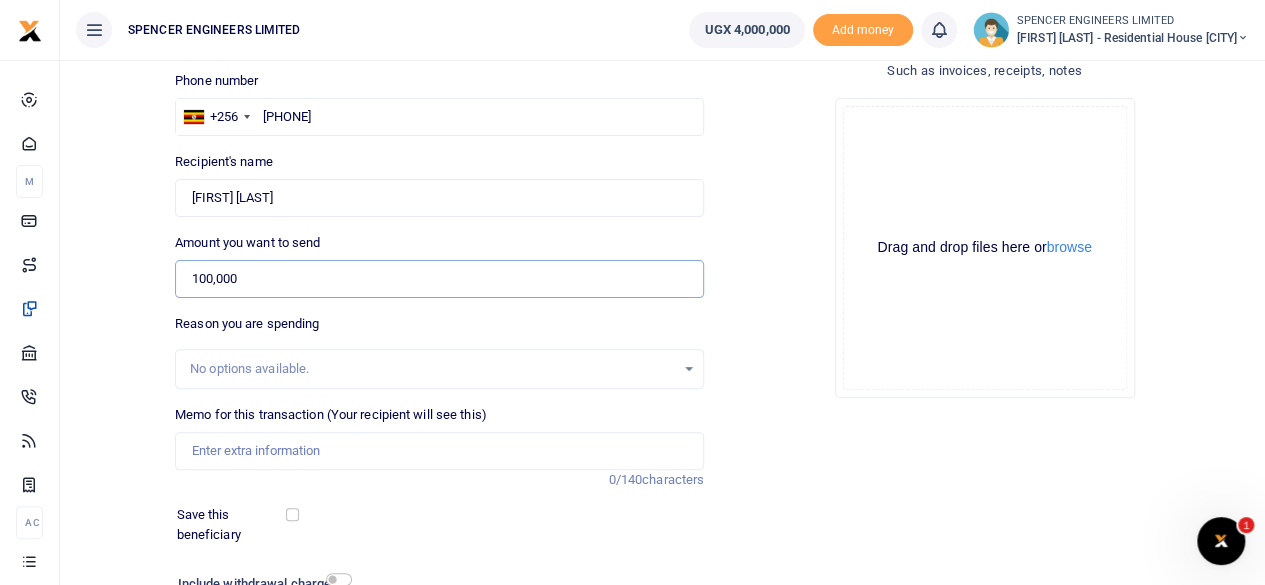 scroll, scrollTop: 200, scrollLeft: 0, axis: vertical 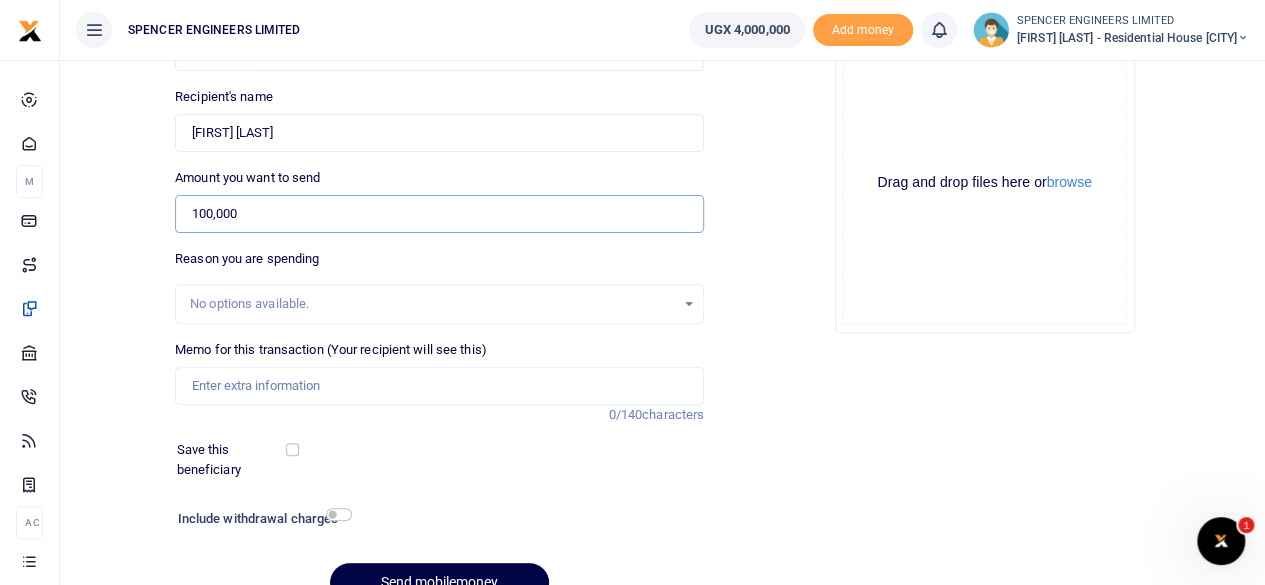 type on "100,000" 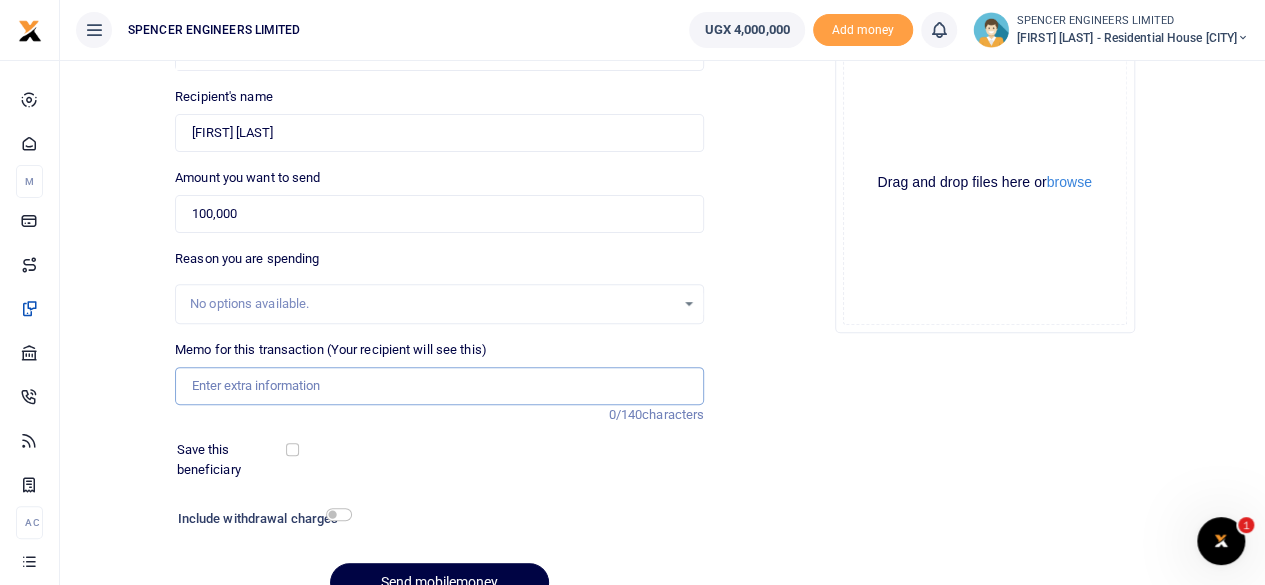 click on "Memo for this transaction (Your recipient will see this)" at bounding box center [439, 386] 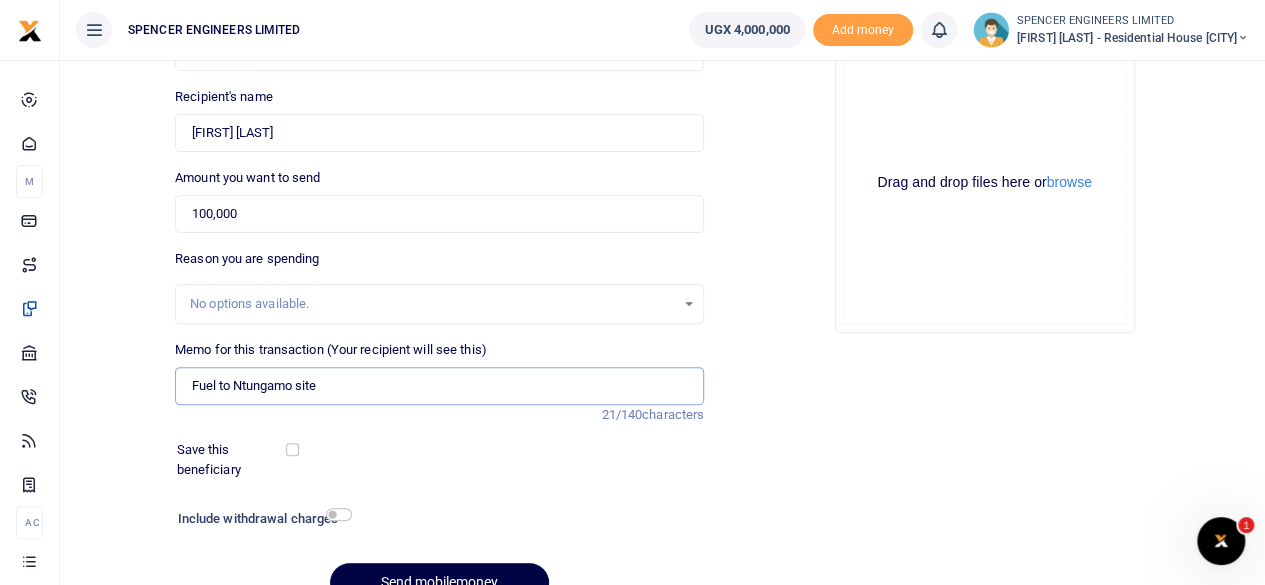 type on "Fuel to Ntungamo site" 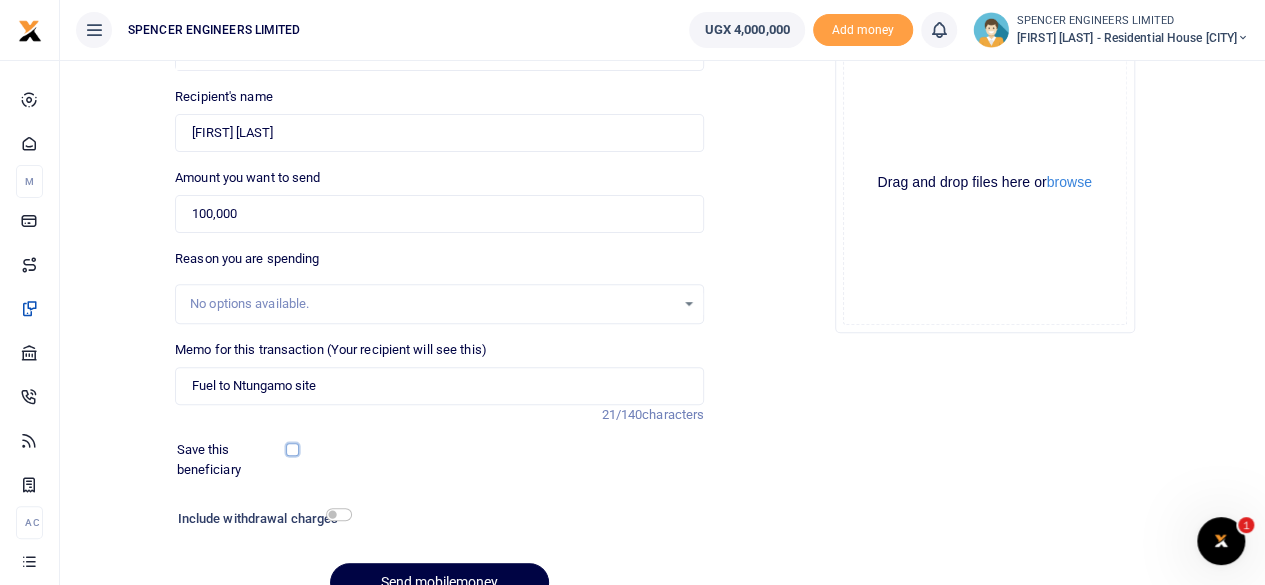 click at bounding box center [292, 449] 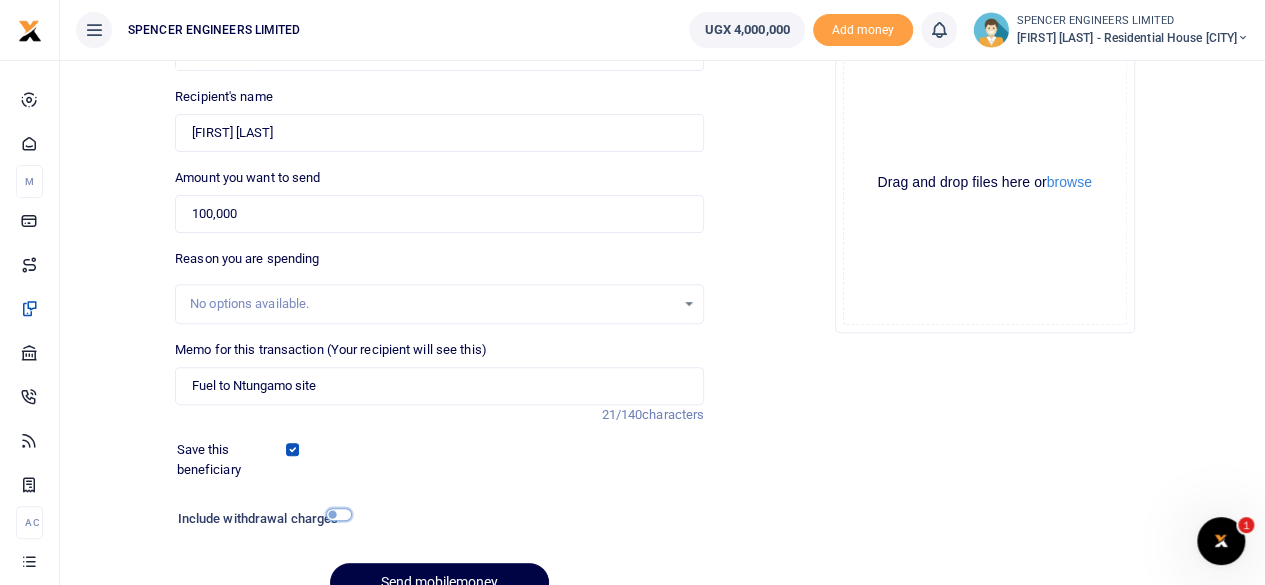 click at bounding box center [339, 514] 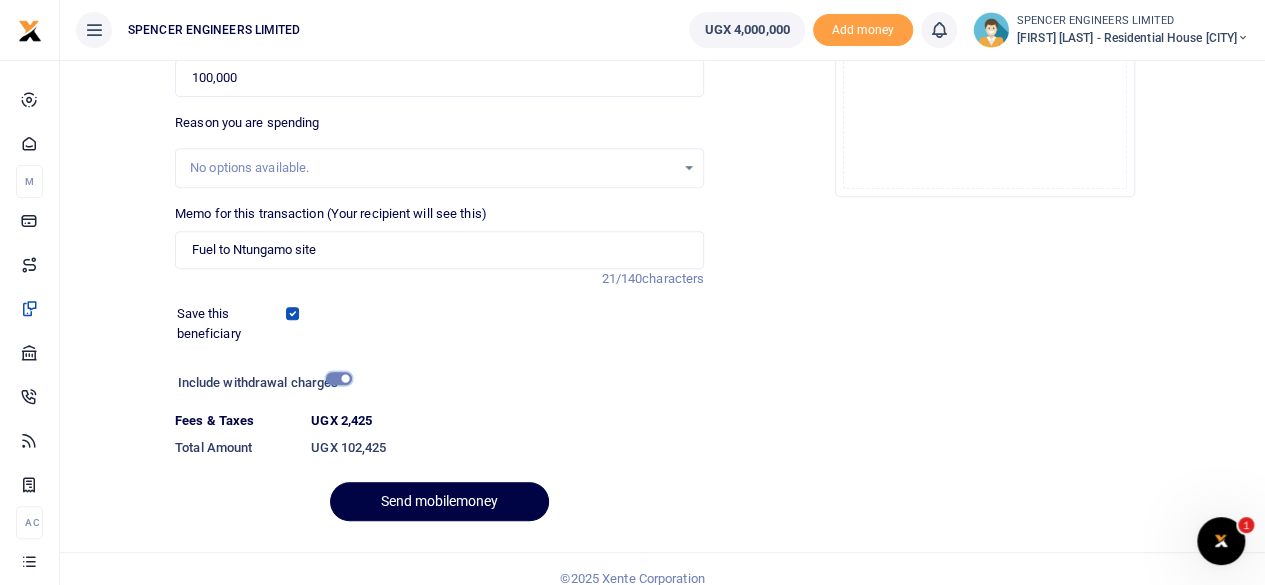scroll, scrollTop: 354, scrollLeft: 0, axis: vertical 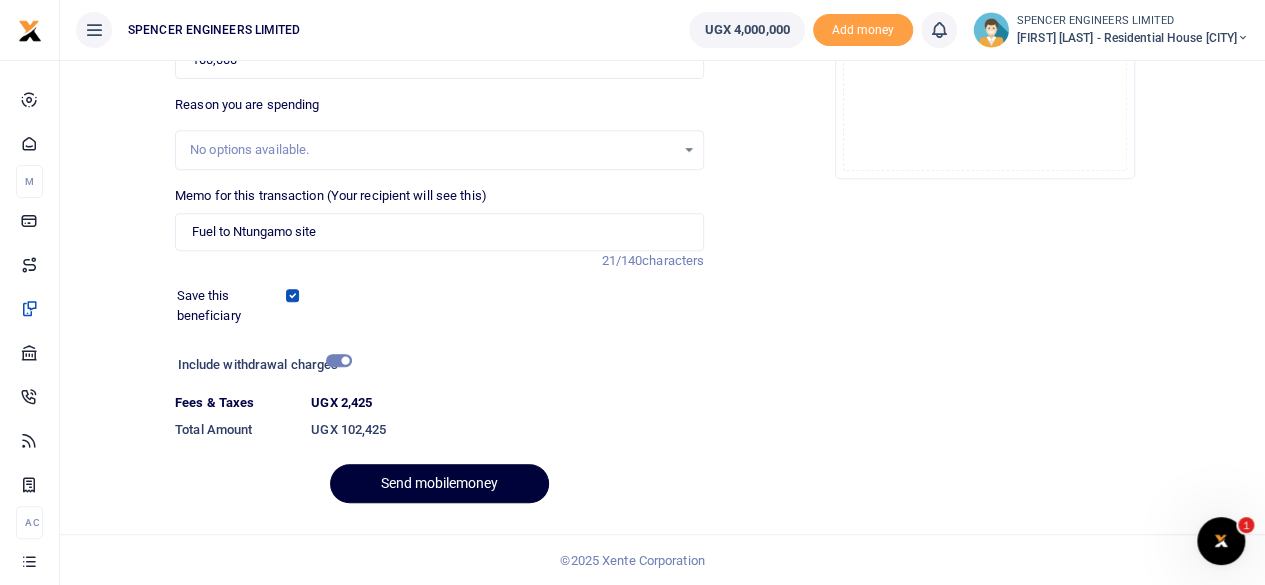 click on "Send mobilemoney" at bounding box center (439, 483) 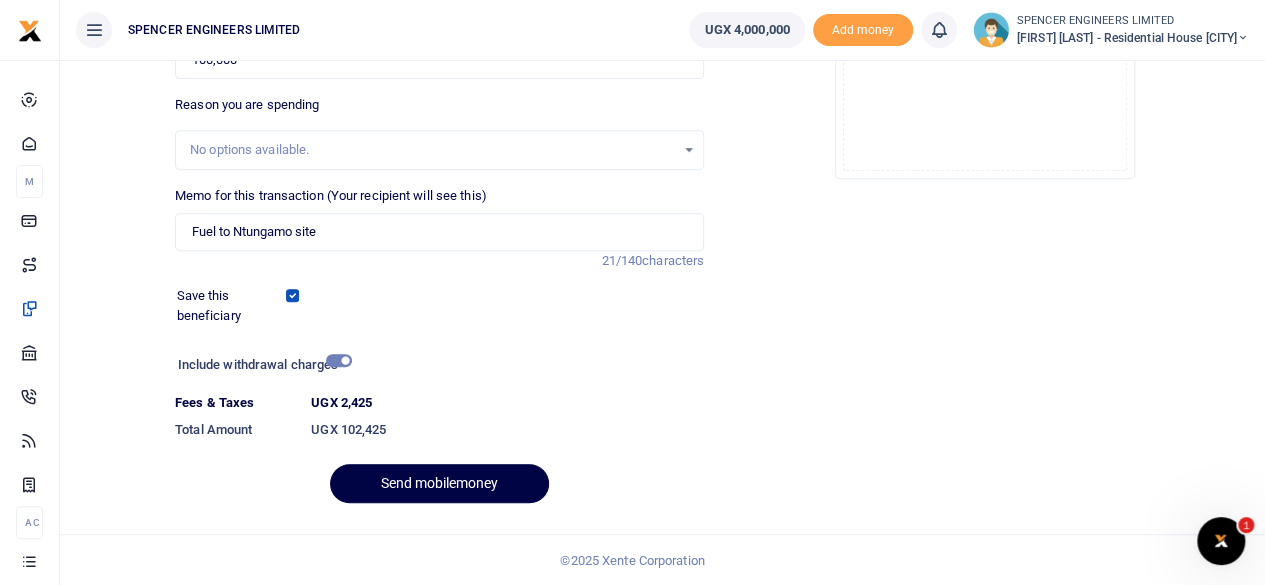 click at bounding box center [1243, 38] 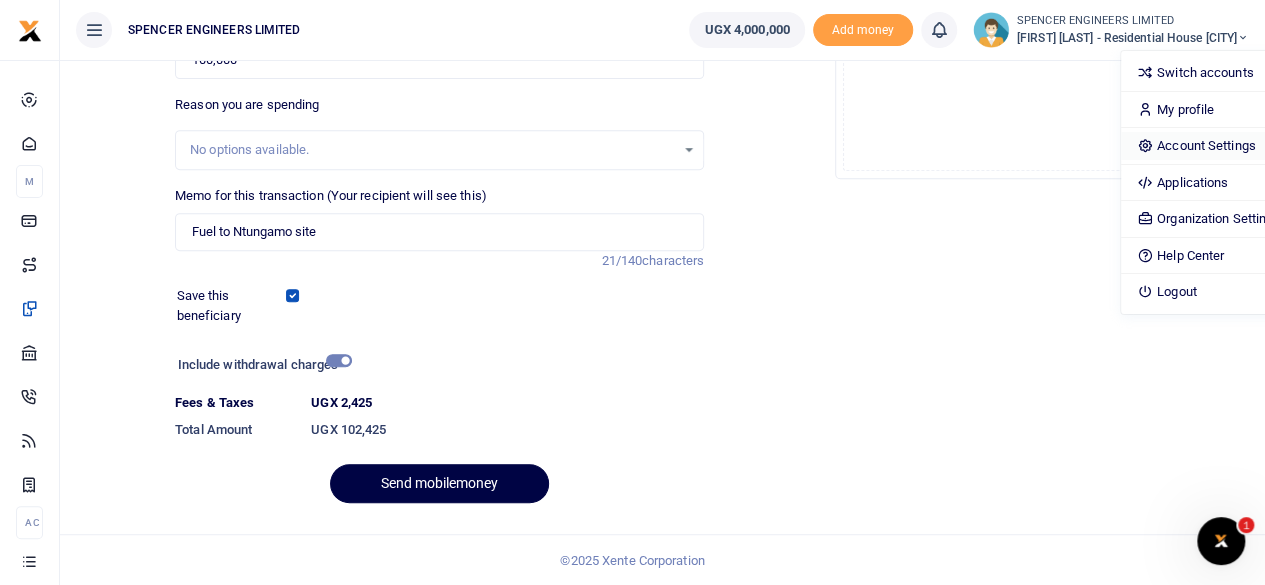 click on "Account Settings" at bounding box center [1208, 146] 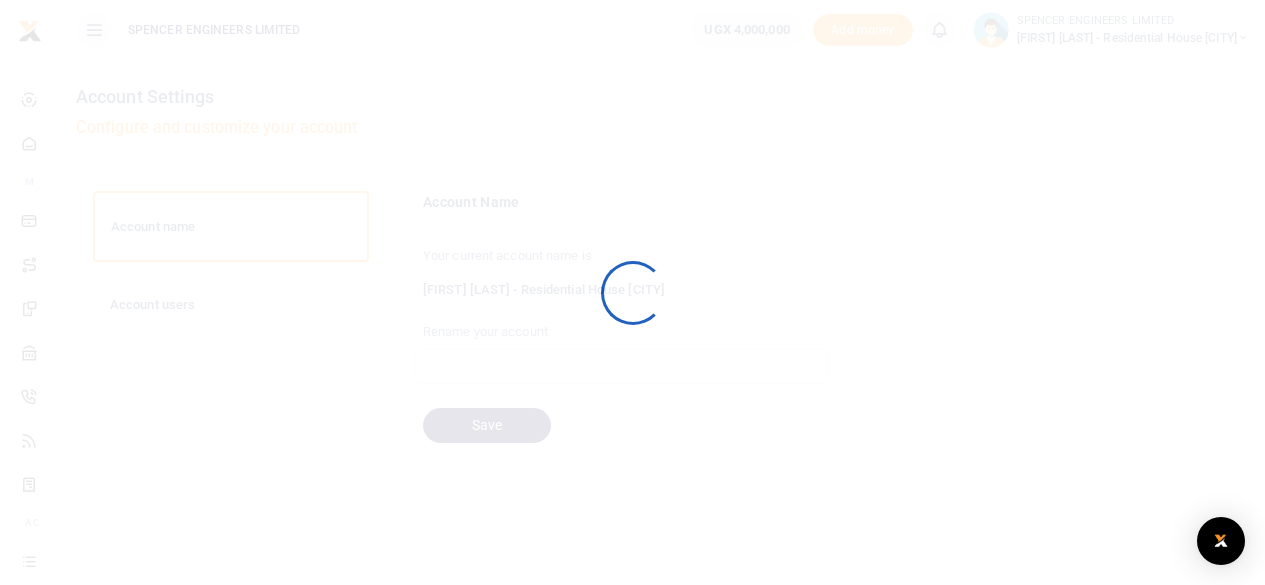 scroll, scrollTop: 0, scrollLeft: 0, axis: both 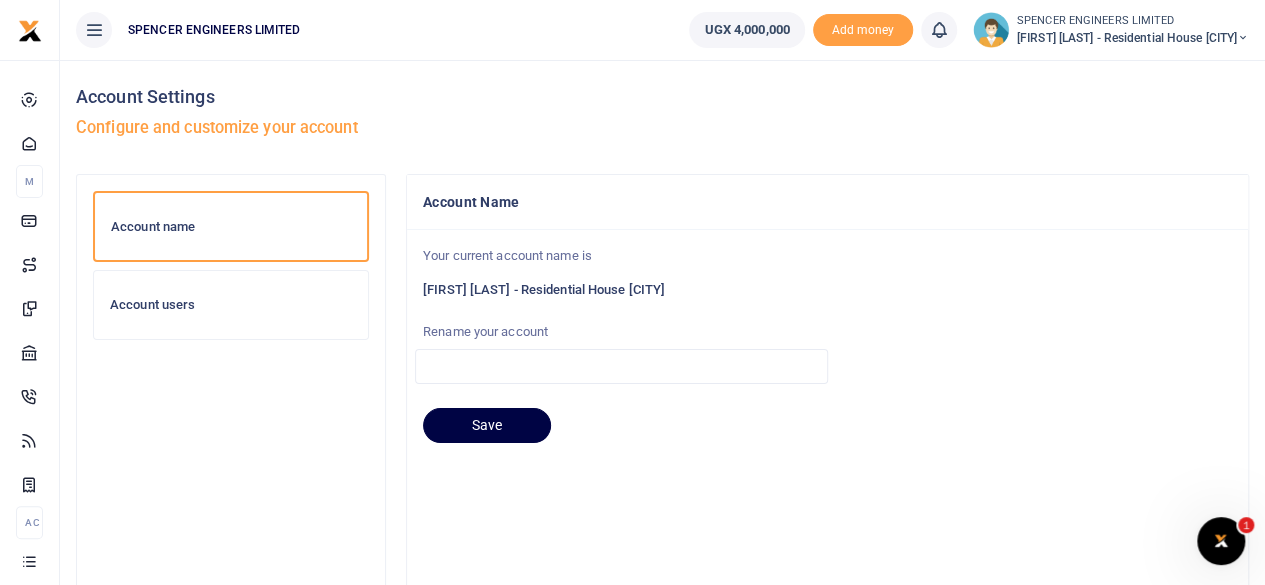 click on "Account users" at bounding box center [231, 305] 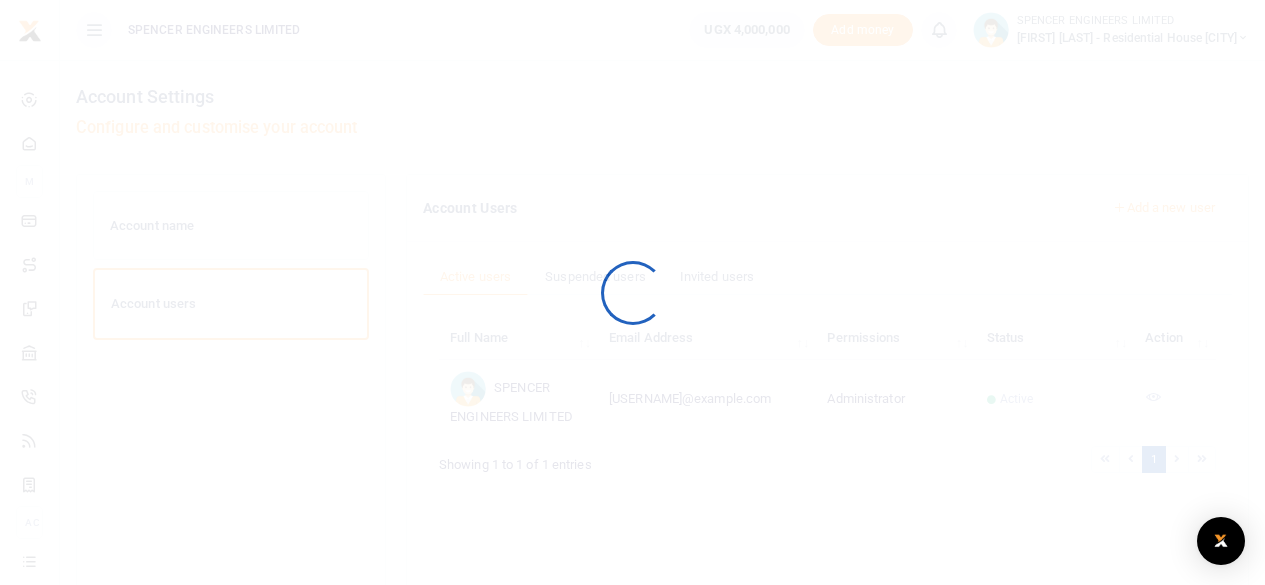 scroll, scrollTop: 0, scrollLeft: 0, axis: both 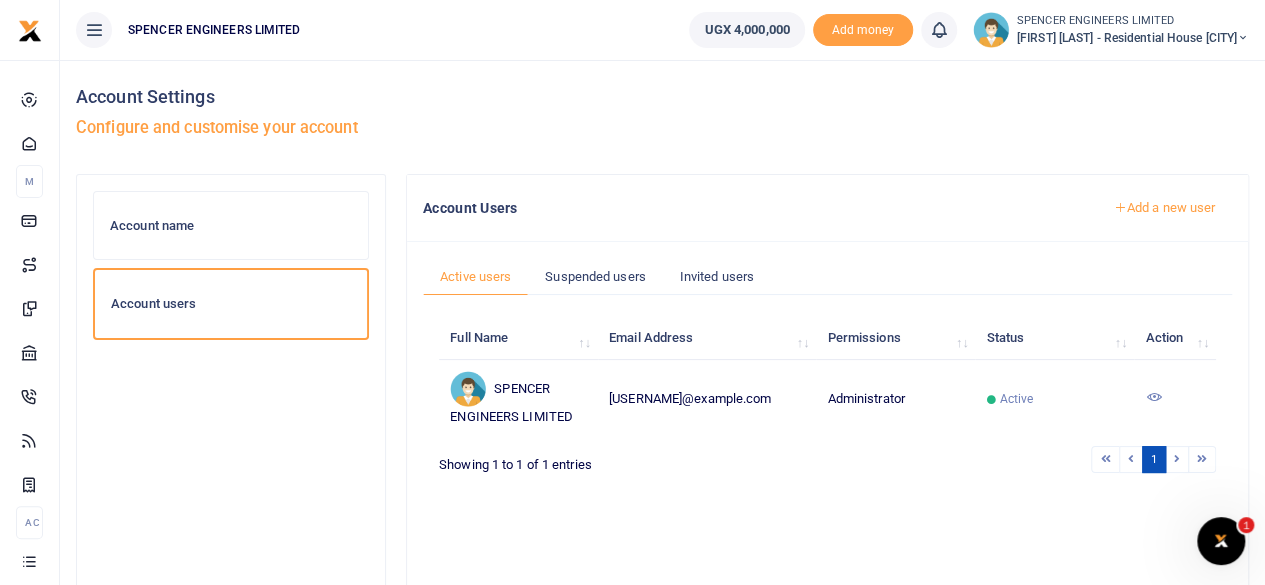 click at bounding box center [1153, 397] 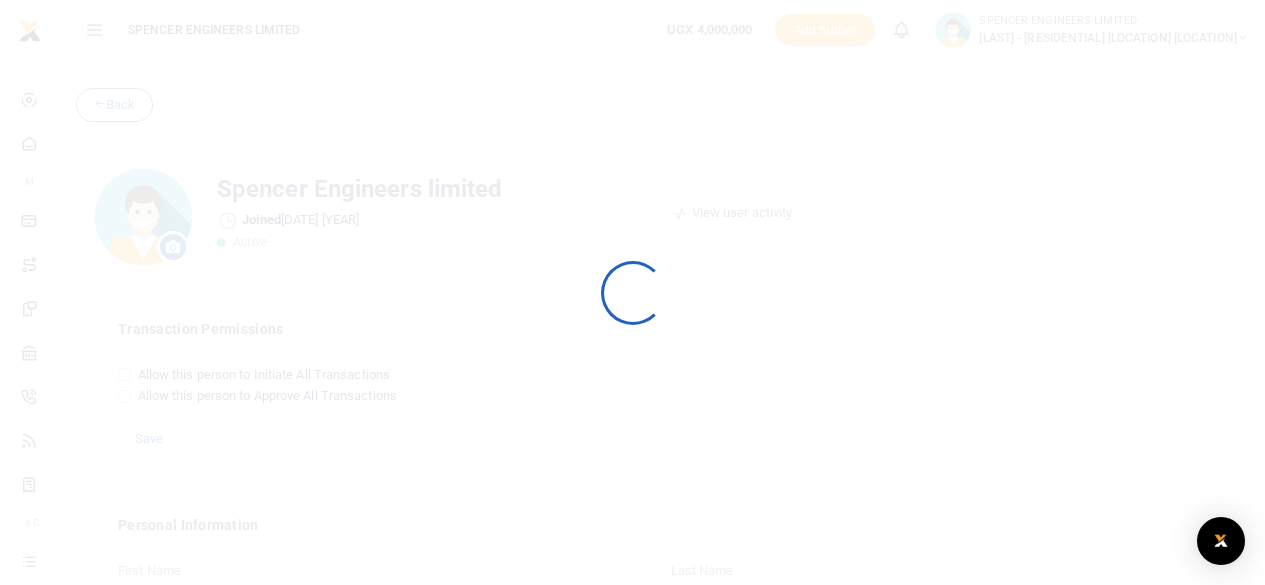 scroll, scrollTop: 0, scrollLeft: 0, axis: both 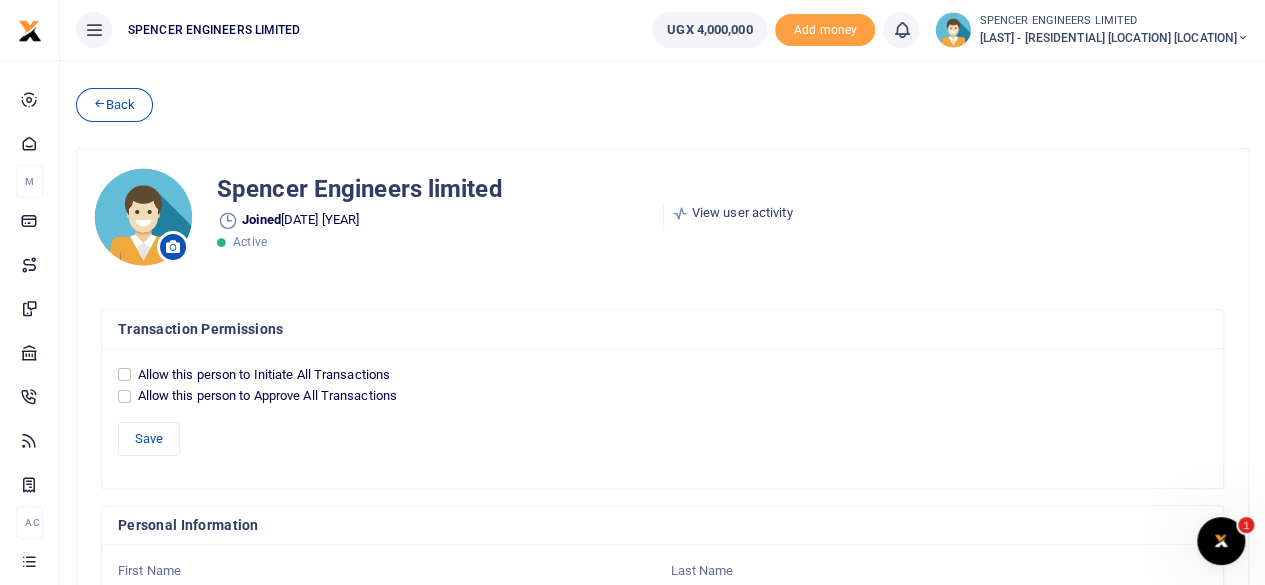 click at bounding box center (632, 292) 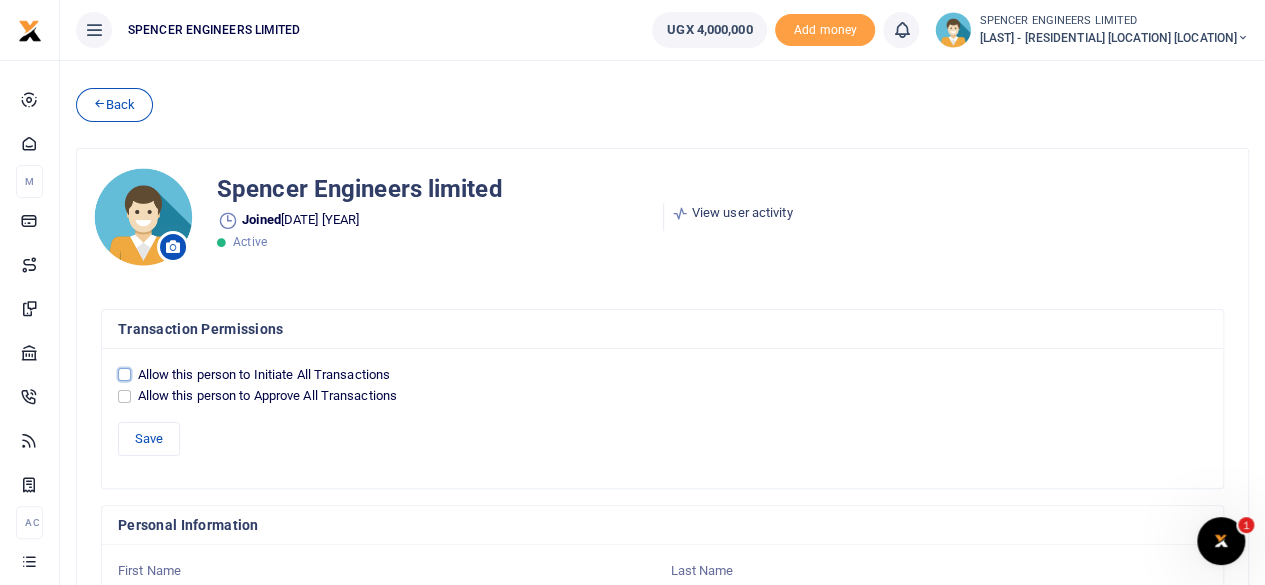 click on "Allow this person to Initiate All Transactions" at bounding box center (124, 374) 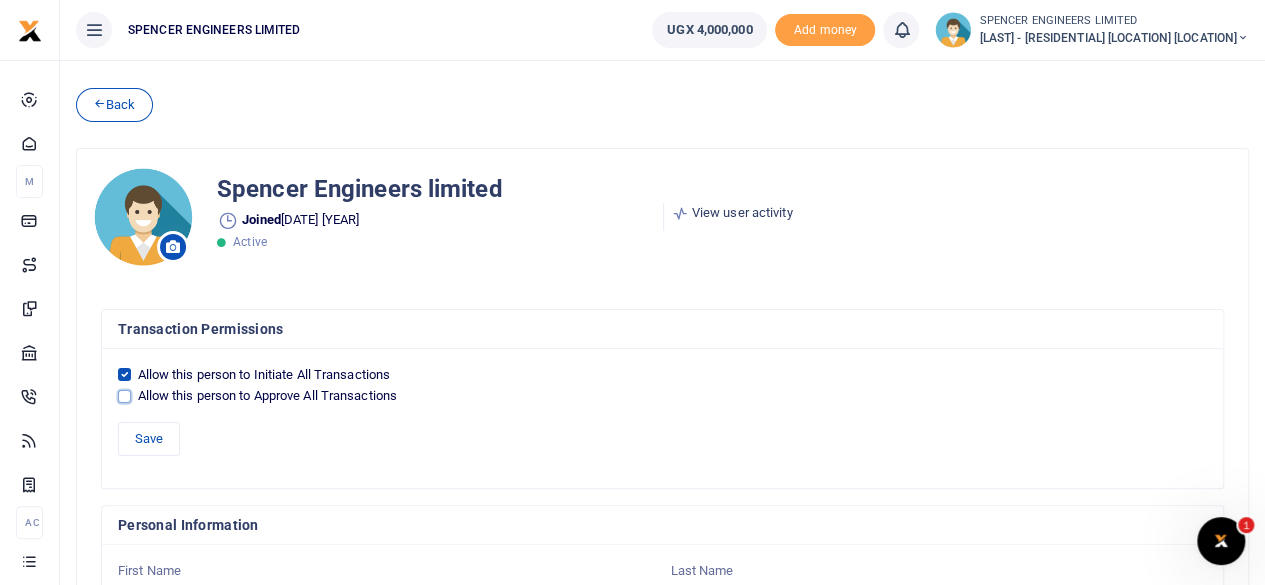 click on "Allow this person to Approve All Transactions" at bounding box center (124, 396) 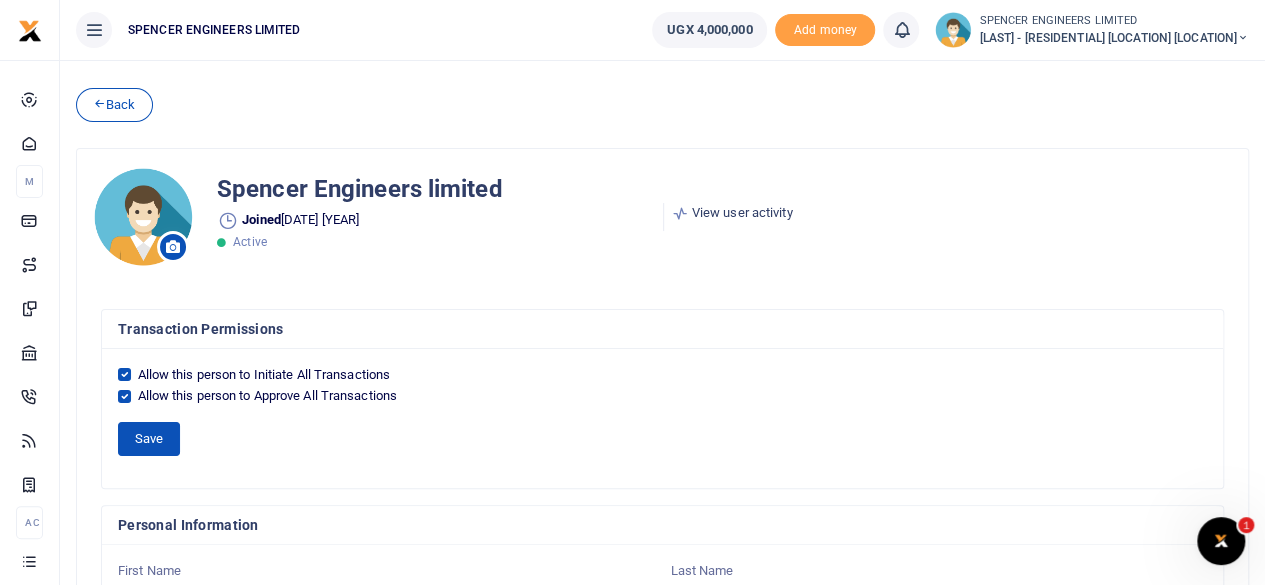 click on "Save" at bounding box center (149, 439) 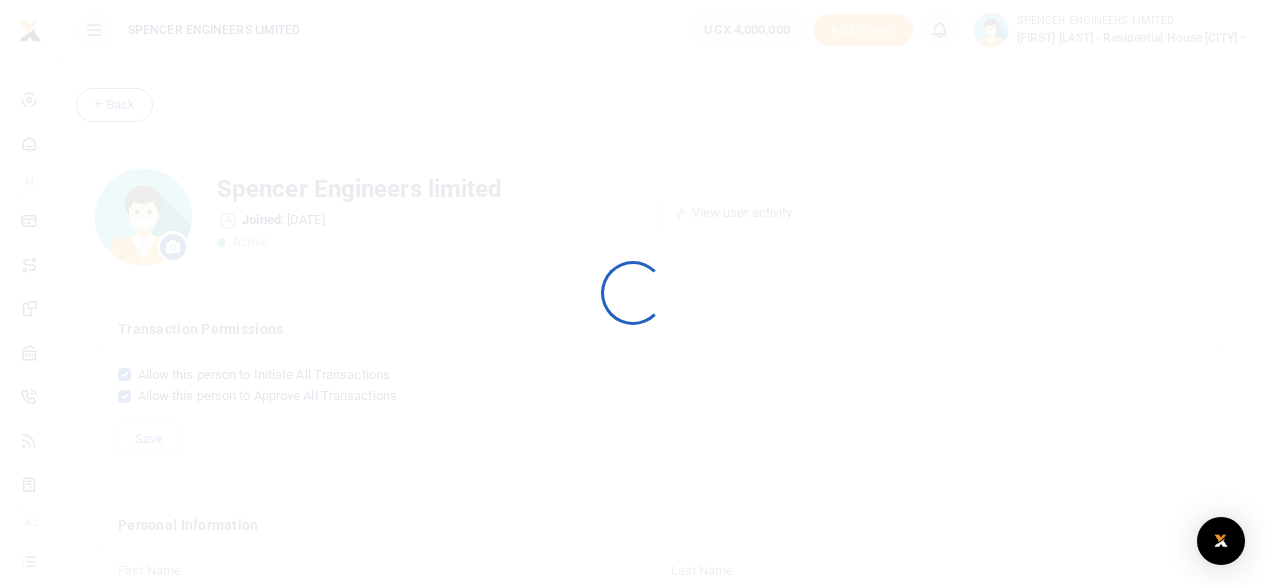 scroll, scrollTop: 0, scrollLeft: 0, axis: both 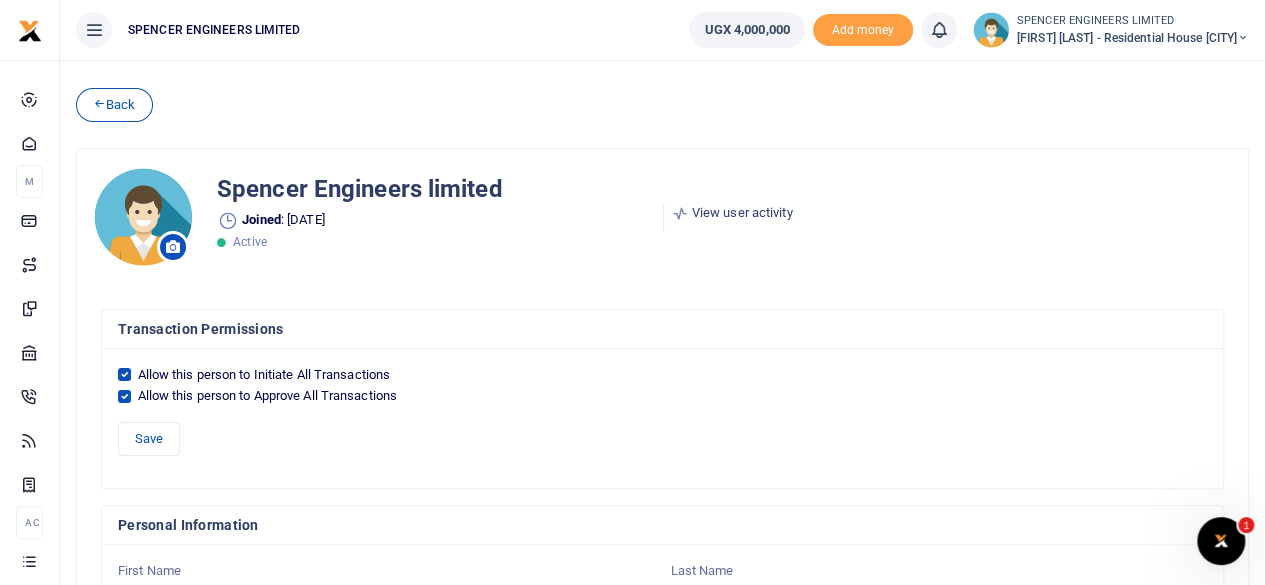 click at bounding box center (99, 103) 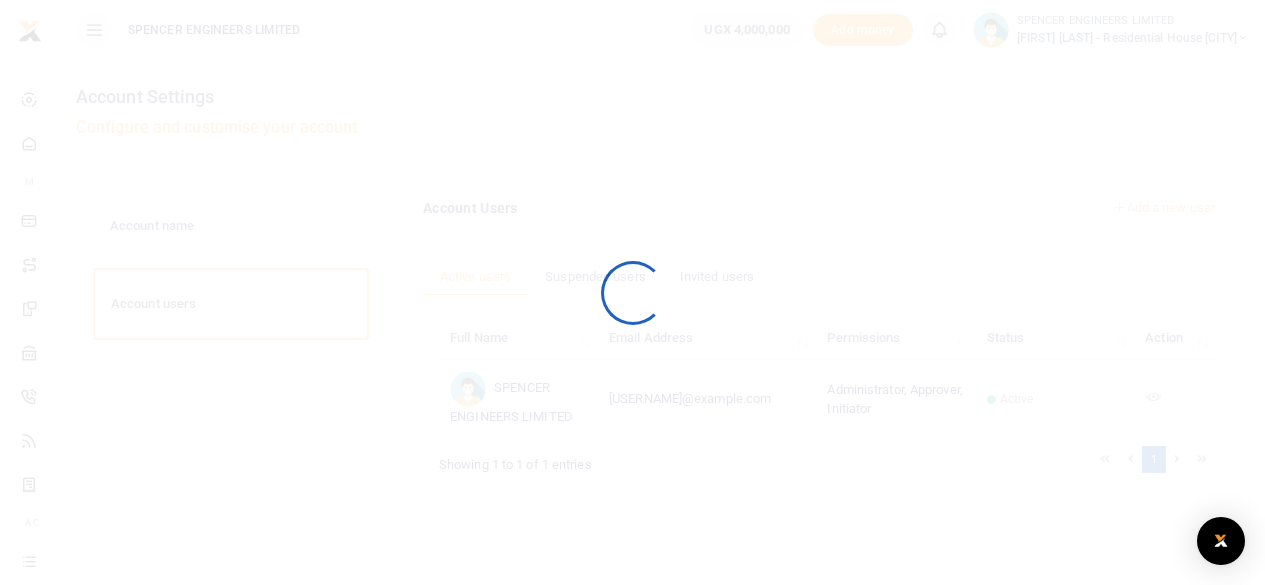 scroll, scrollTop: 0, scrollLeft: 0, axis: both 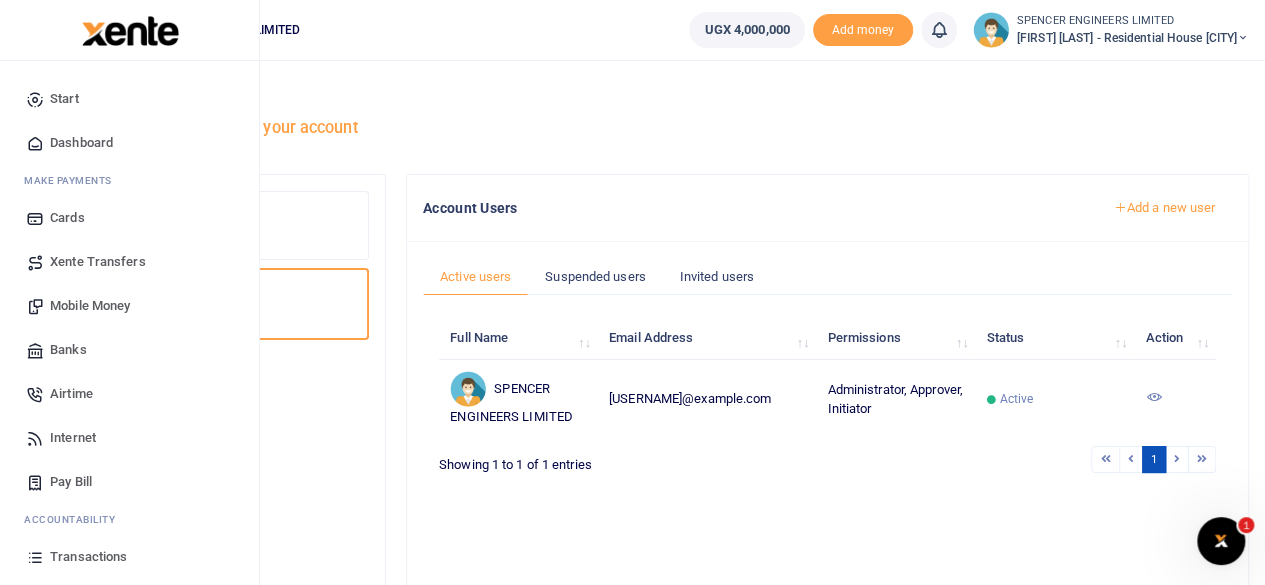 click on "Mobile Money" at bounding box center (90, 306) 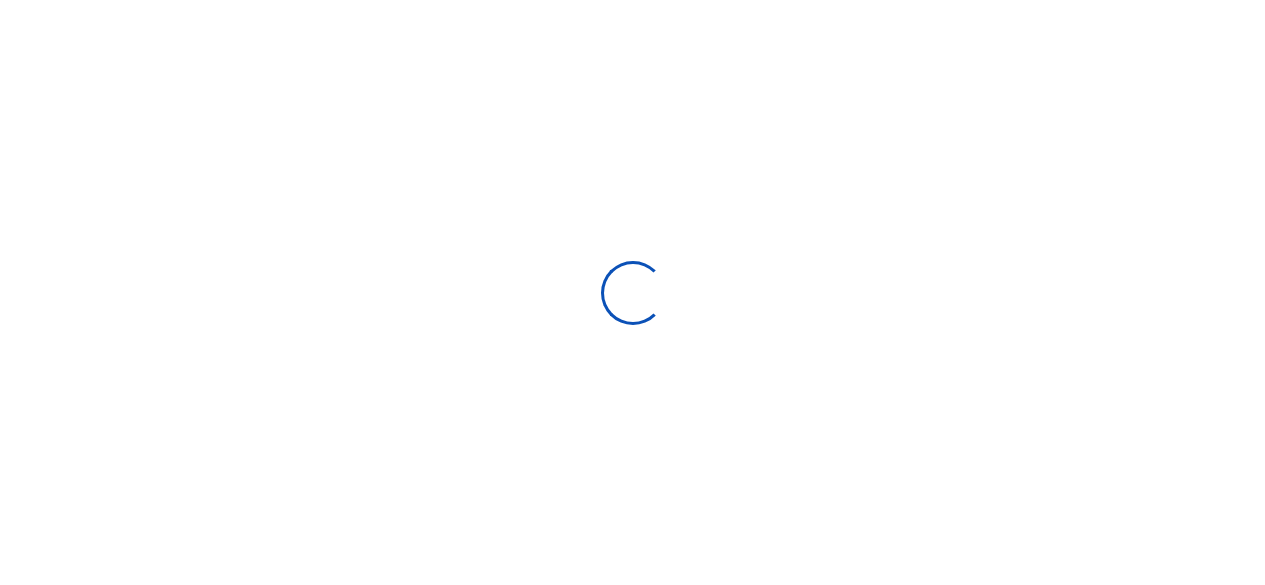 scroll, scrollTop: 0, scrollLeft: 0, axis: both 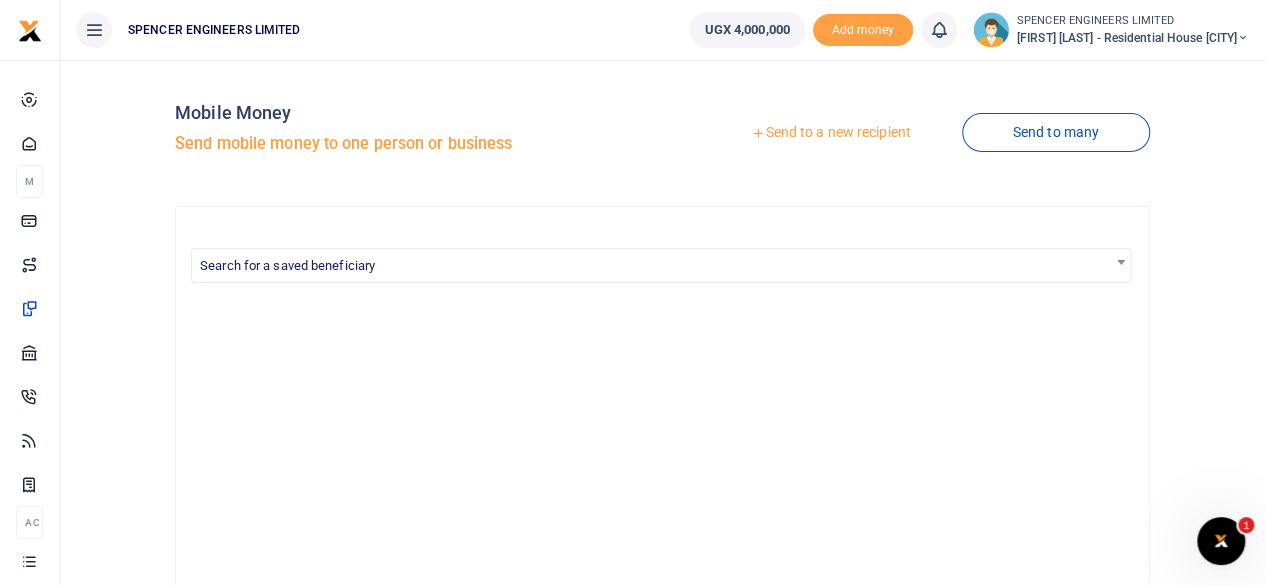 click on "Send to a new recipient" at bounding box center (830, 133) 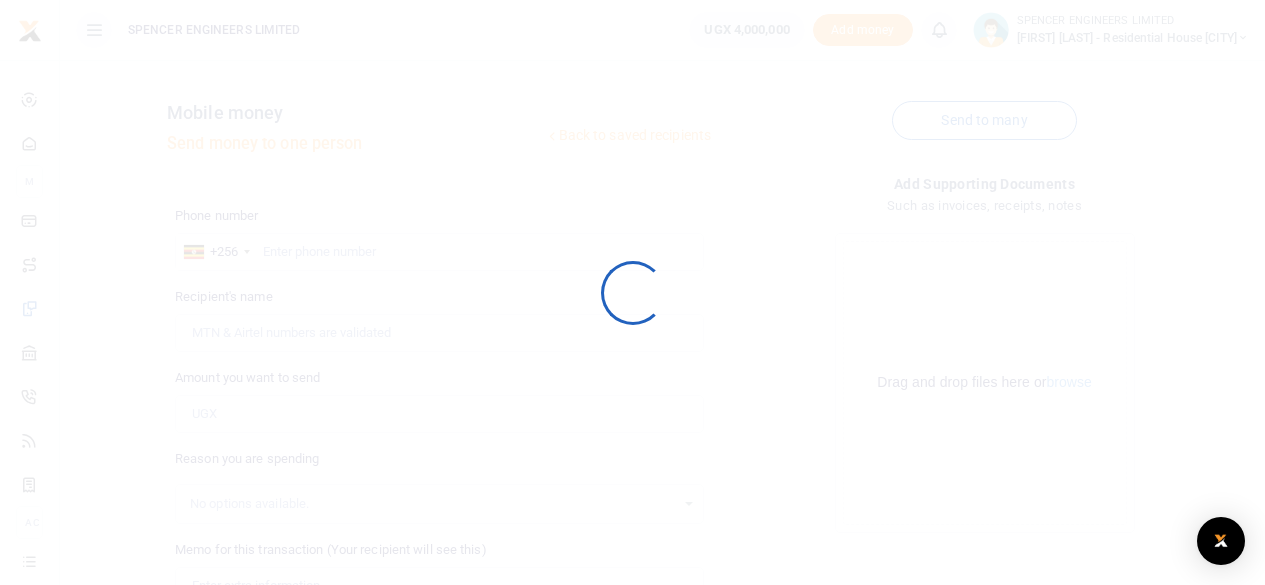 scroll, scrollTop: 0, scrollLeft: 0, axis: both 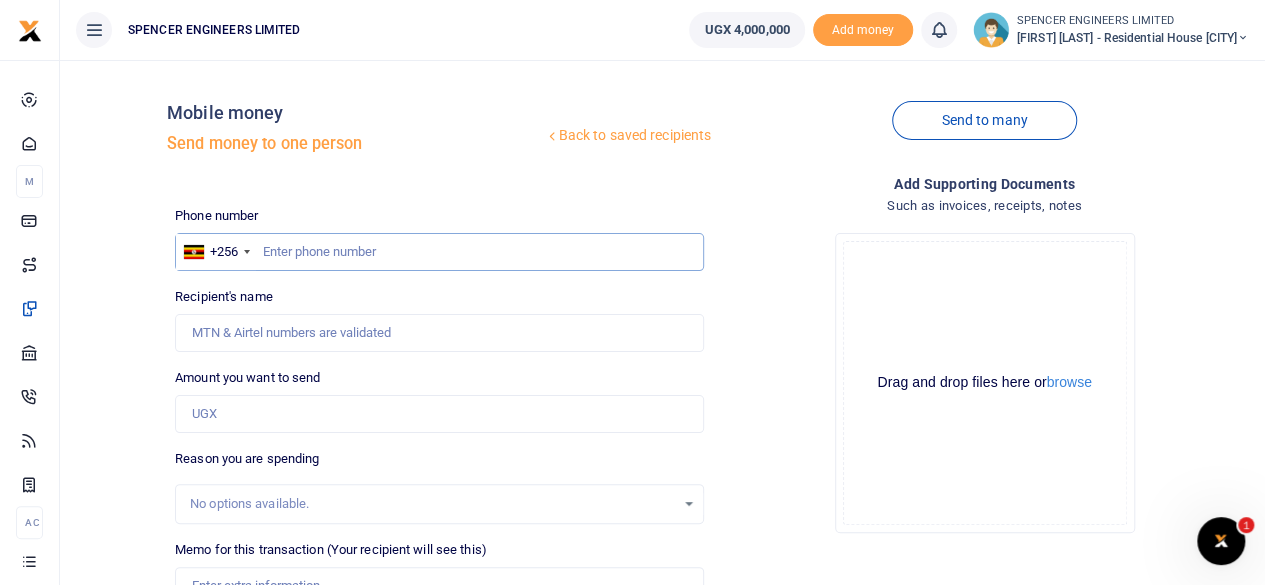 click at bounding box center [439, 252] 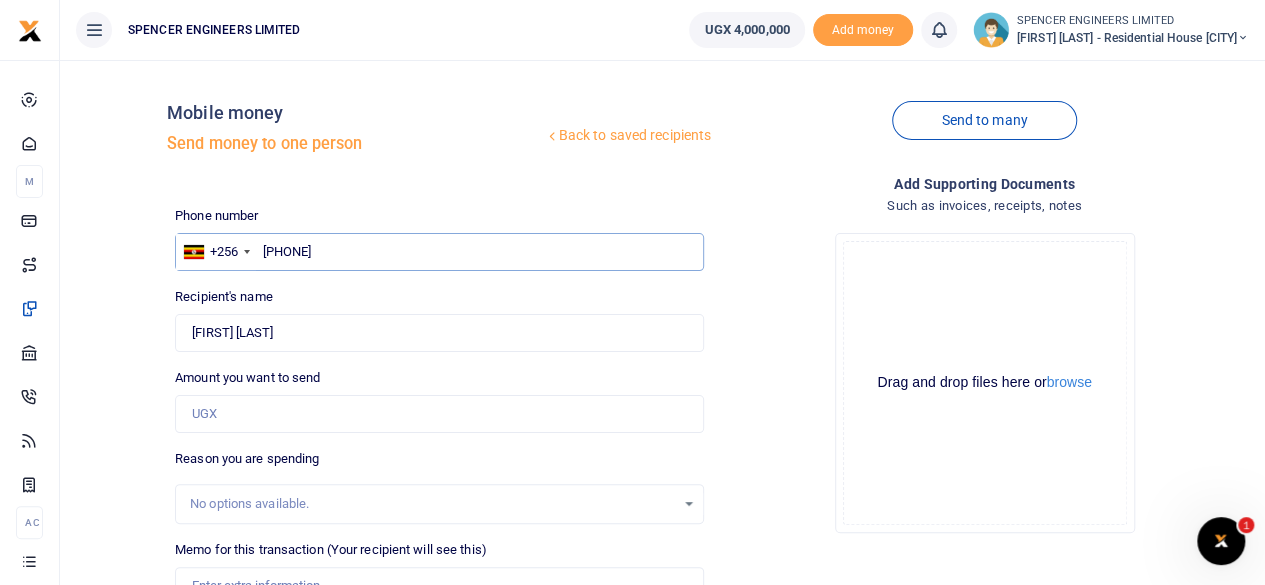 type on "0786548881" 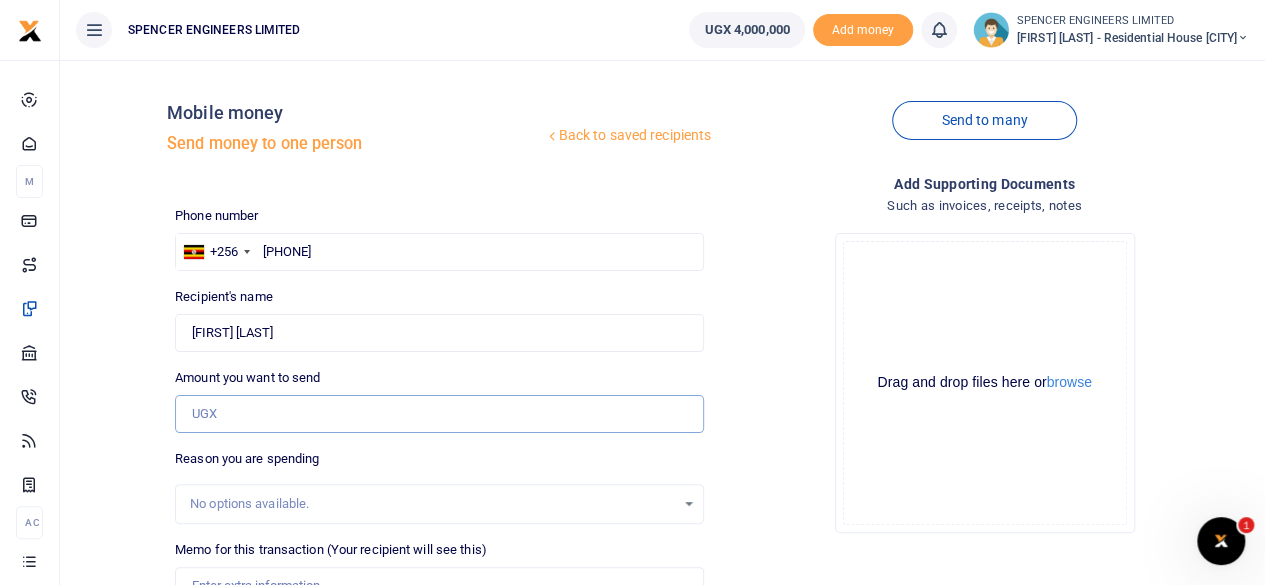 click on "Amount you want to send" at bounding box center [439, 414] 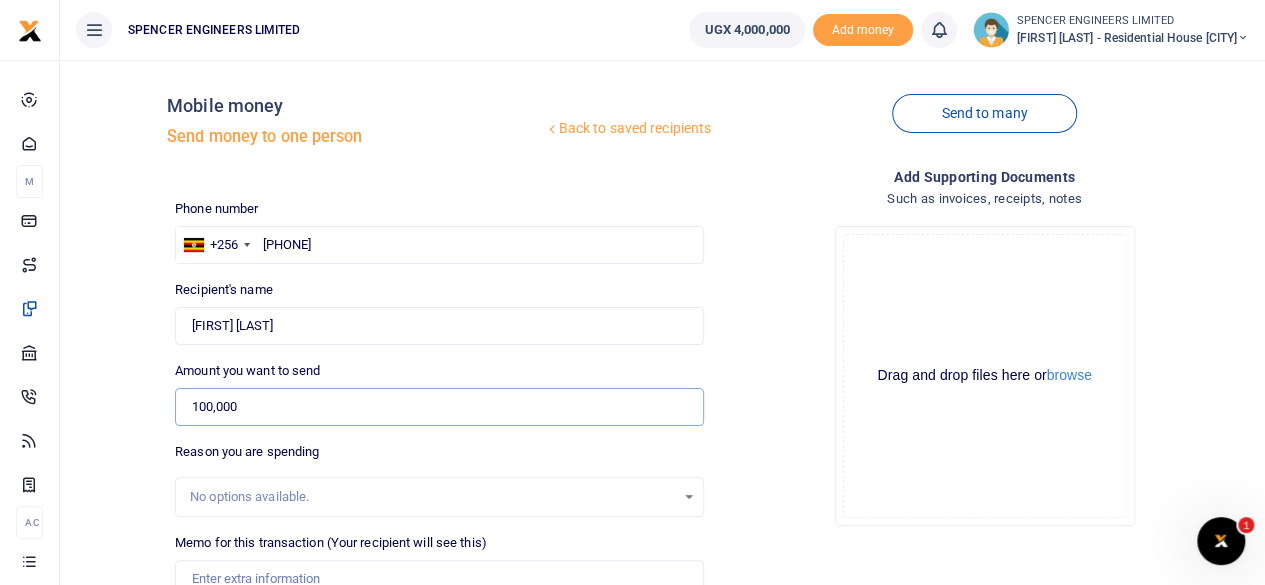 scroll, scrollTop: 100, scrollLeft: 0, axis: vertical 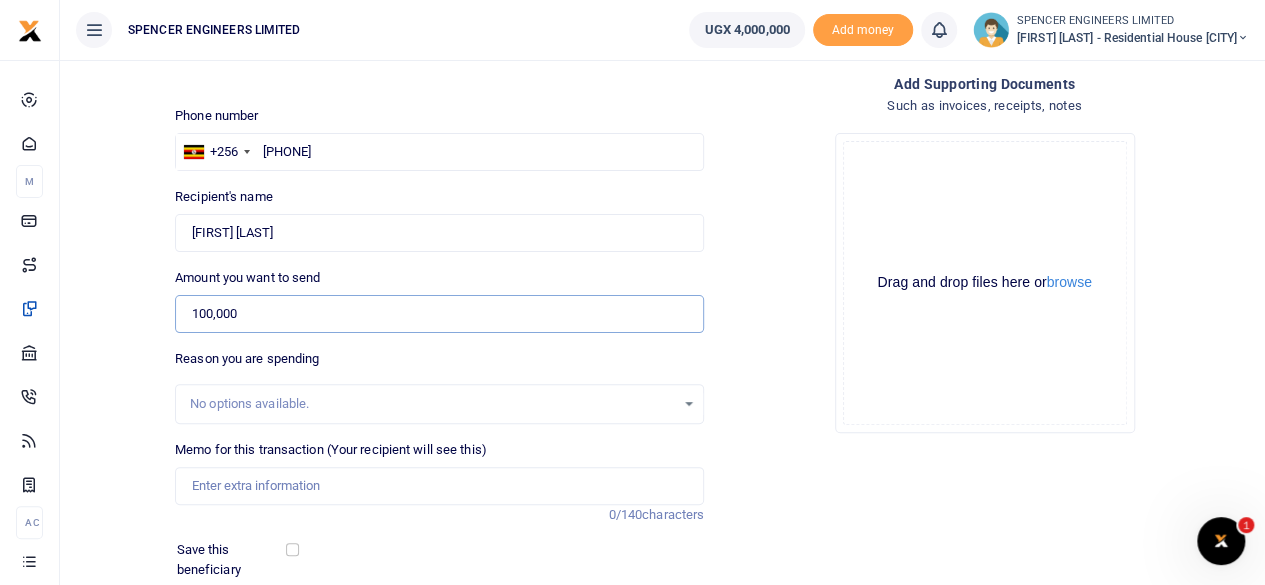type on "100,000" 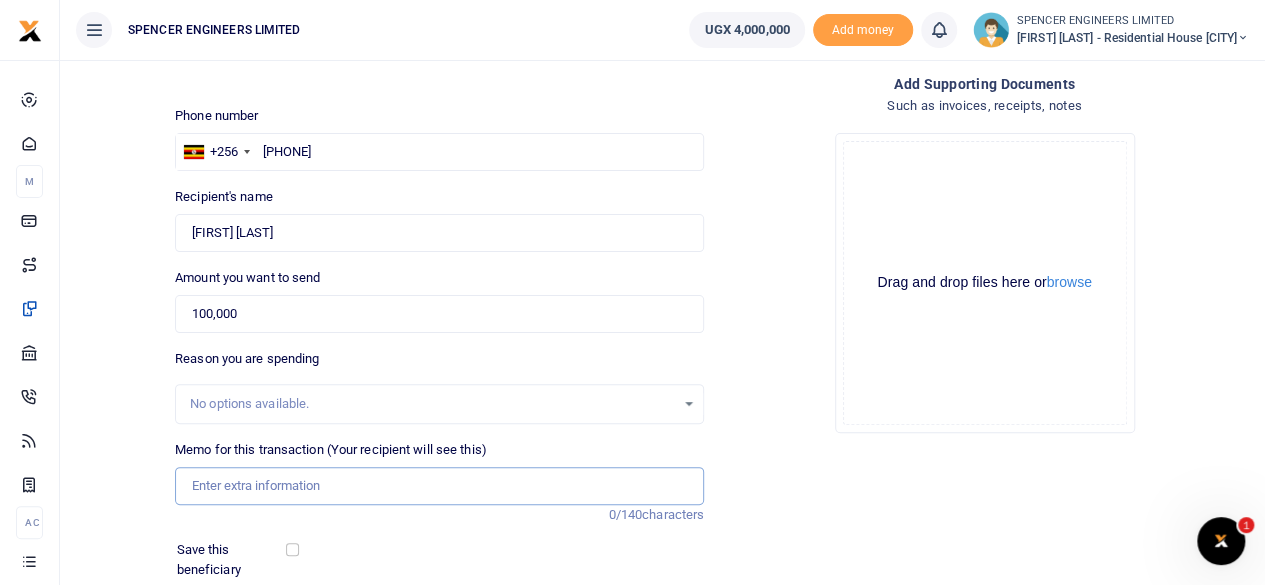click on "Memo for this transaction (Your recipient will see this)" at bounding box center [439, 486] 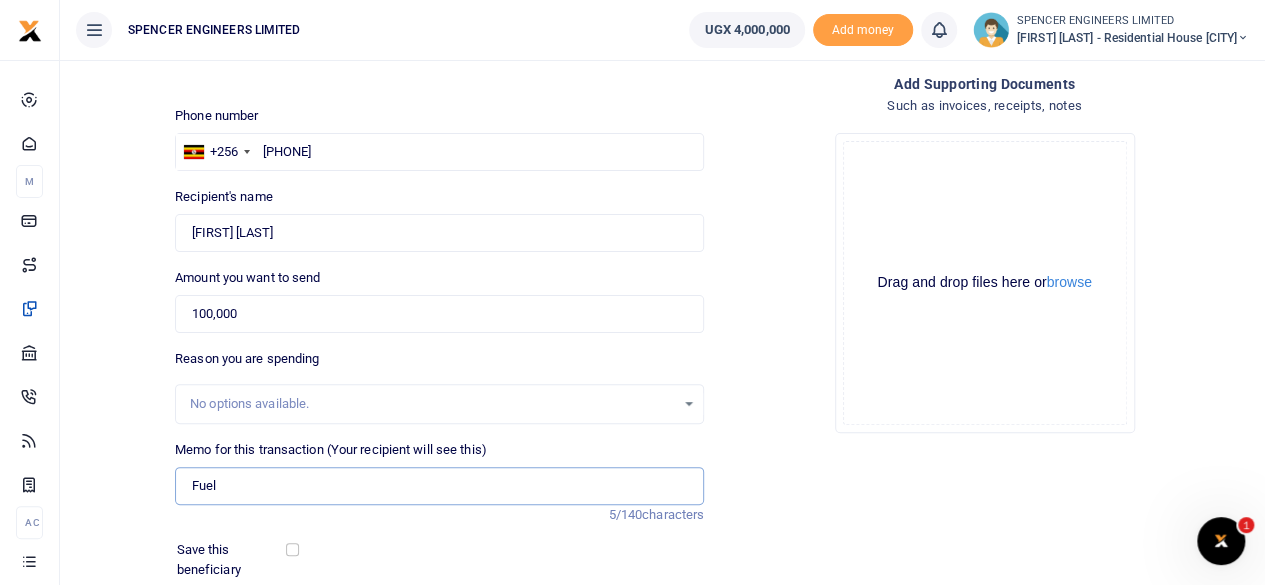 type on "Fuel to Ntungamo site" 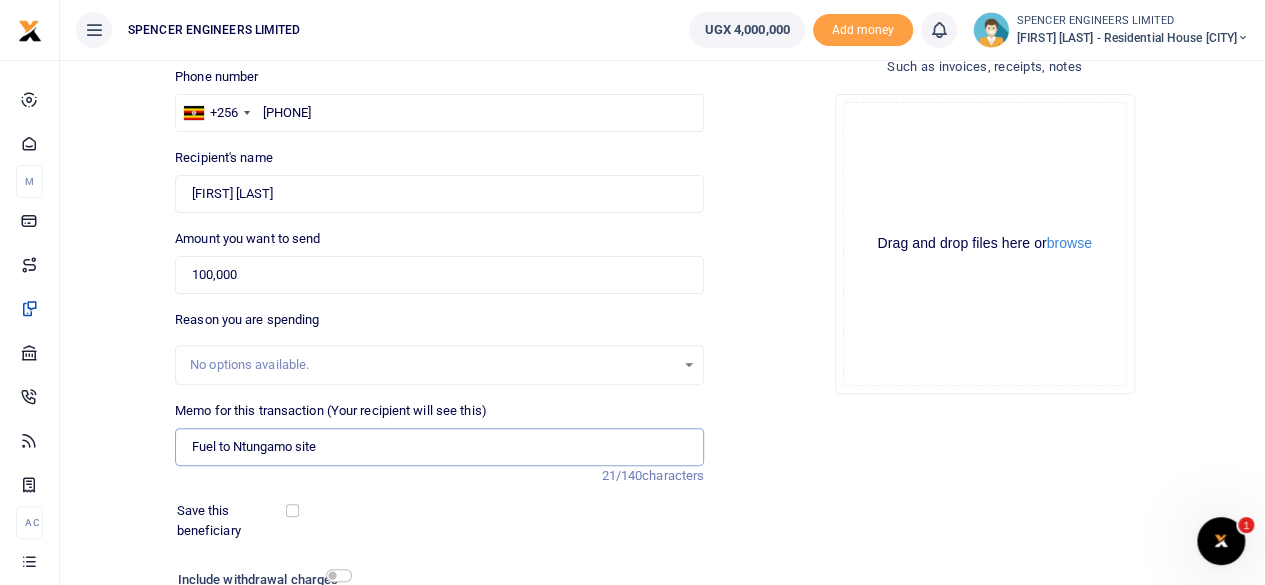 scroll, scrollTop: 200, scrollLeft: 0, axis: vertical 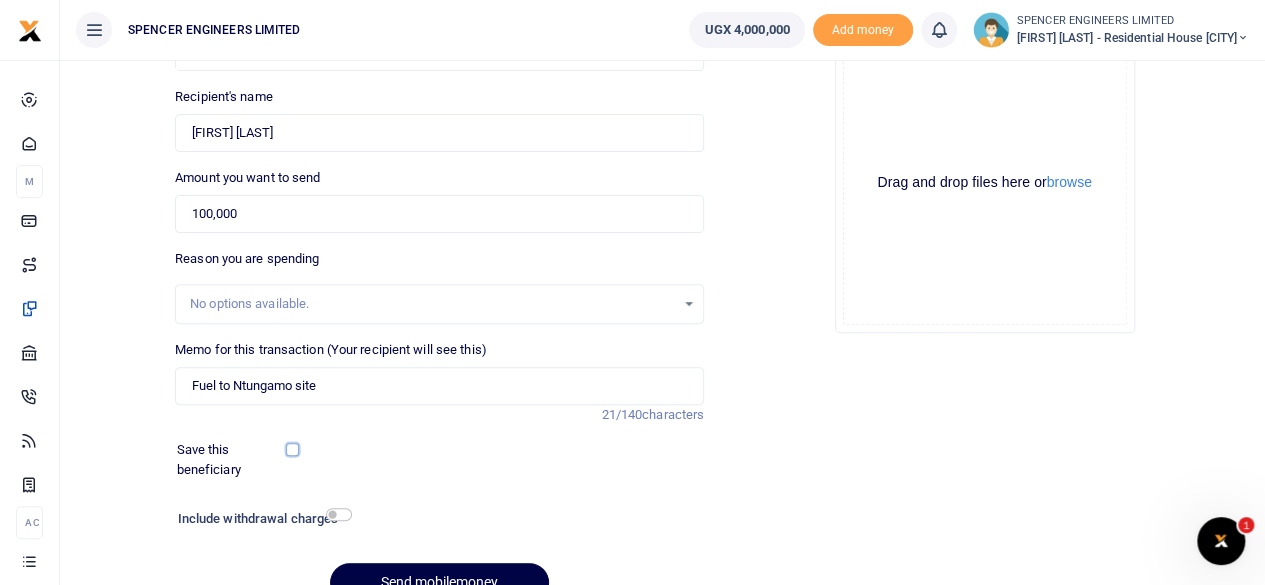 click at bounding box center [292, 449] 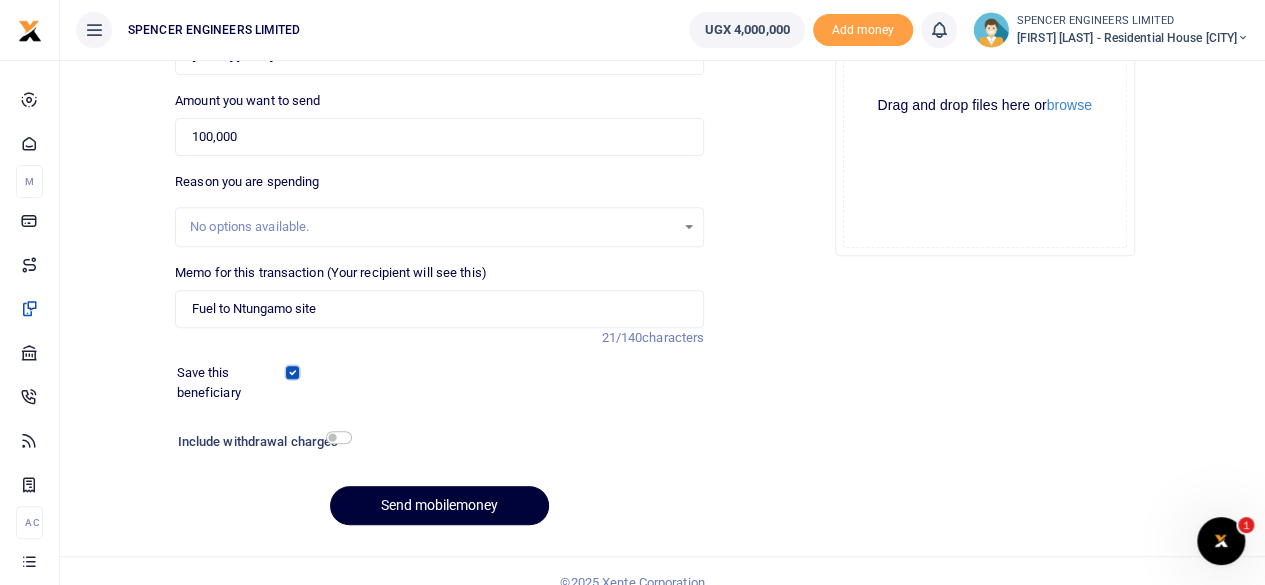 scroll, scrollTop: 298, scrollLeft: 0, axis: vertical 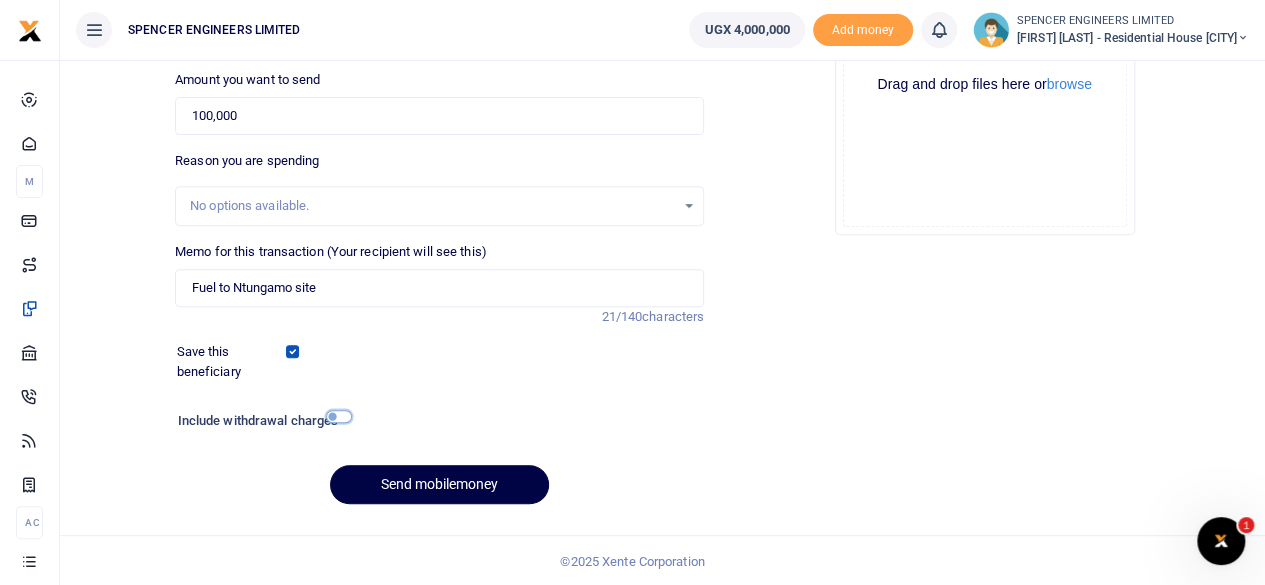 click at bounding box center [339, 416] 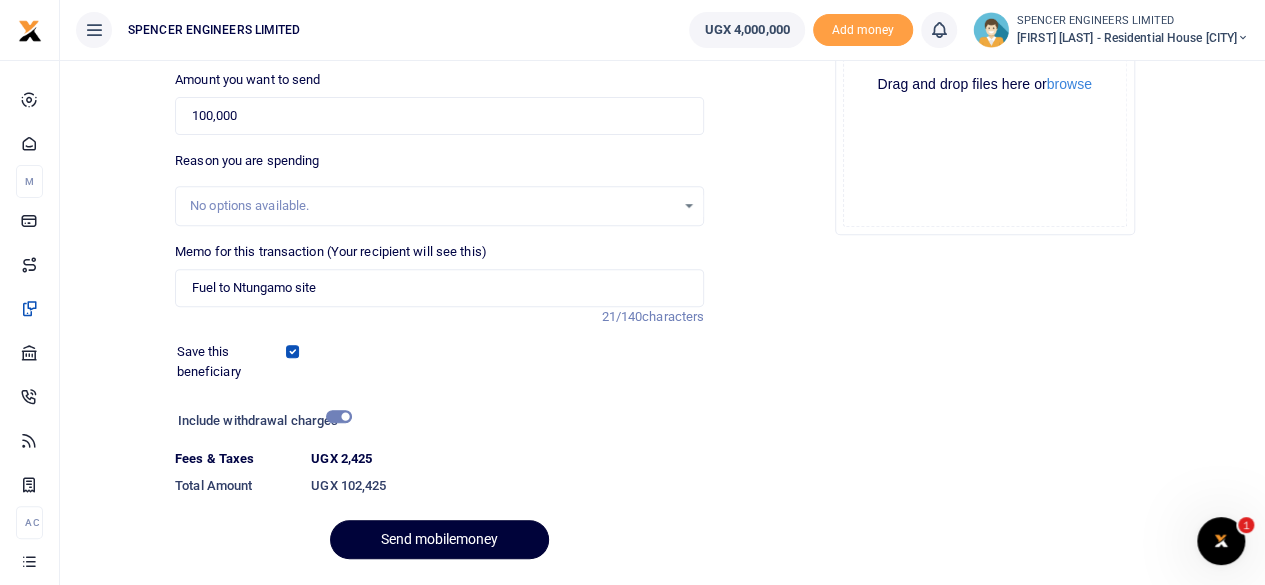click on "Send mobilemoney" at bounding box center (439, 539) 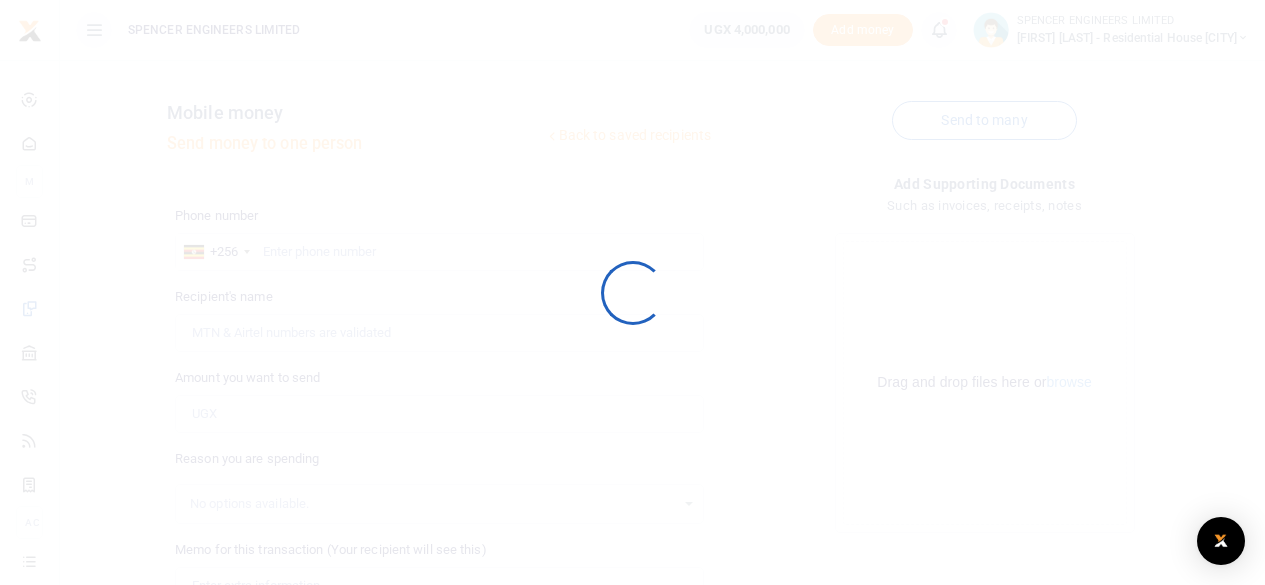scroll, scrollTop: 297, scrollLeft: 0, axis: vertical 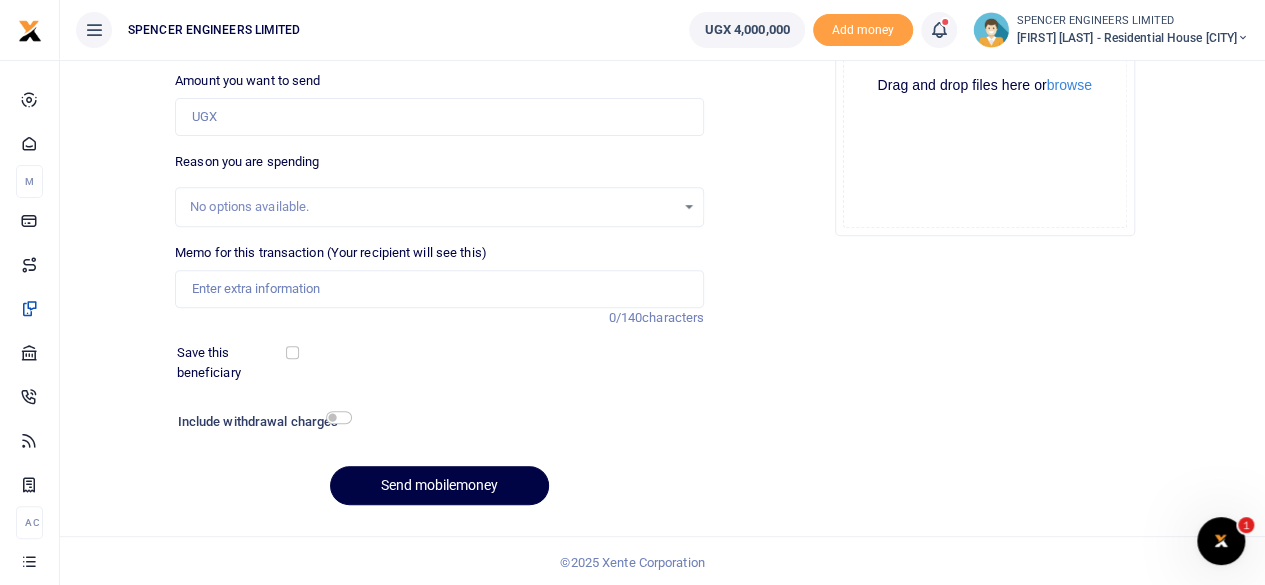 click at bounding box center (939, 30) 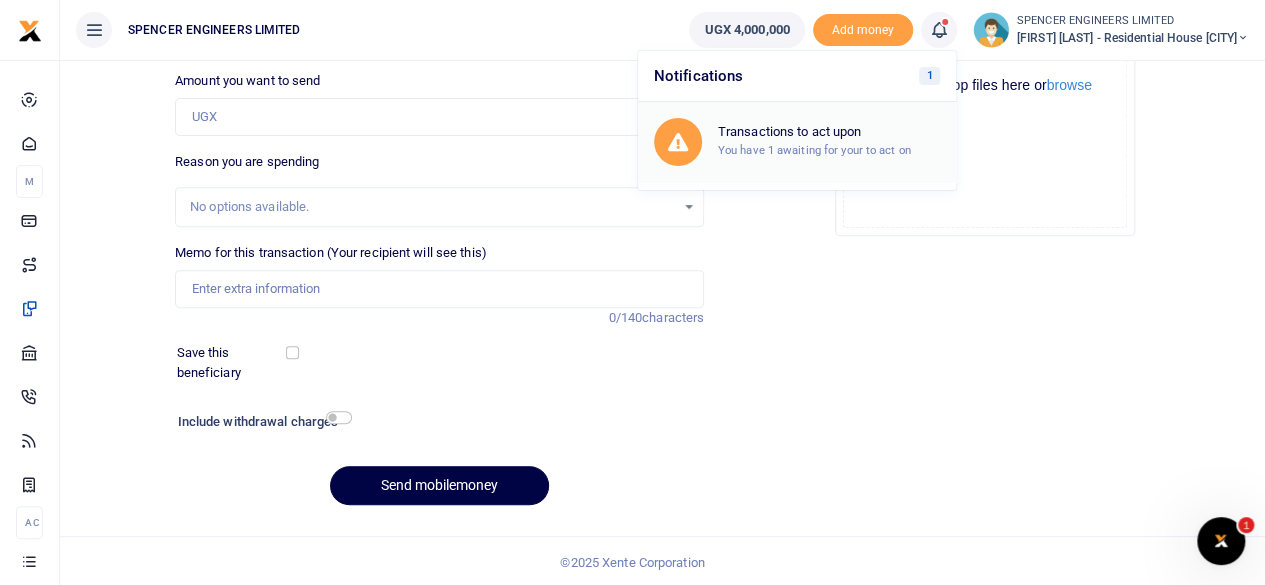click on "Transactions to act upon" at bounding box center [829, 132] 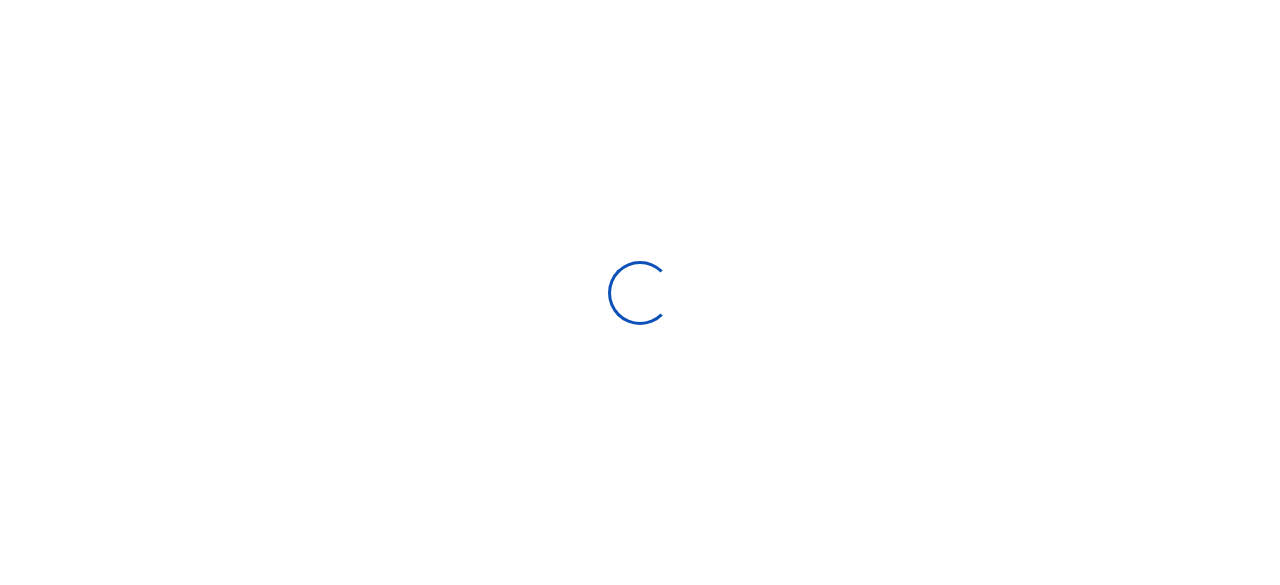 scroll, scrollTop: 0, scrollLeft: 0, axis: both 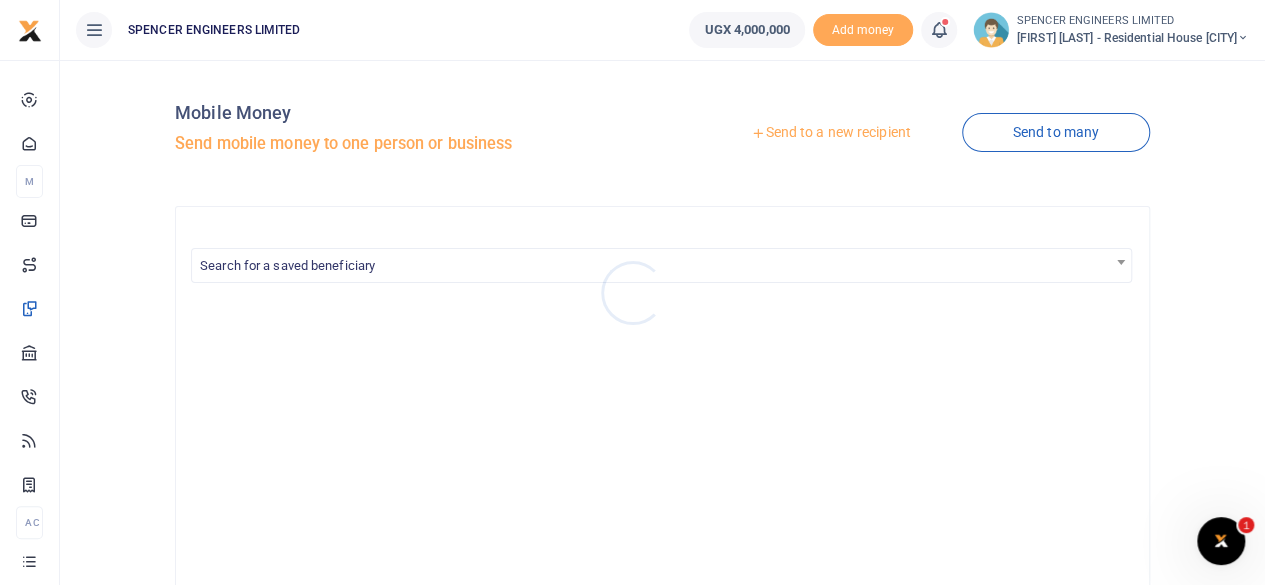 click at bounding box center [632, 292] 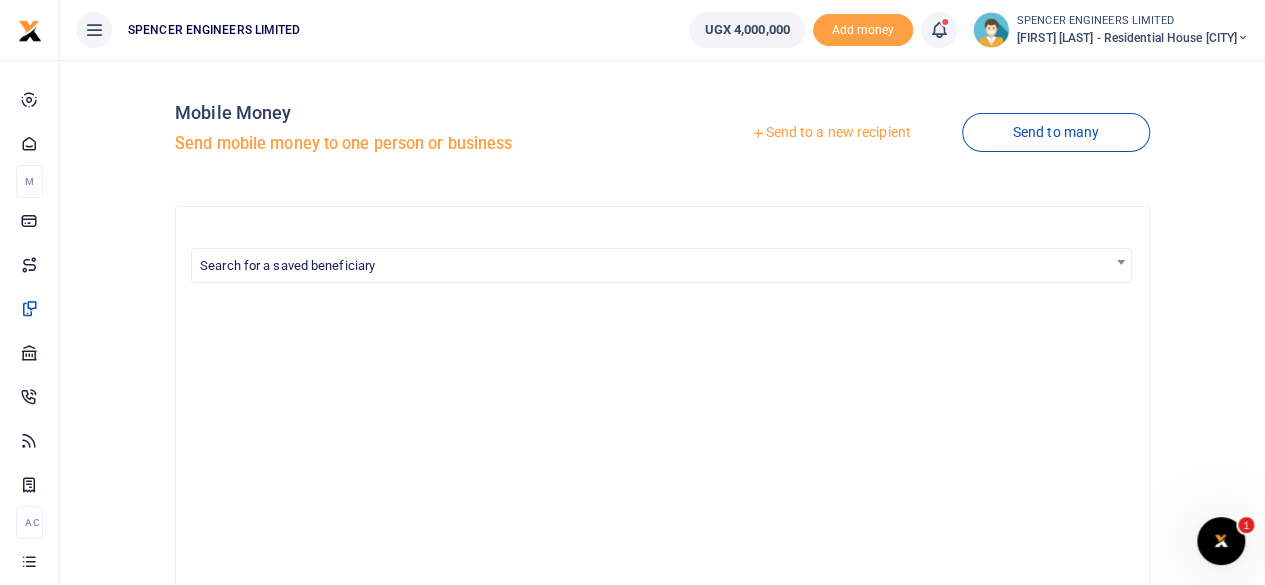 click at bounding box center (1243, 38) 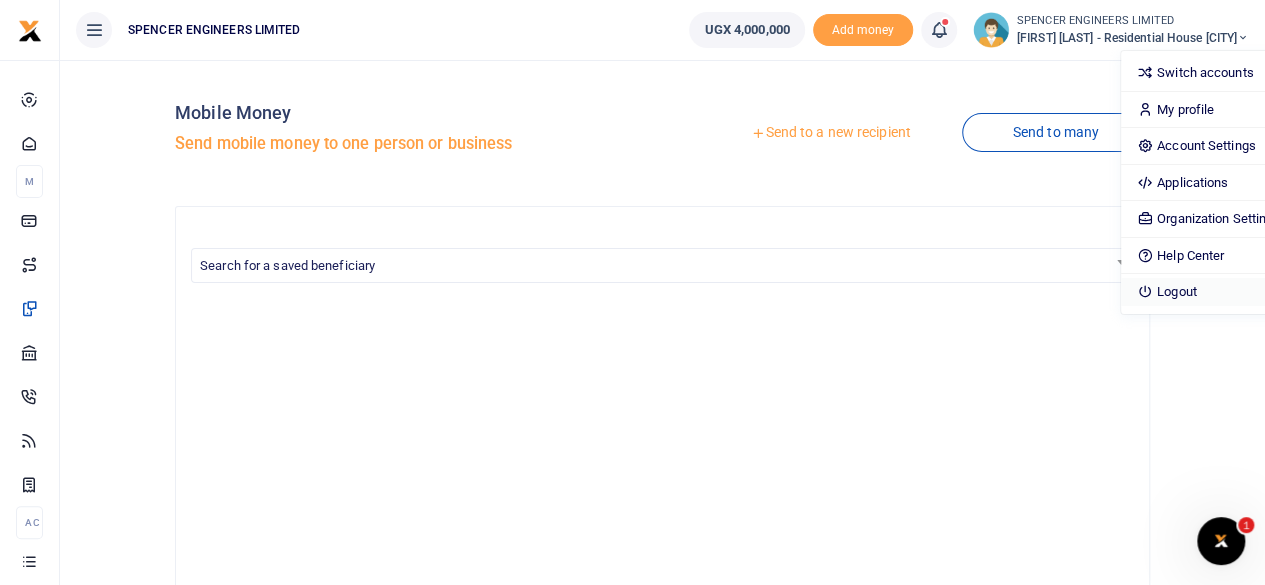 click on "Logout" at bounding box center (1208, 292) 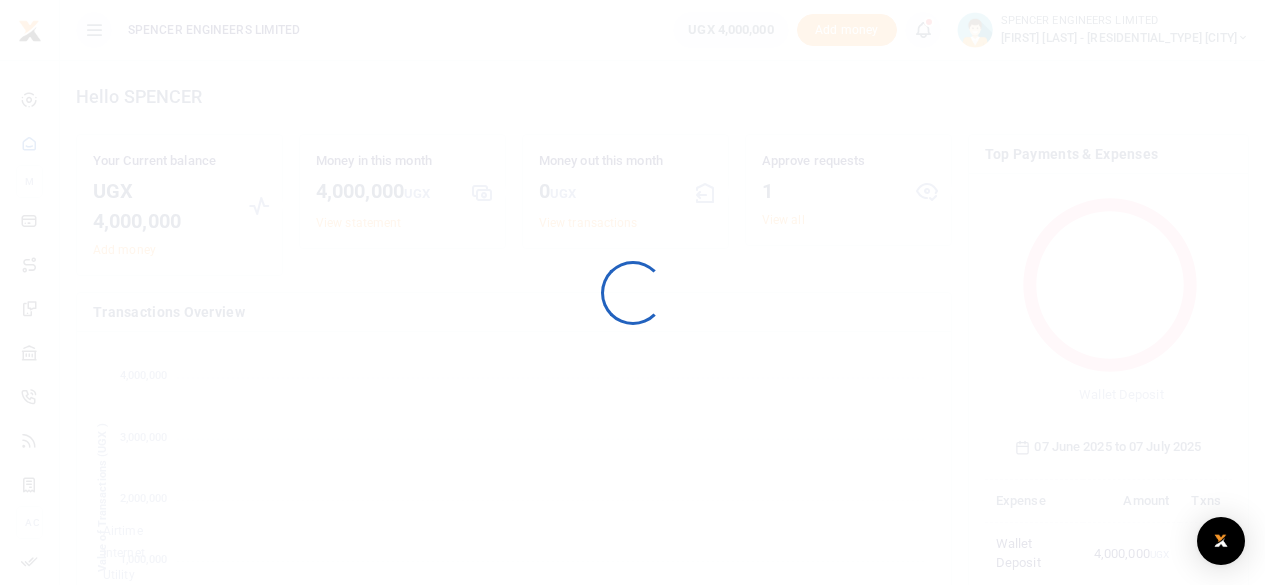 scroll, scrollTop: 0, scrollLeft: 0, axis: both 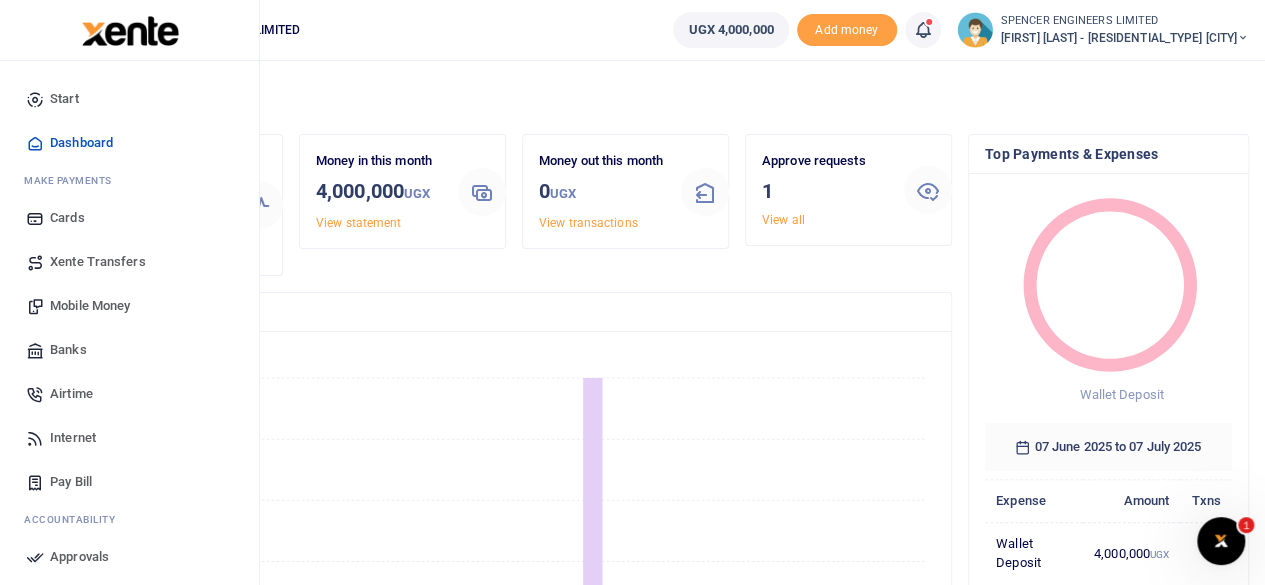 click on "Mobile Money" at bounding box center [90, 306] 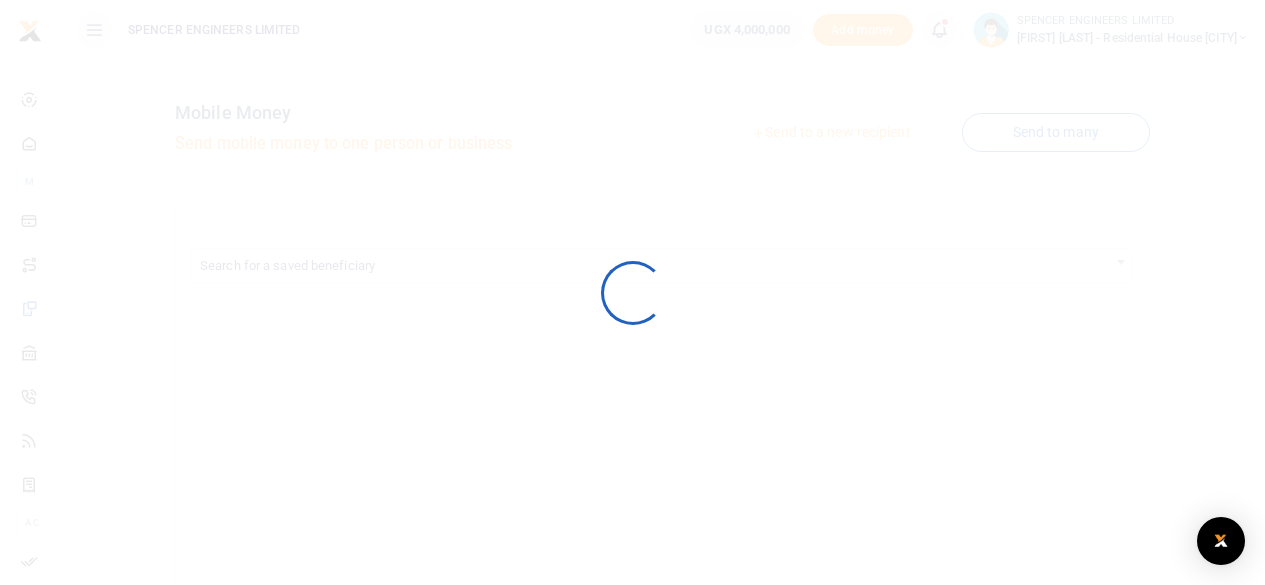 scroll, scrollTop: 0, scrollLeft: 0, axis: both 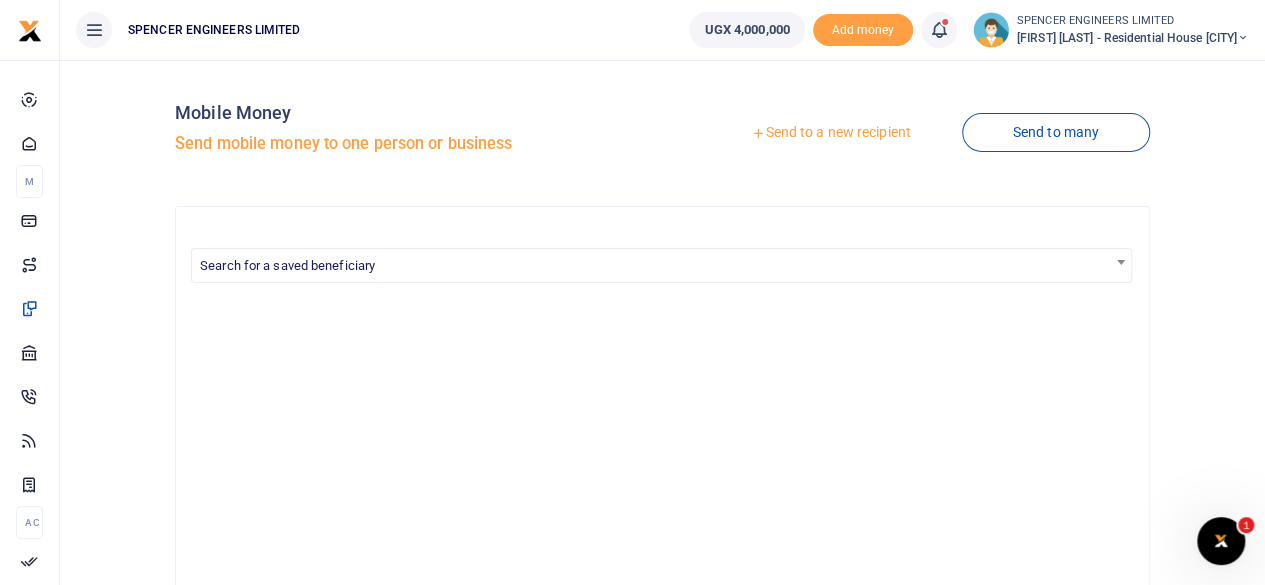 click on "Send to a new recipient" at bounding box center (830, 133) 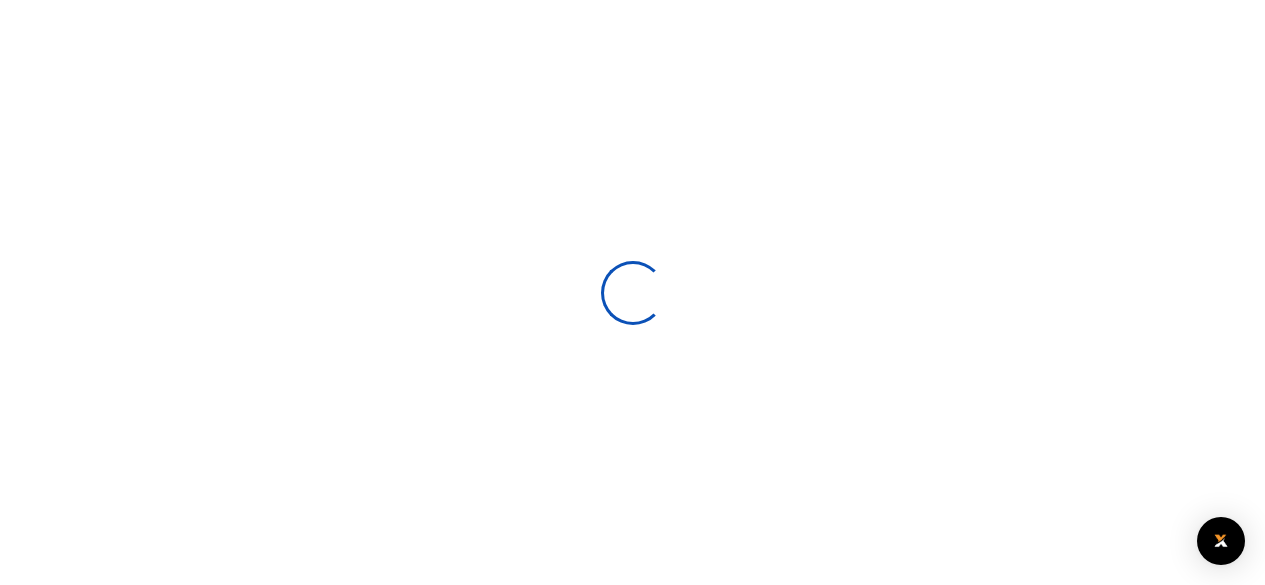 scroll, scrollTop: 0, scrollLeft: 0, axis: both 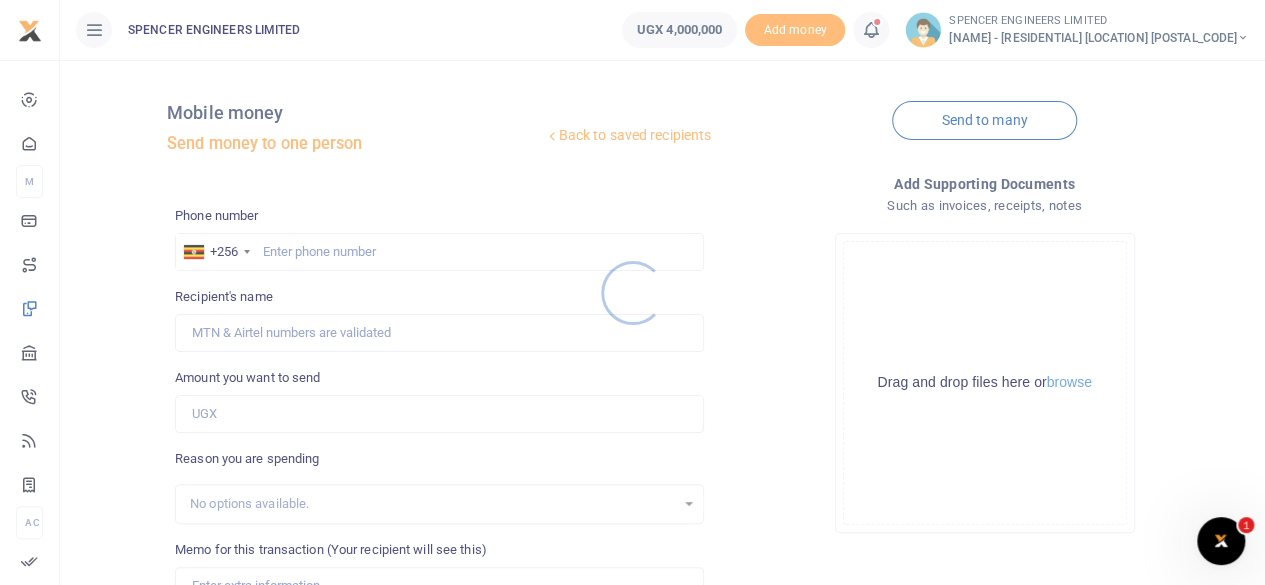 click at bounding box center (632, 292) 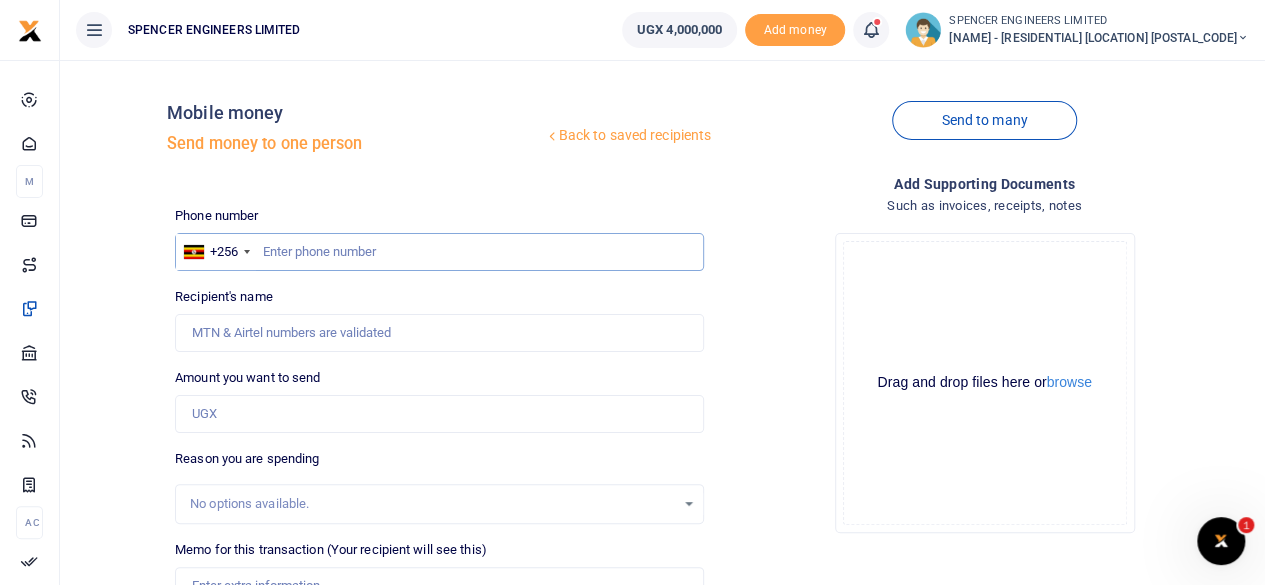 click at bounding box center (439, 252) 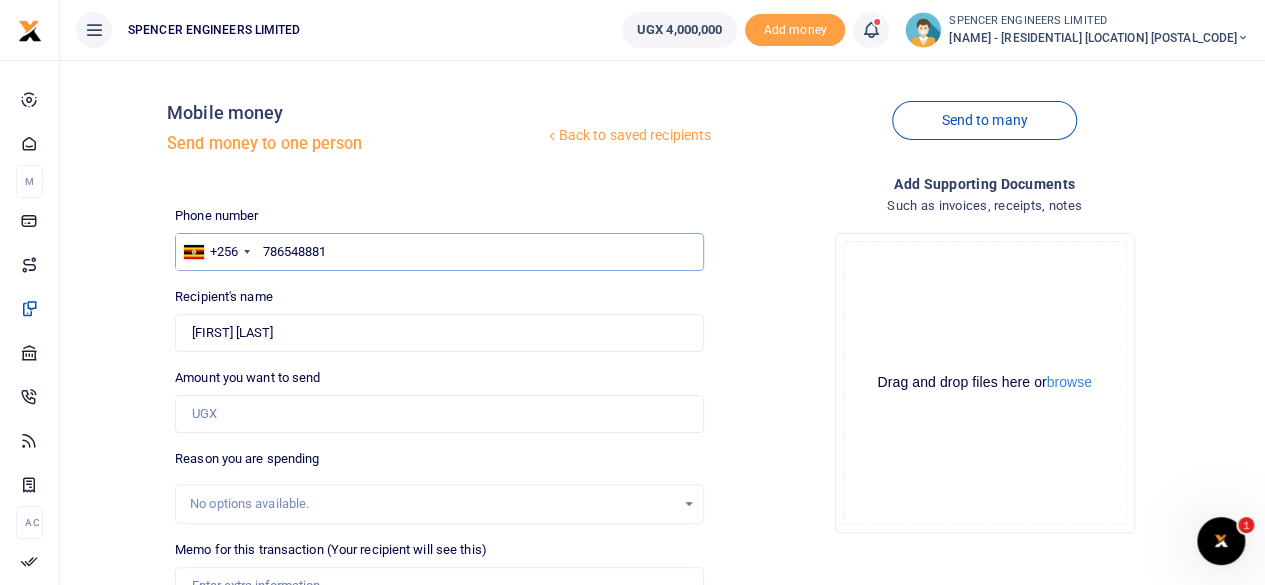 type on "786548881" 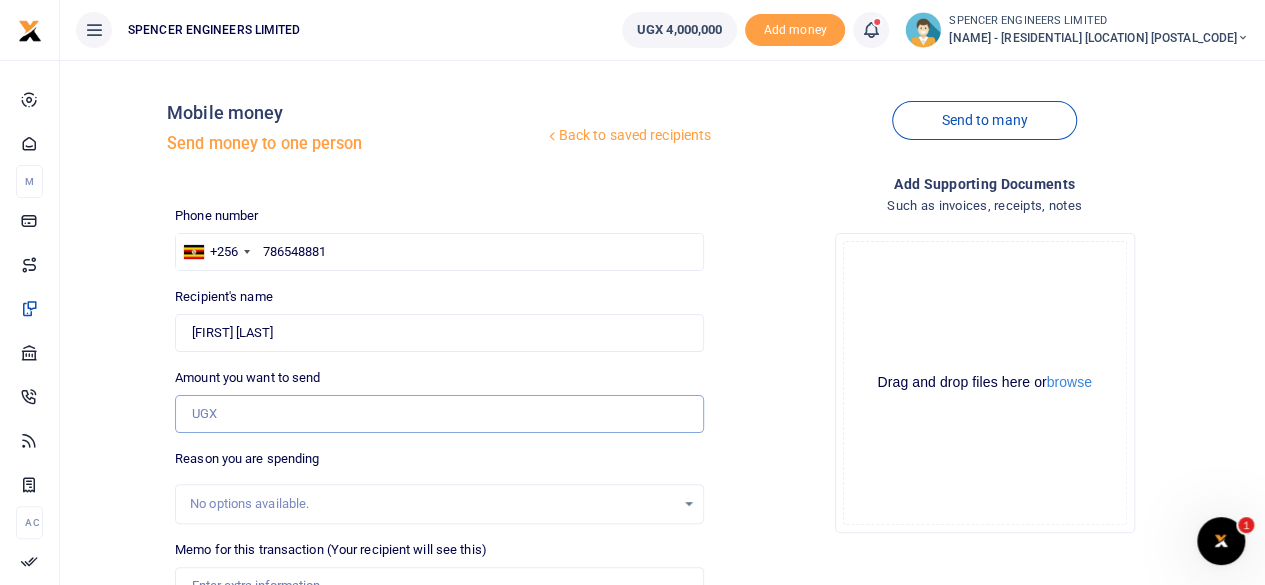 click on "Amount you want to send" at bounding box center [439, 414] 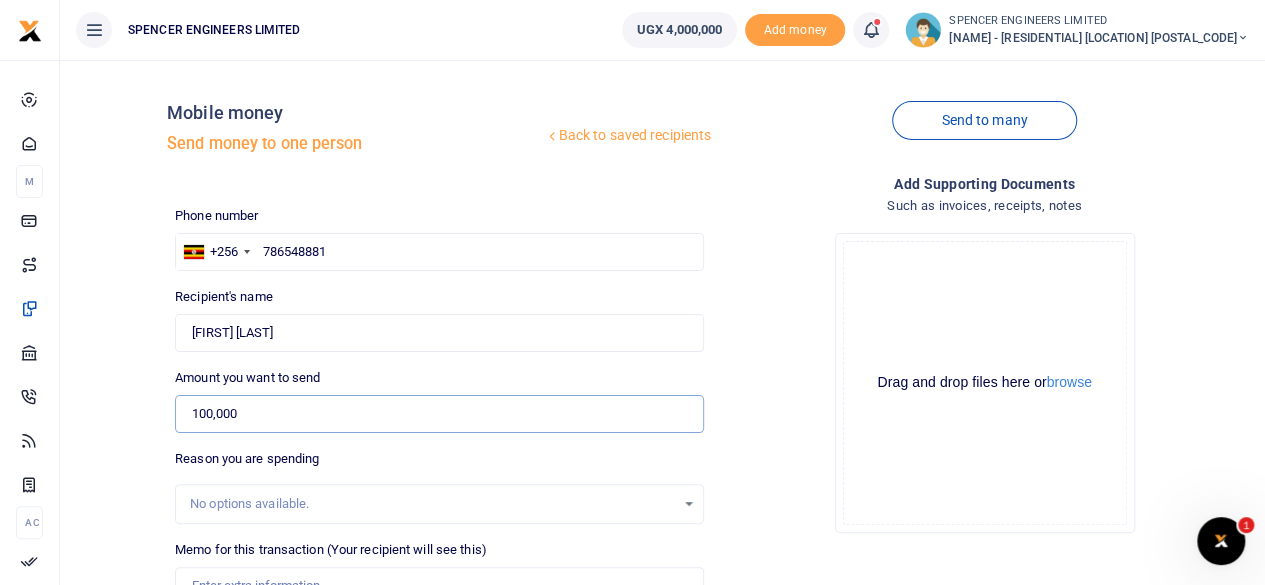 scroll, scrollTop: 100, scrollLeft: 0, axis: vertical 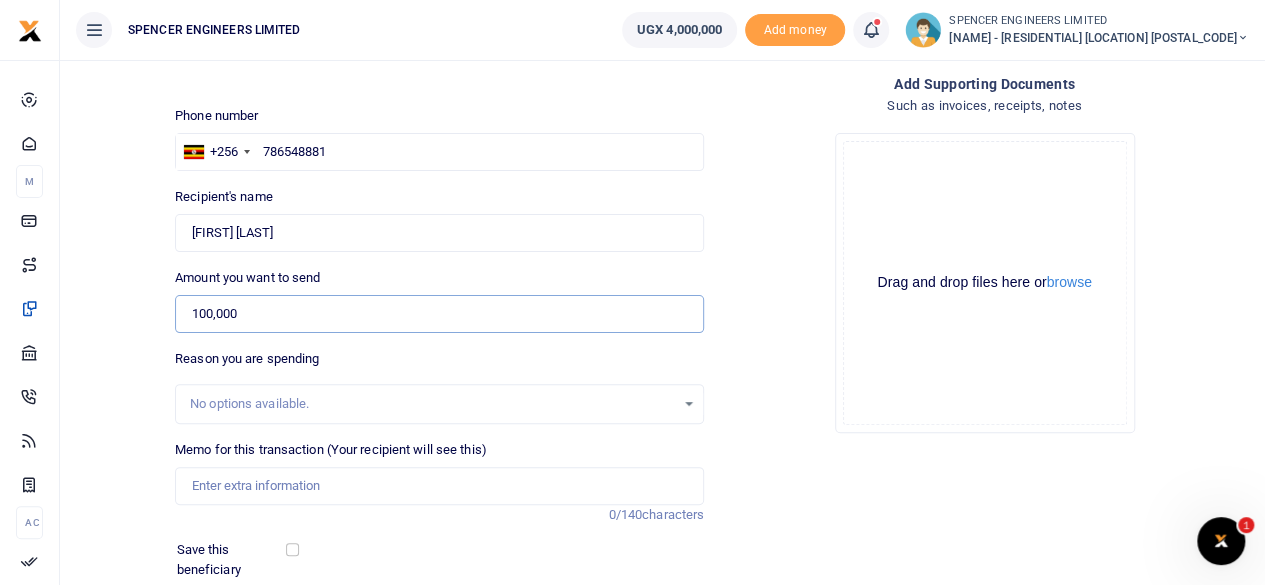 type on "100,000" 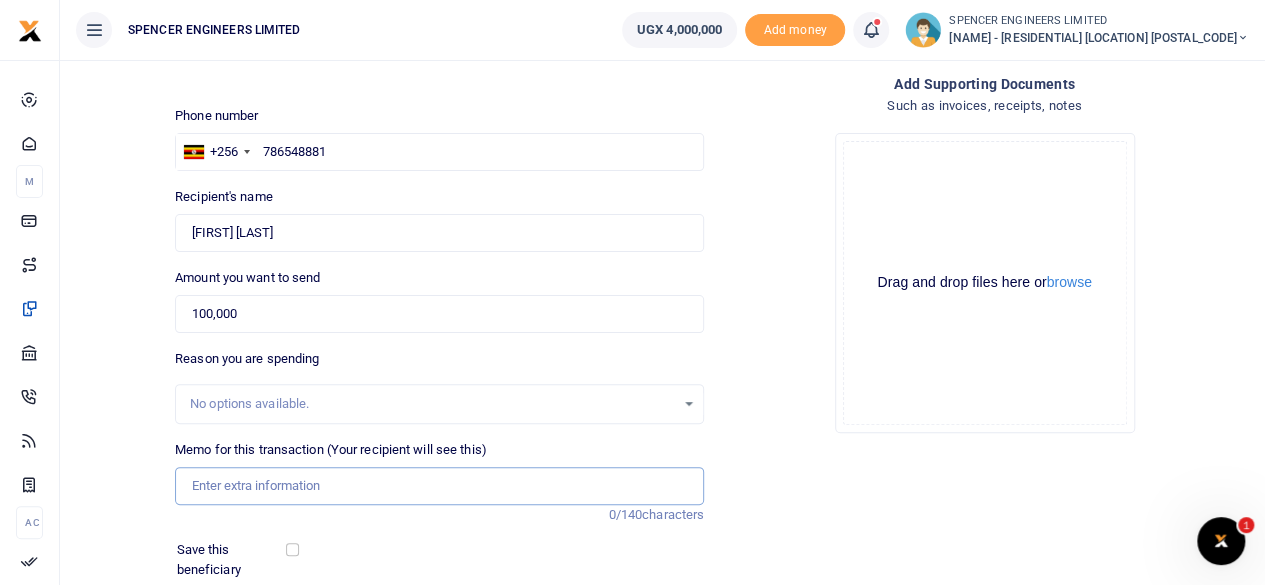 click on "Memo for this transaction (Your recipient will see this)" at bounding box center (439, 486) 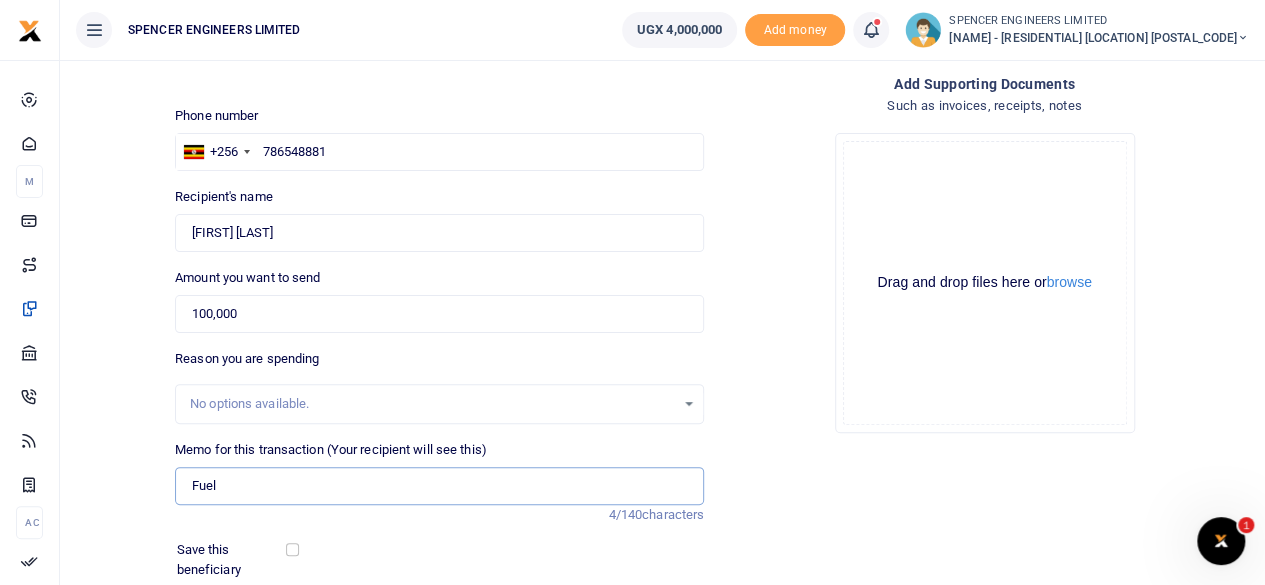type on "Fuel to Ntungamo site" 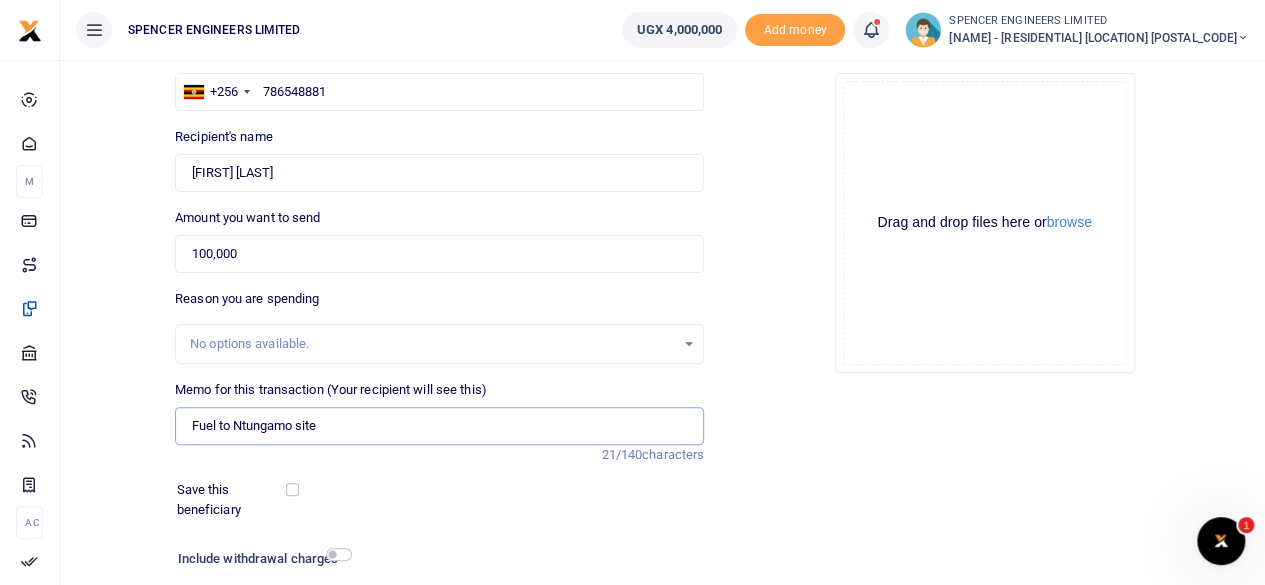 scroll, scrollTop: 200, scrollLeft: 0, axis: vertical 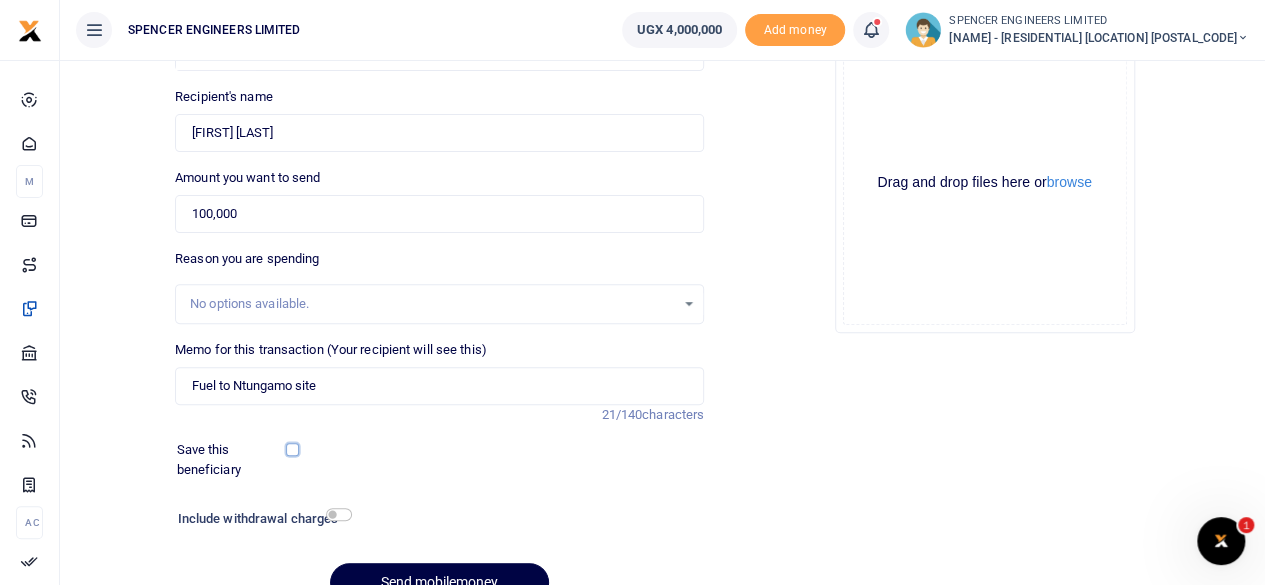 click at bounding box center [292, 449] 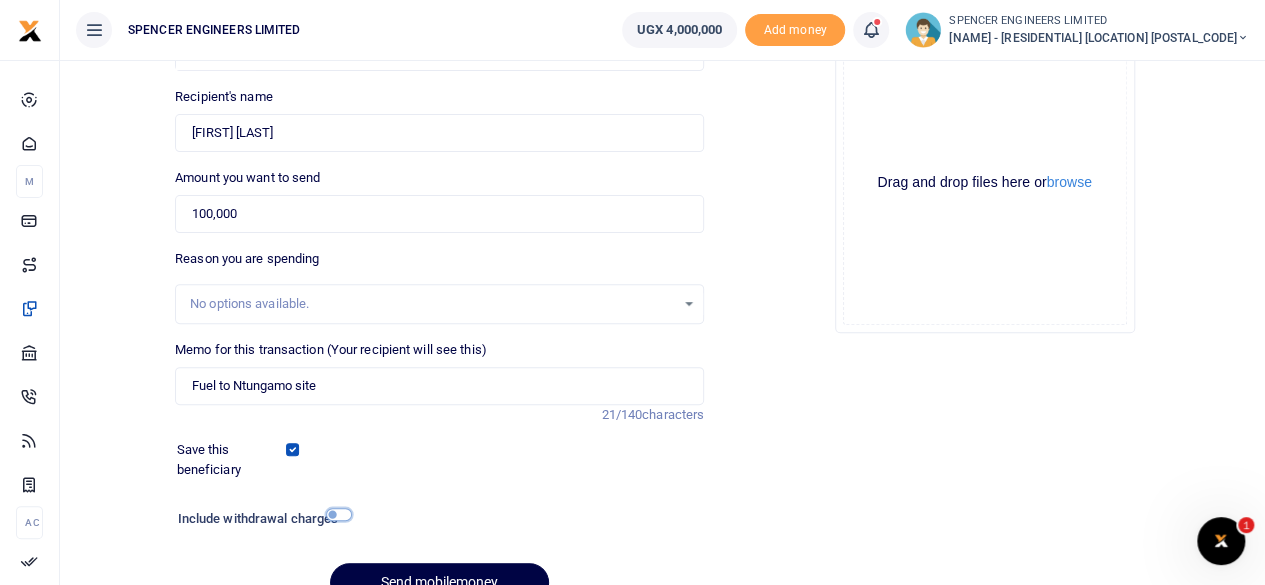click at bounding box center [339, 514] 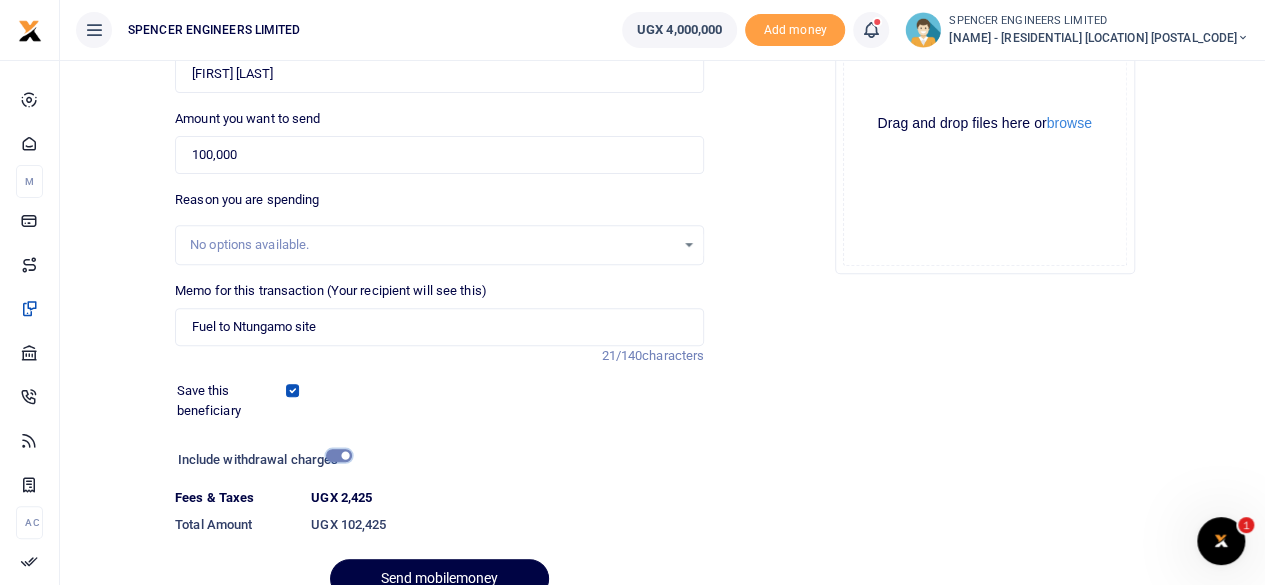 scroll, scrollTop: 300, scrollLeft: 0, axis: vertical 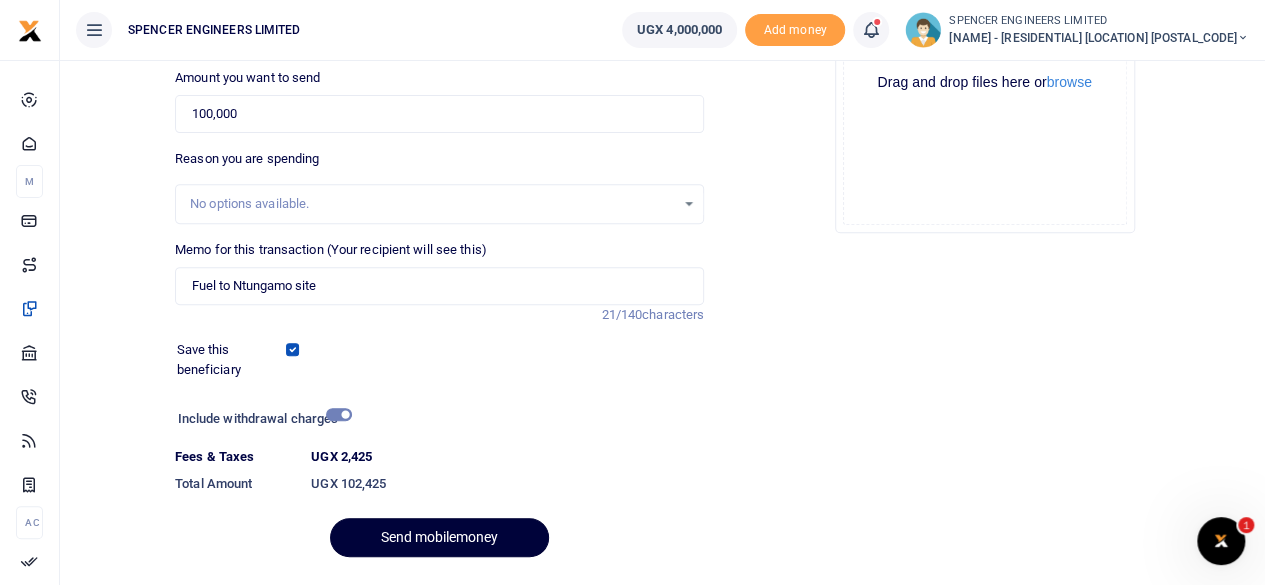 click on "Send mobilemoney" at bounding box center (439, 537) 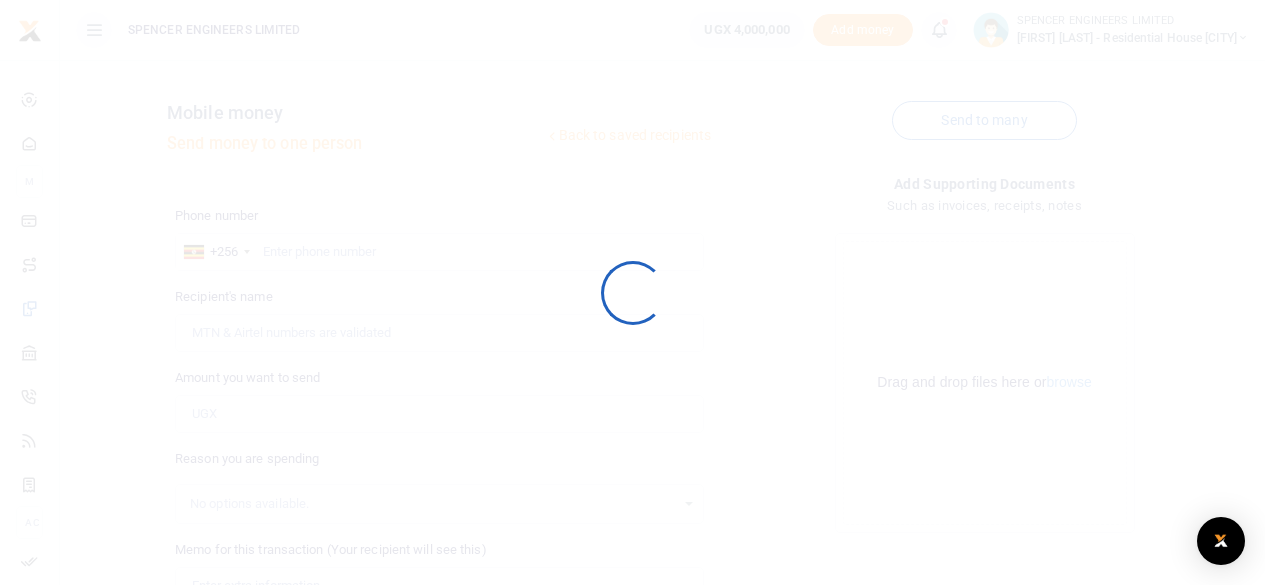 scroll, scrollTop: 298, scrollLeft: 0, axis: vertical 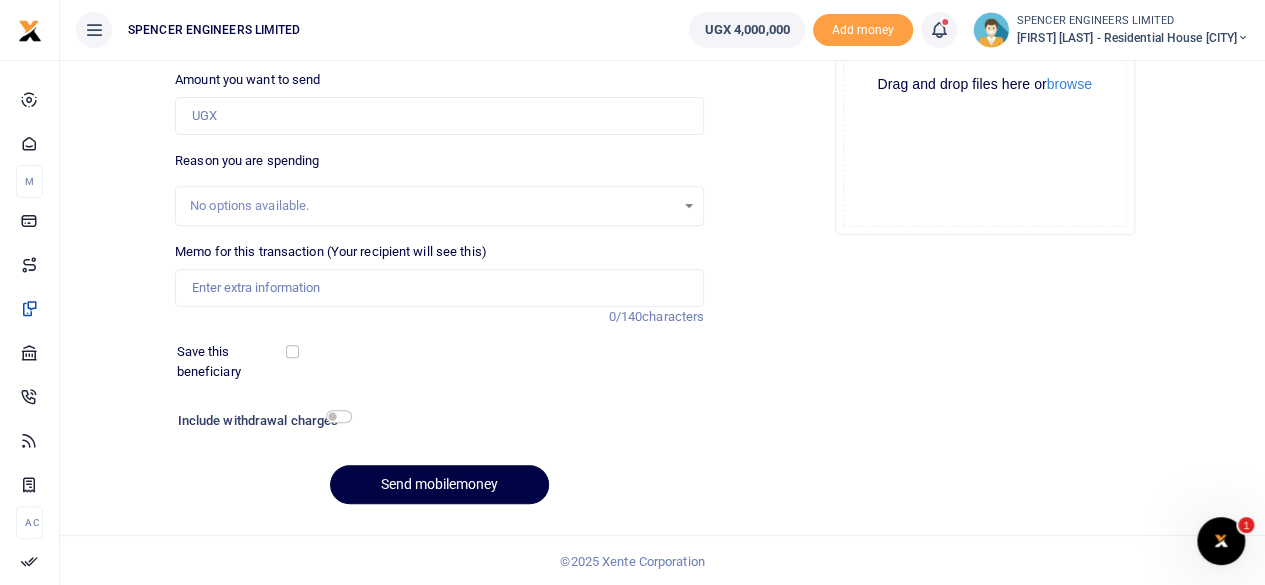 click at bounding box center (939, 30) 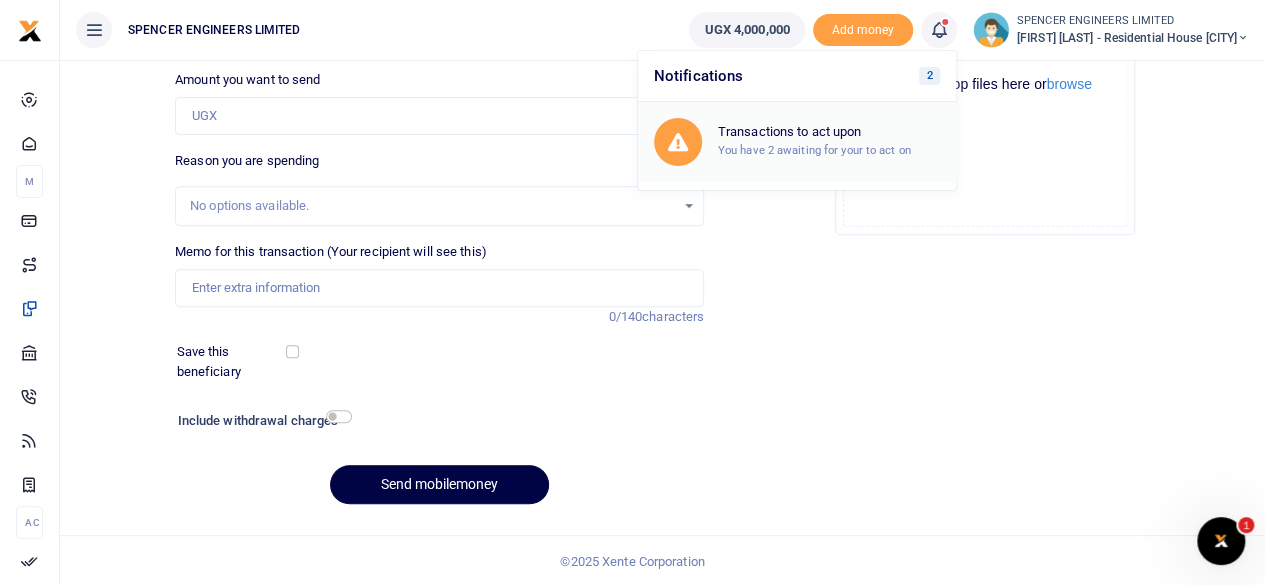click on "Transactions to act upon" at bounding box center [829, 132] 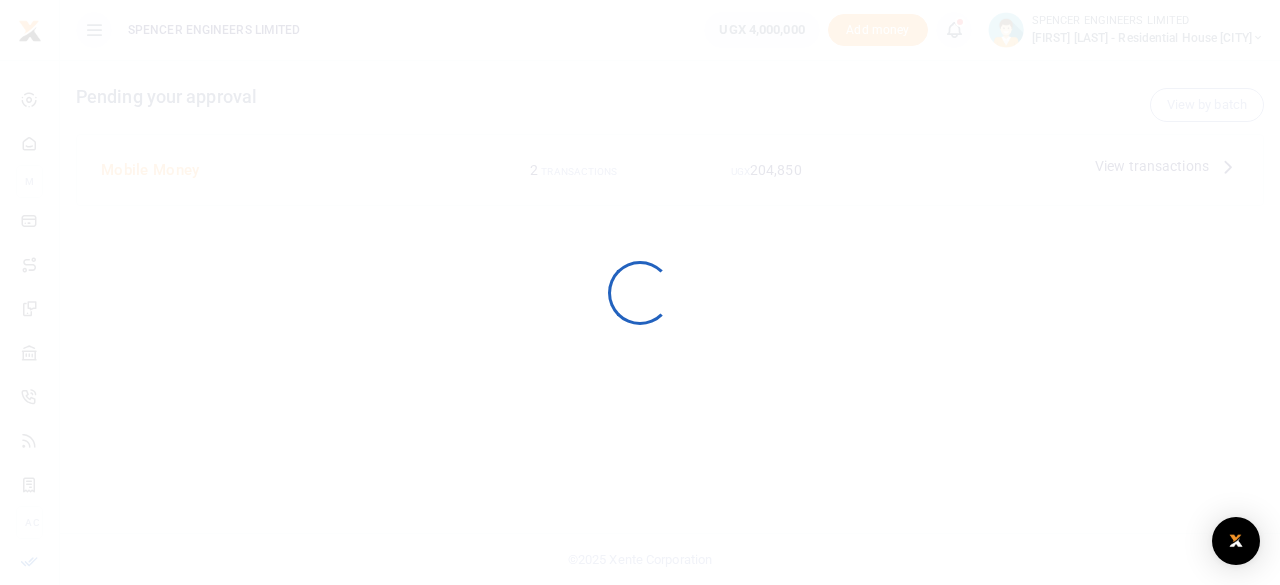 scroll, scrollTop: 0, scrollLeft: 0, axis: both 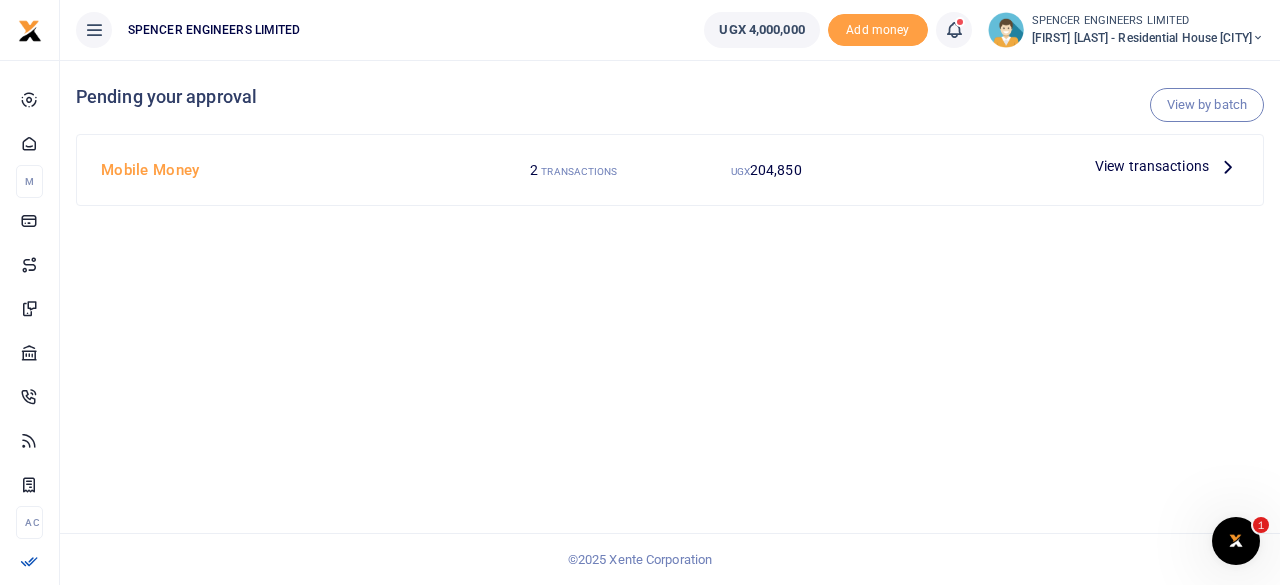 click at bounding box center (1228, 166) 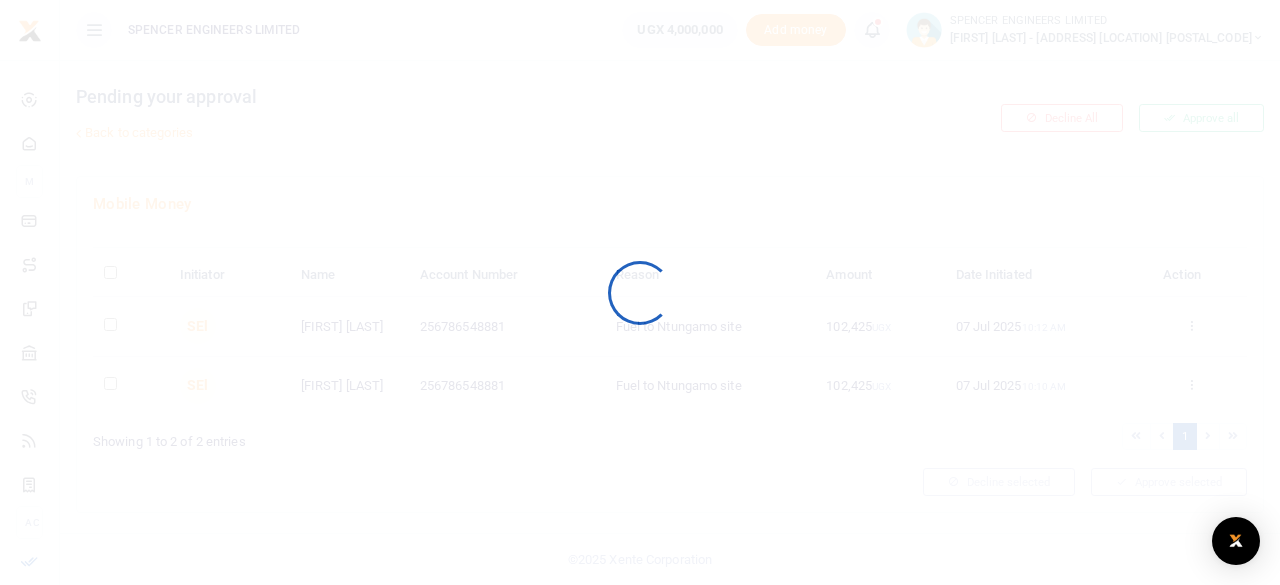 scroll, scrollTop: 0, scrollLeft: 0, axis: both 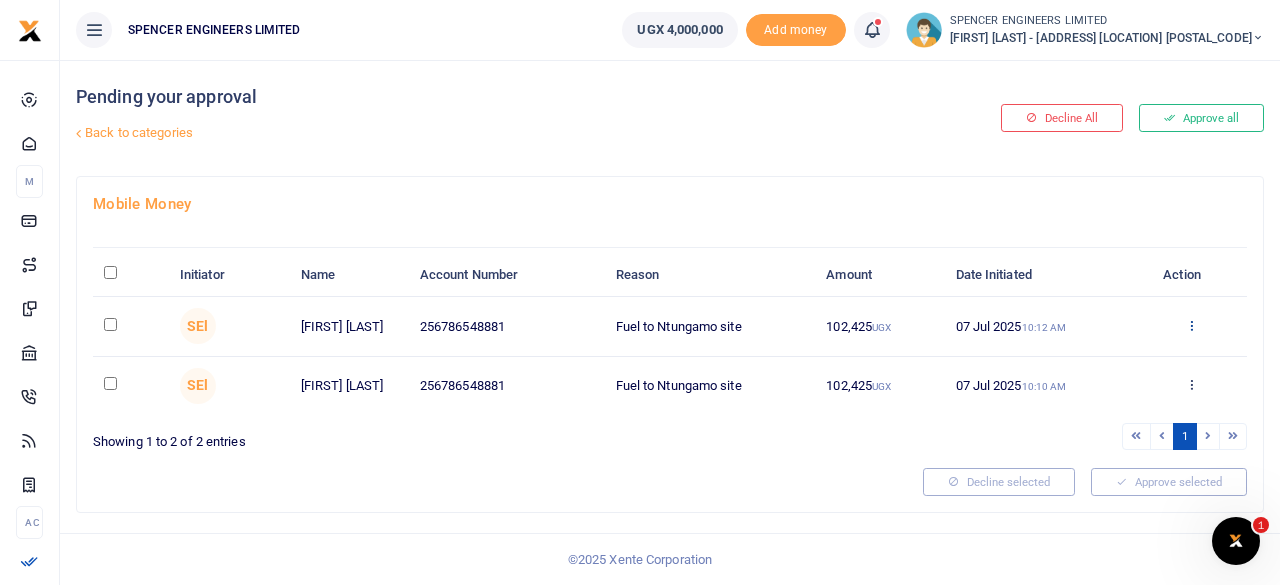 click at bounding box center [1191, 325] 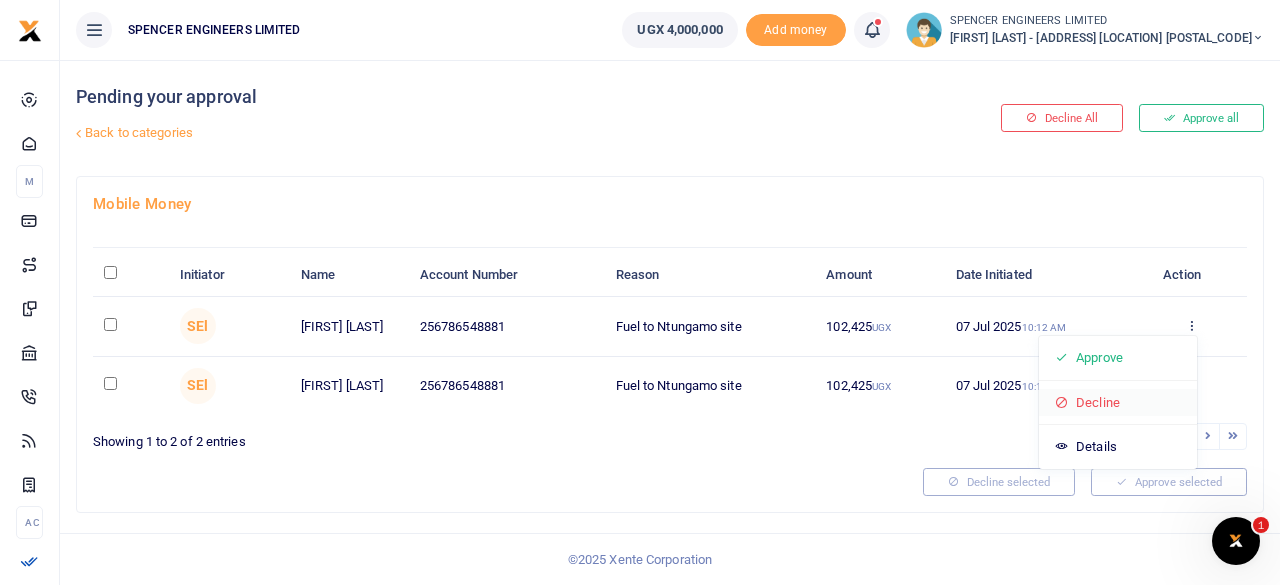 click on "Decline" at bounding box center [1118, 403] 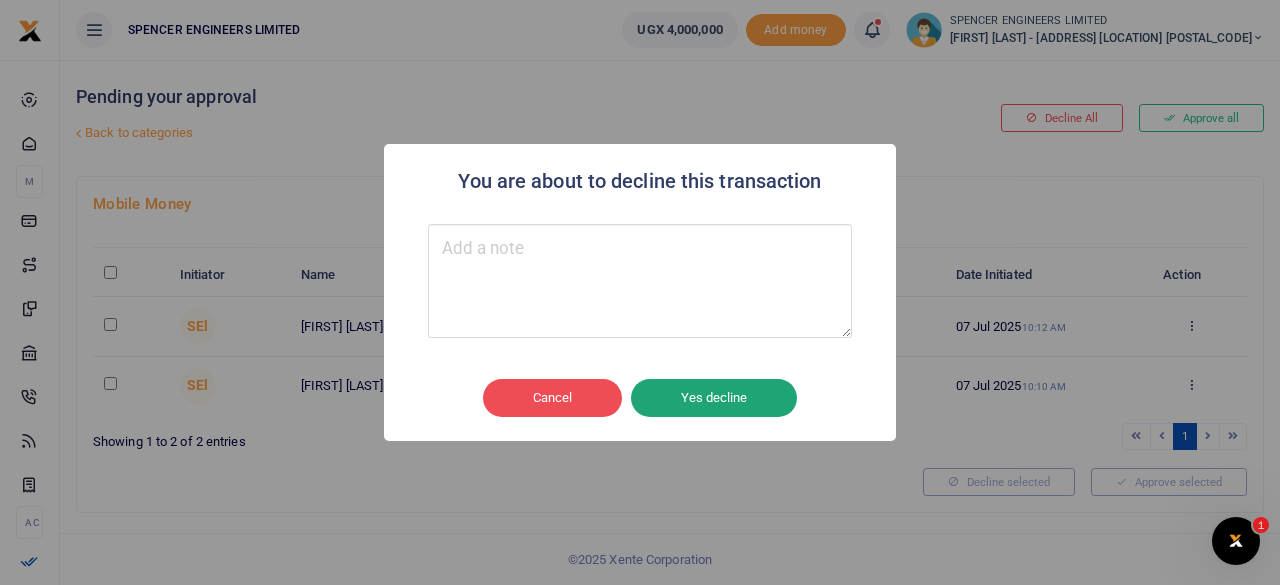 click on "Yes decline" at bounding box center (714, 398) 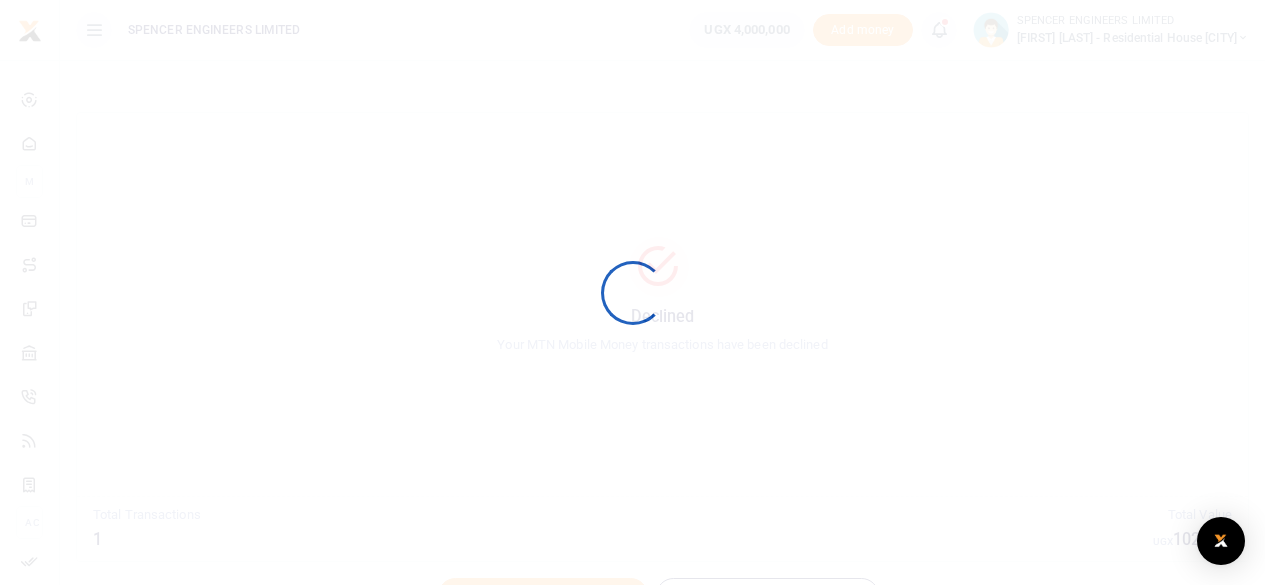 scroll, scrollTop: 0, scrollLeft: 0, axis: both 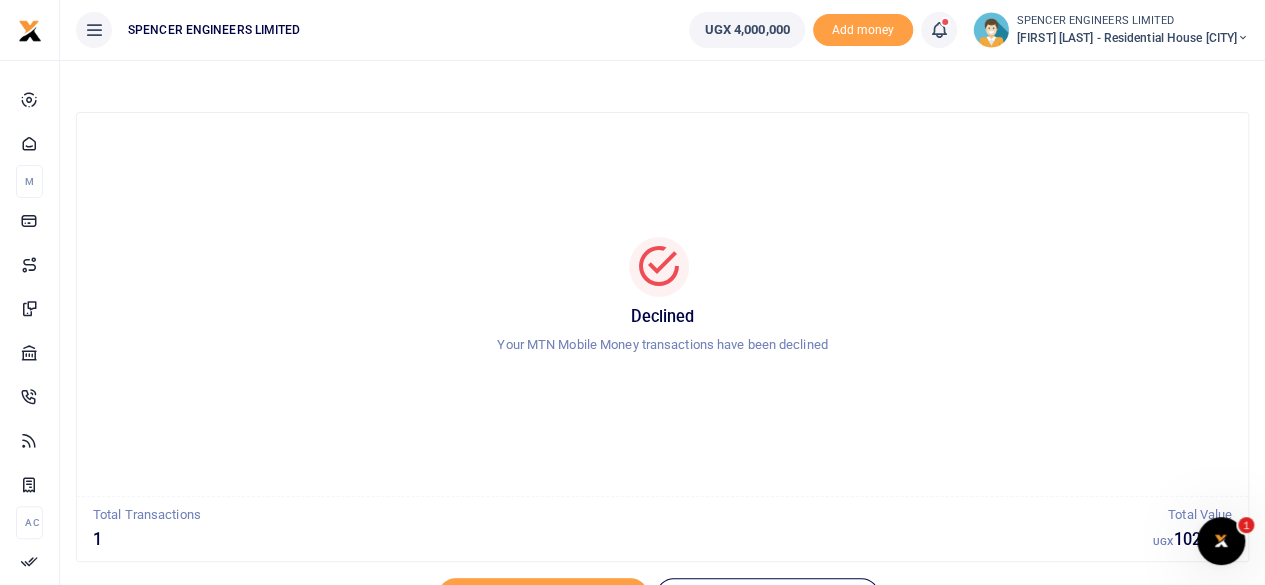 click at bounding box center [939, 30] 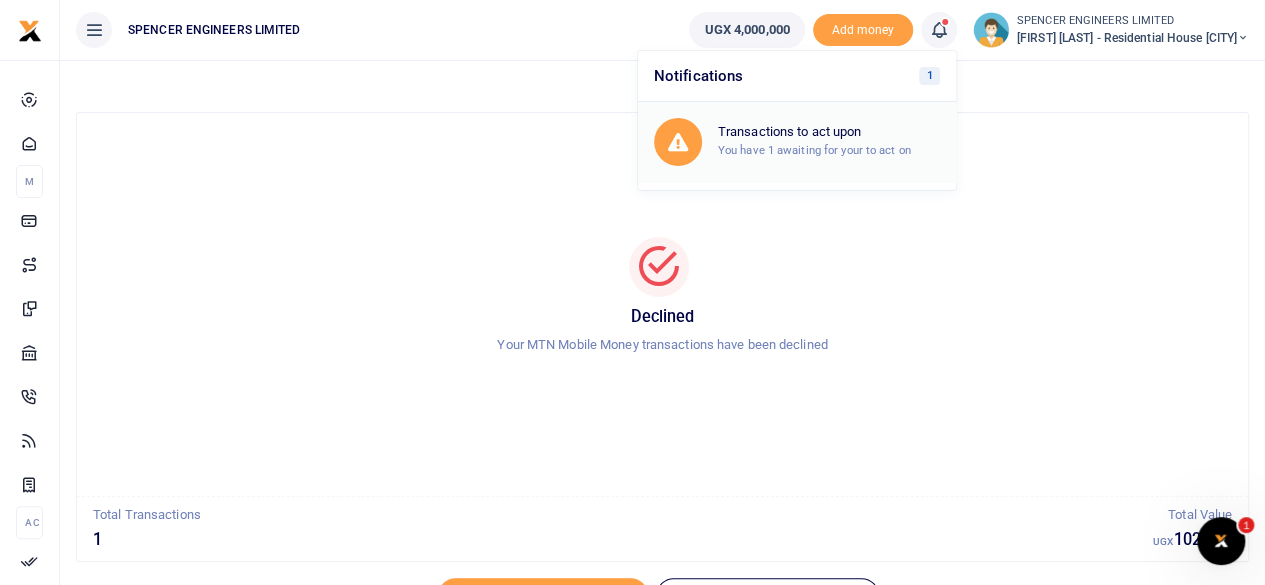 click on "Transactions to act upon
You have 1 awaiting for your to act on" at bounding box center [829, 141] 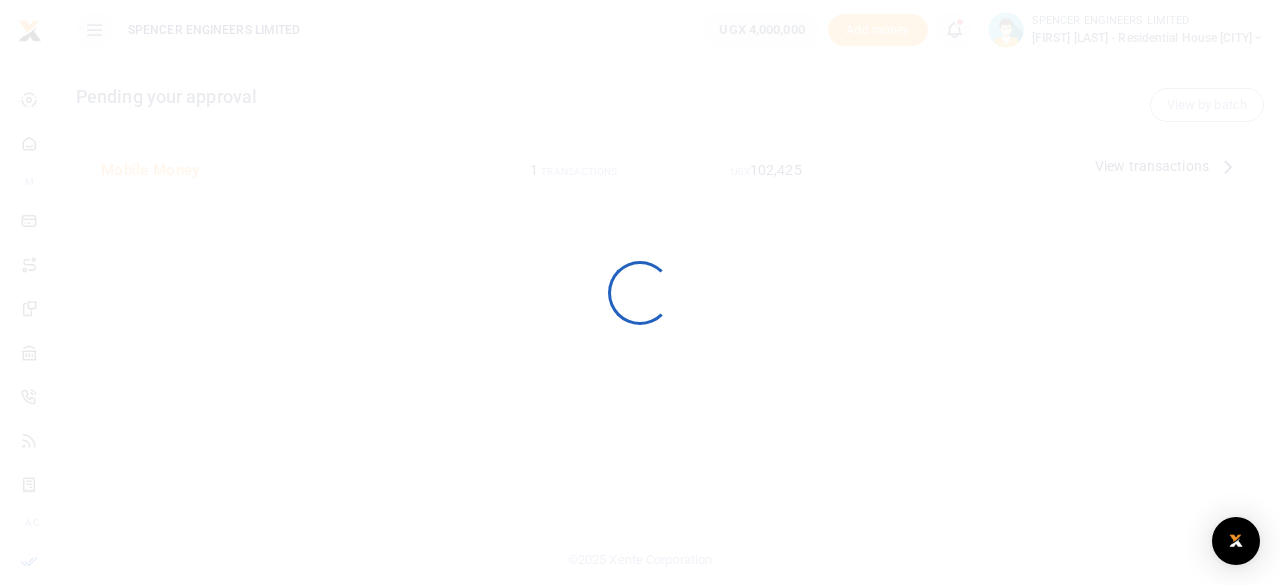 scroll, scrollTop: 0, scrollLeft: 0, axis: both 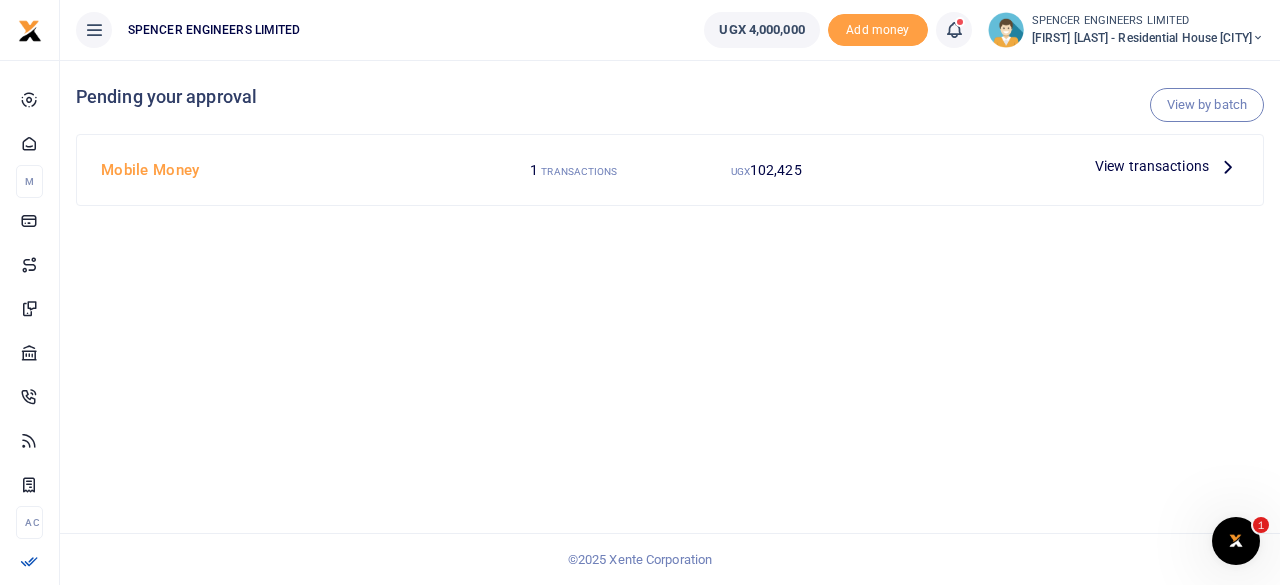 click on "View transactions" at bounding box center [1152, 166] 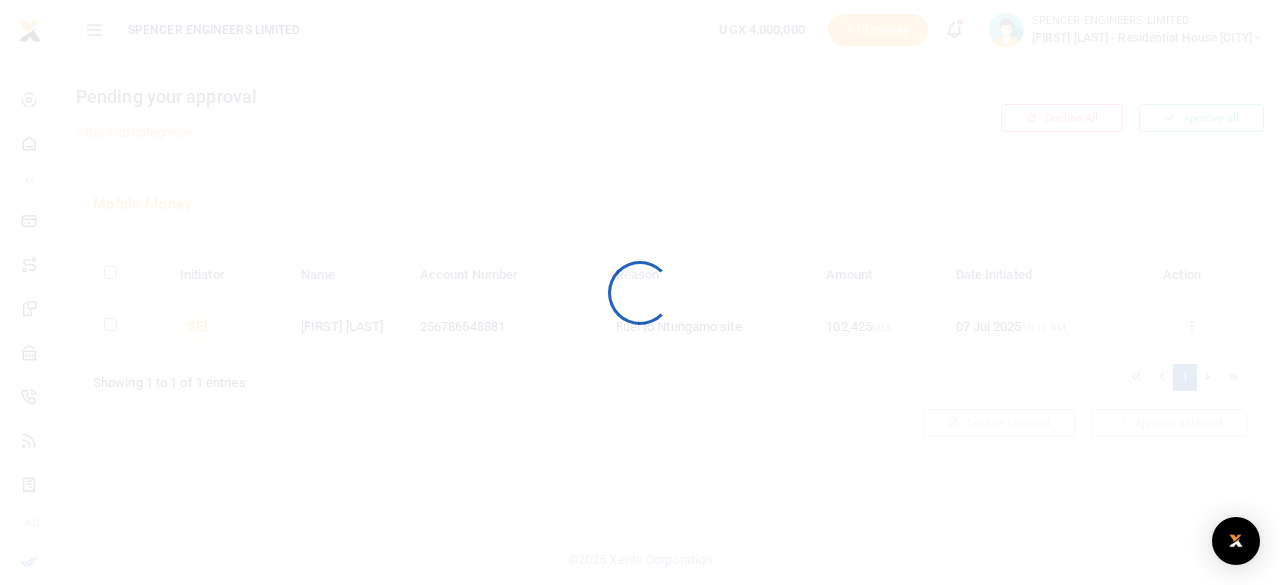 scroll, scrollTop: 0, scrollLeft: 0, axis: both 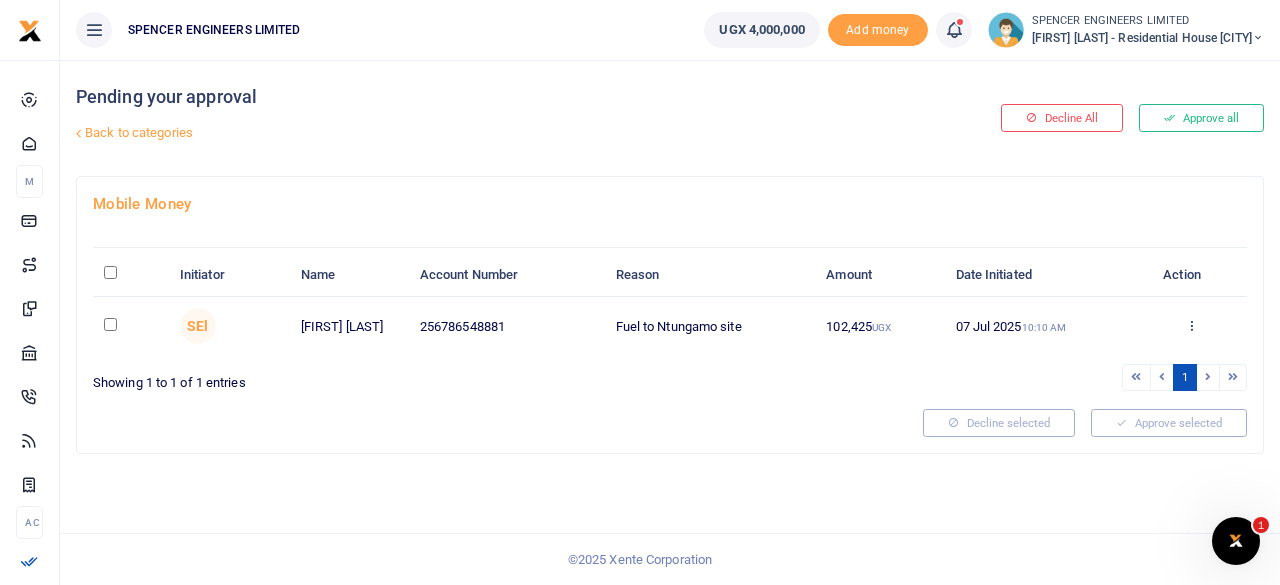 click at bounding box center (110, 324) 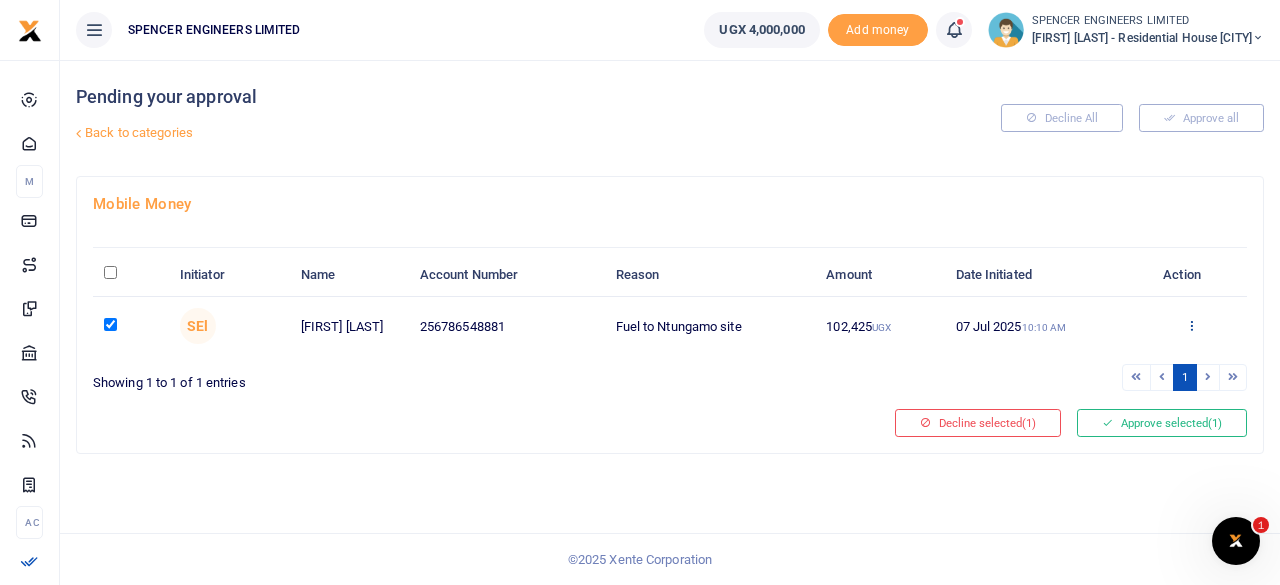 click at bounding box center [1191, 325] 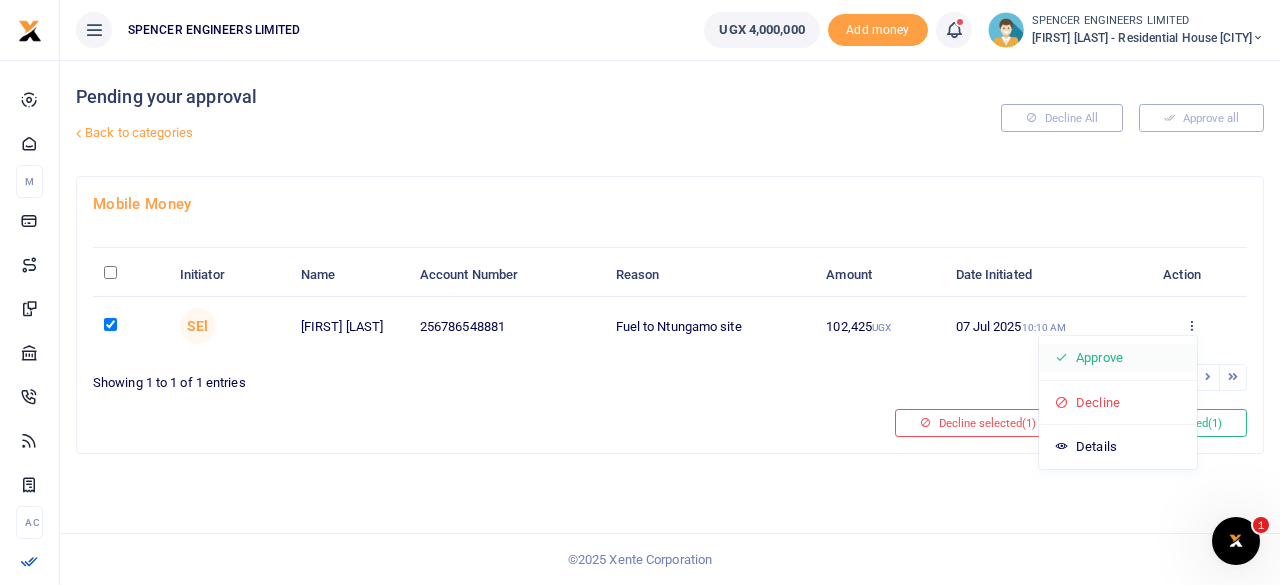 click on "Approve" at bounding box center [1118, 358] 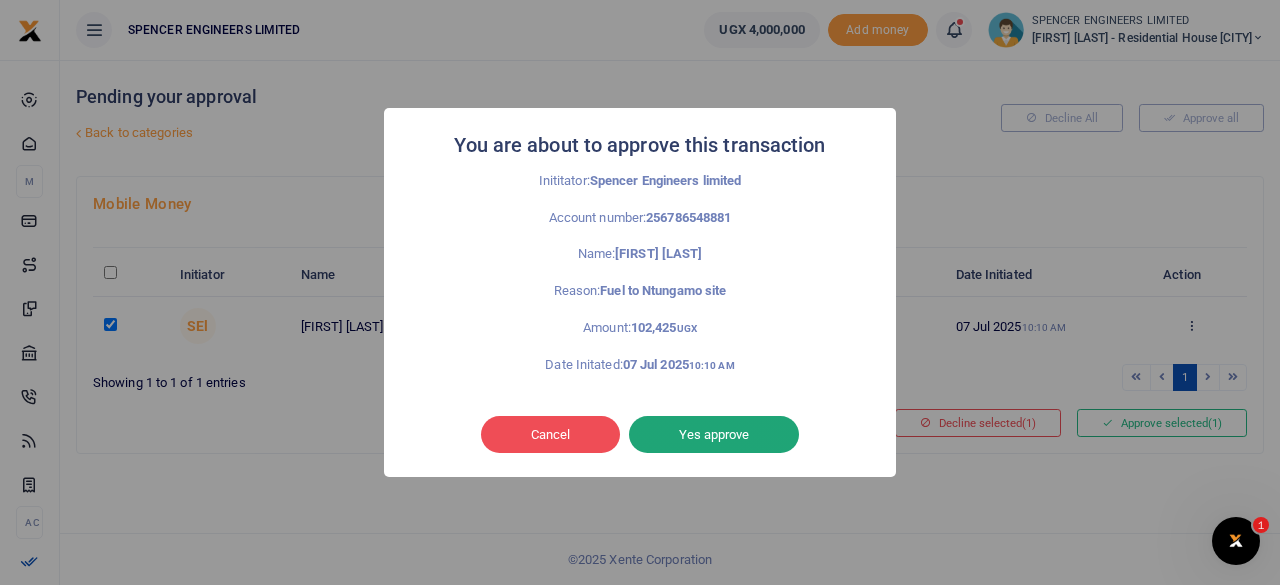 click on "Yes approve" at bounding box center (714, 435) 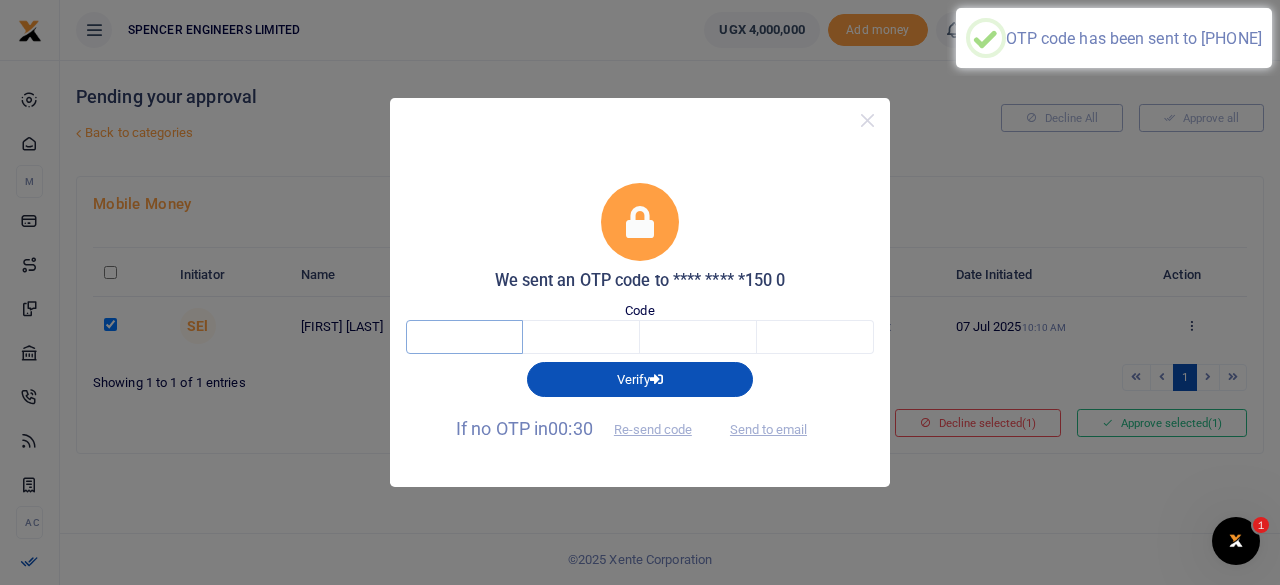 click at bounding box center (464, 337) 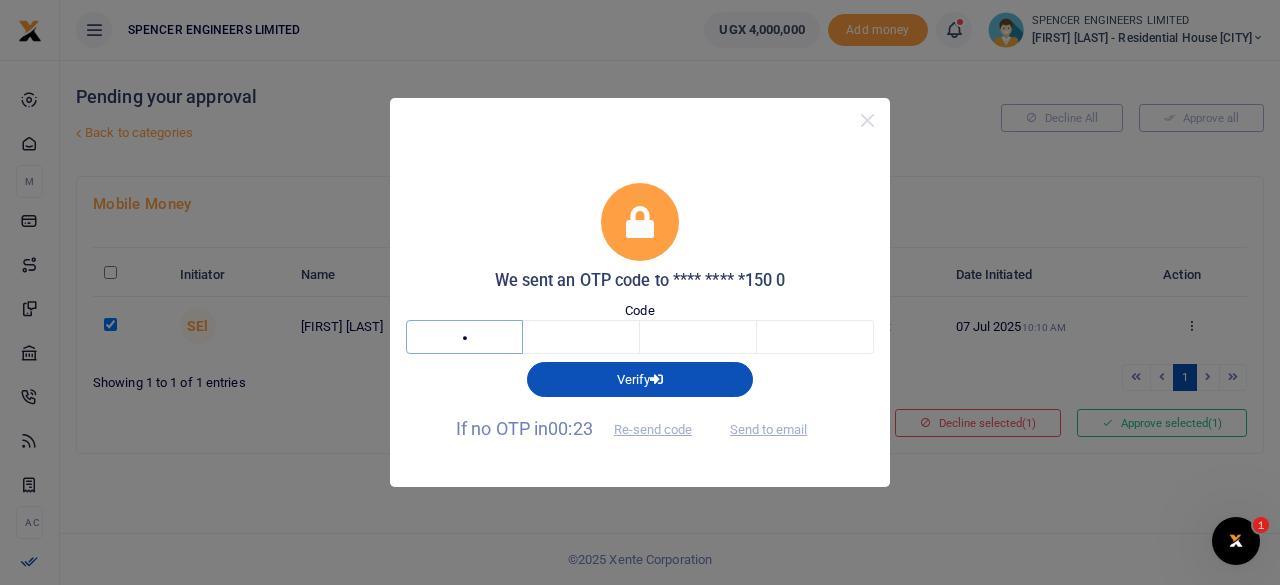 type on "1" 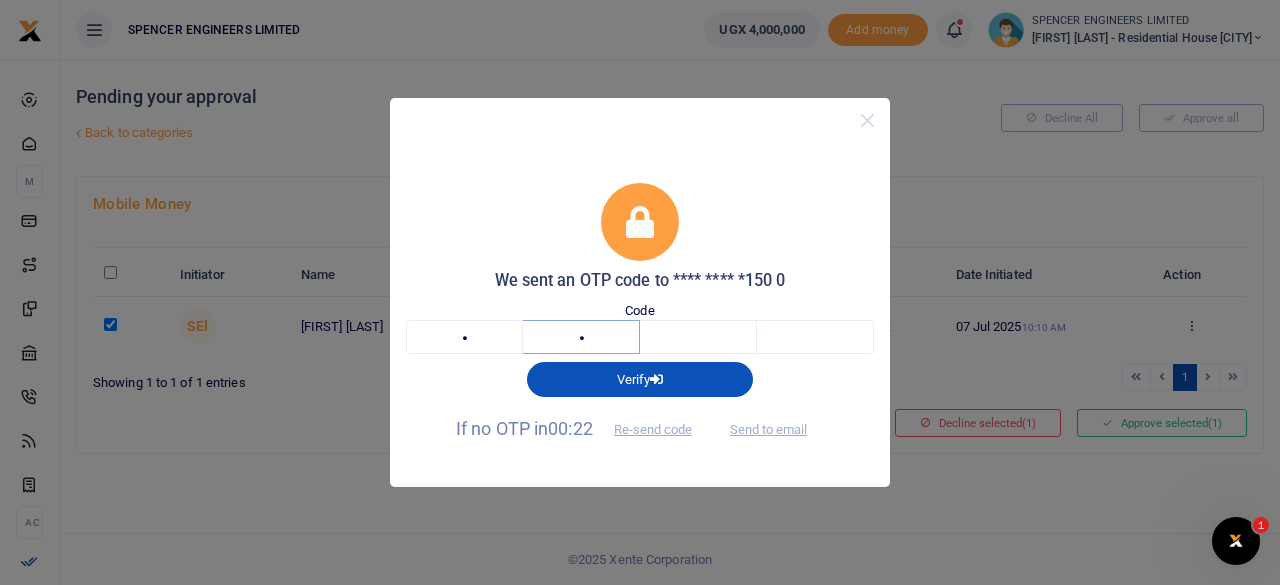 type on "7" 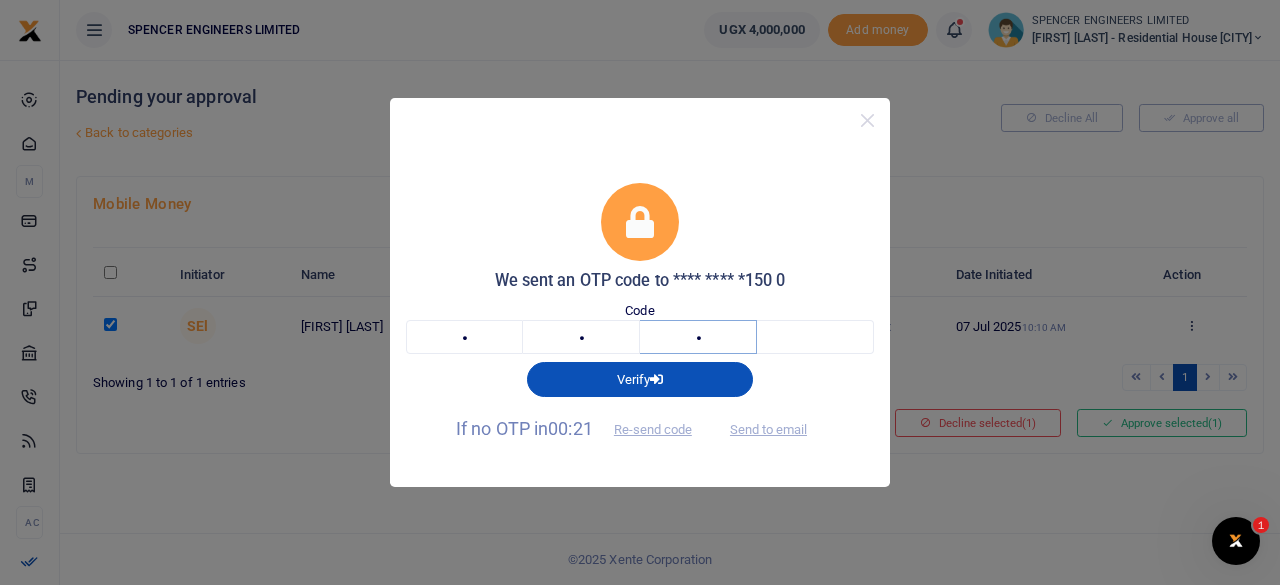 type on "0" 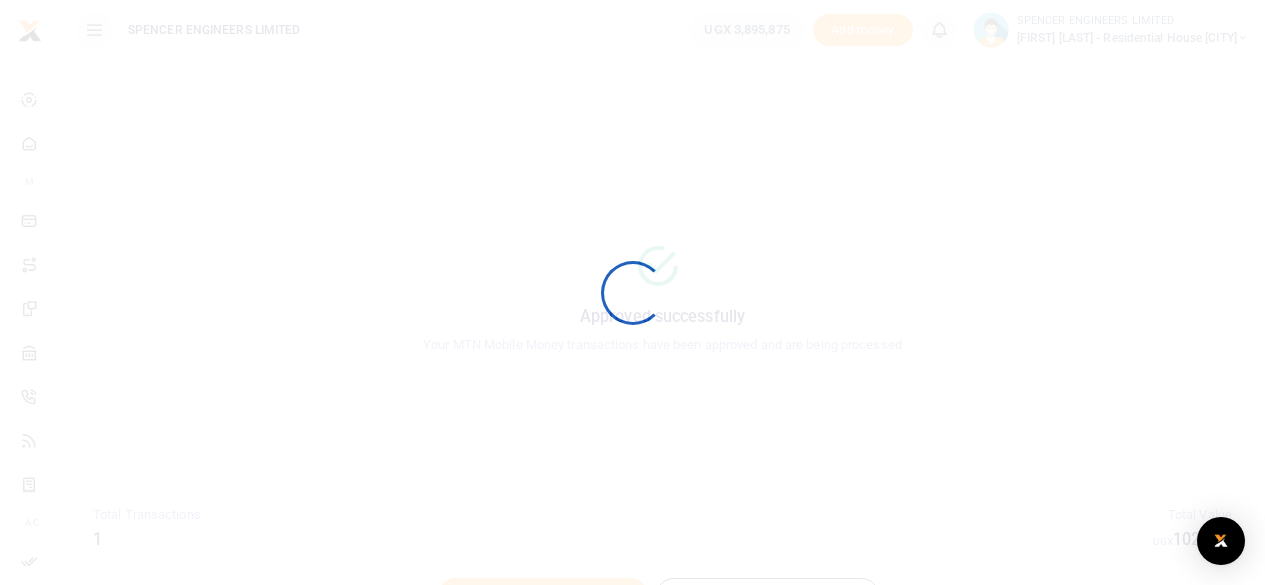 scroll, scrollTop: 0, scrollLeft: 0, axis: both 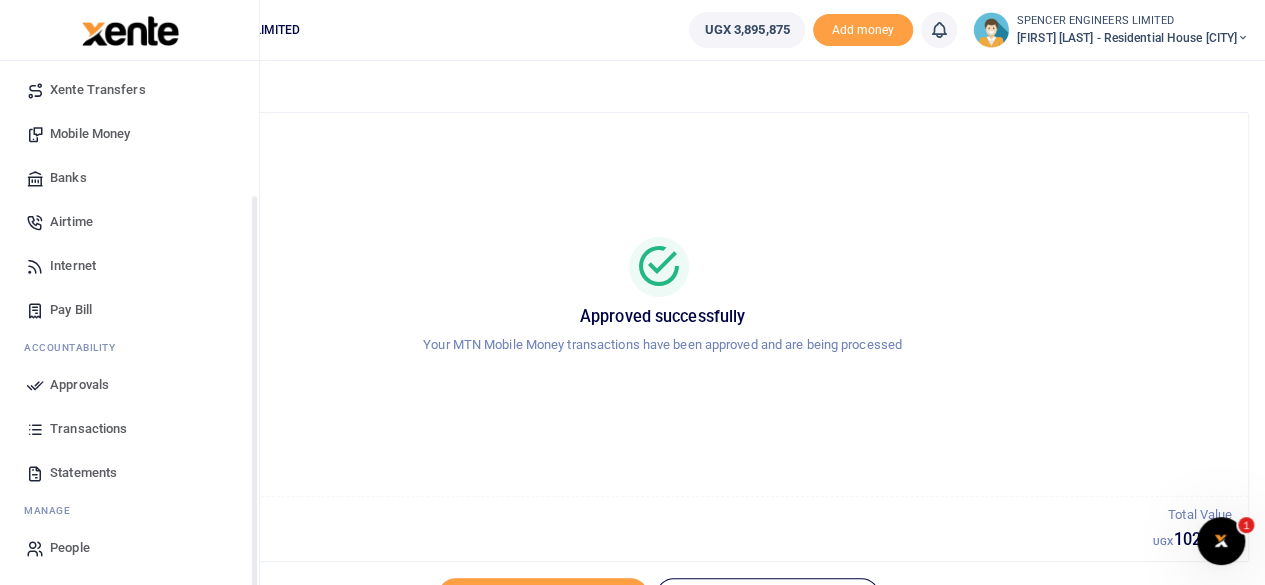 click on "Transactions" at bounding box center [88, 429] 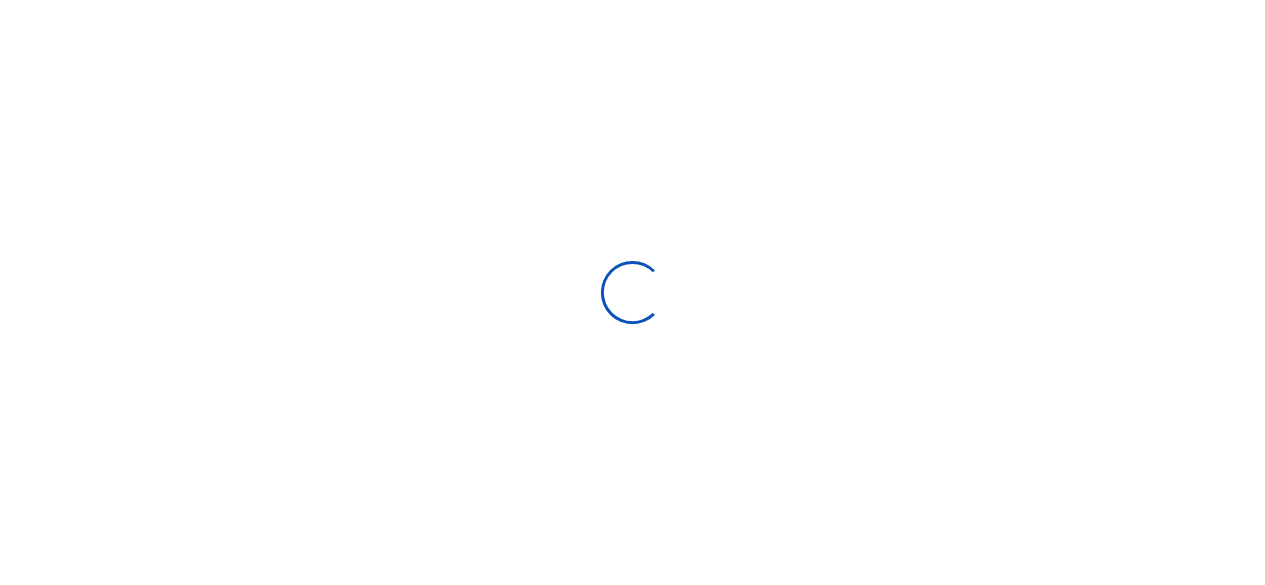 scroll, scrollTop: 0, scrollLeft: 0, axis: both 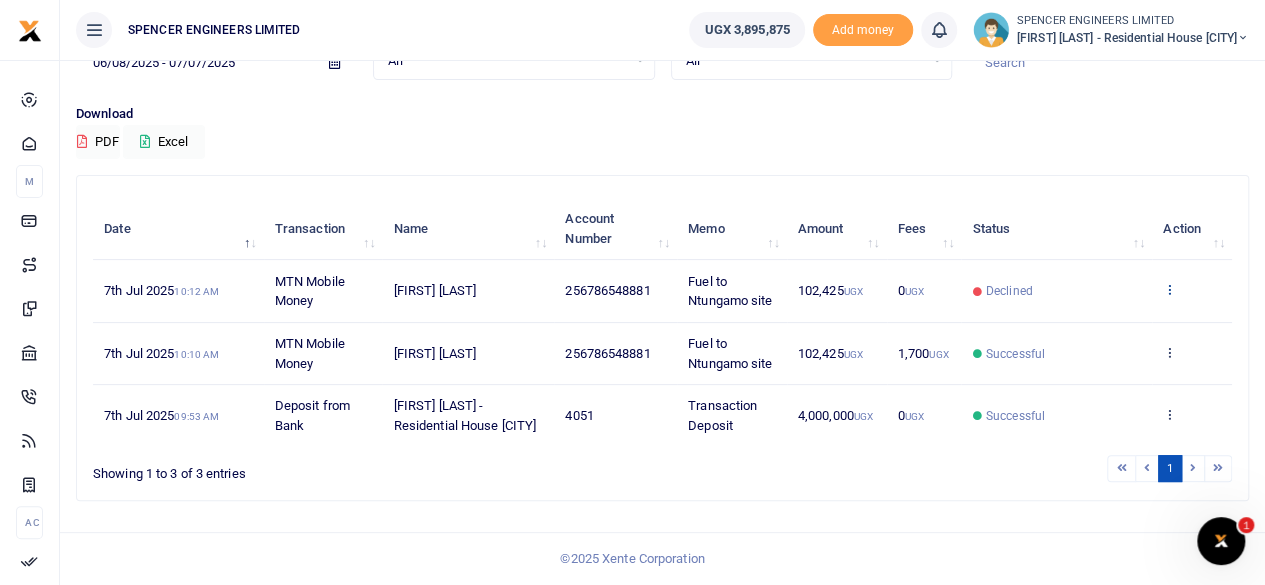click at bounding box center [1169, 289] 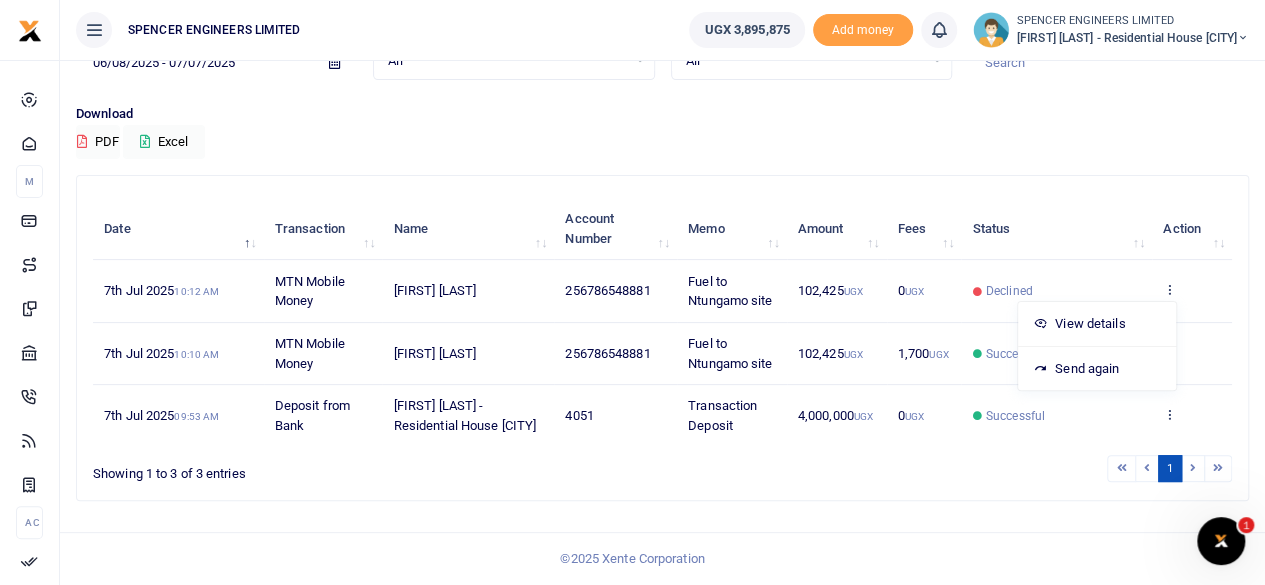 scroll, scrollTop: 0, scrollLeft: 0, axis: both 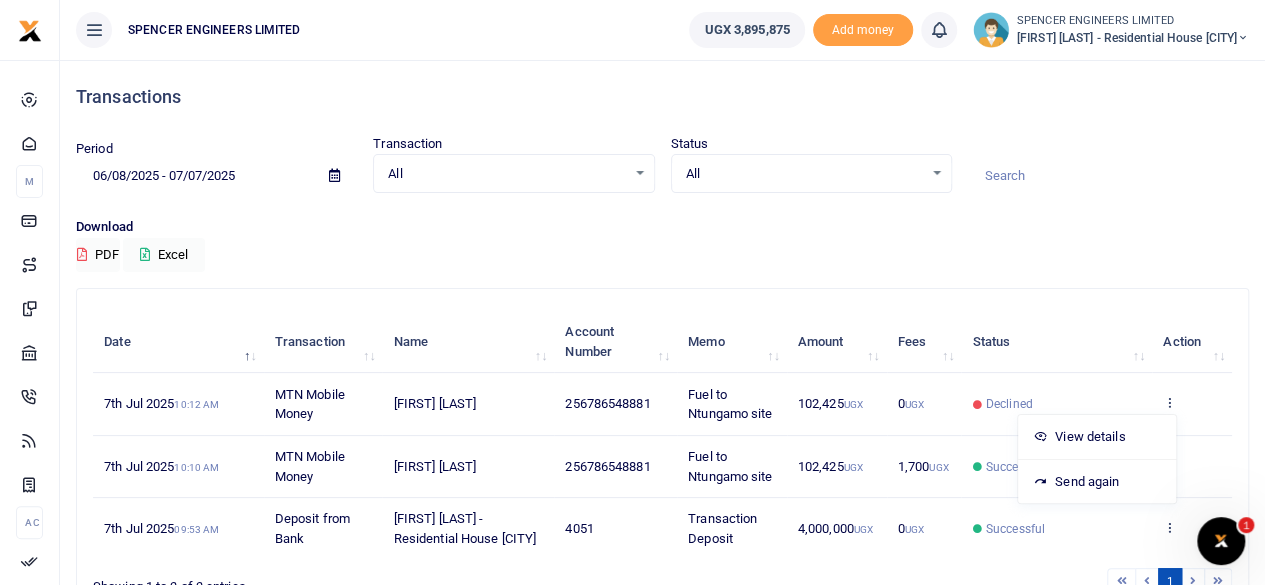 click at bounding box center [1243, 38] 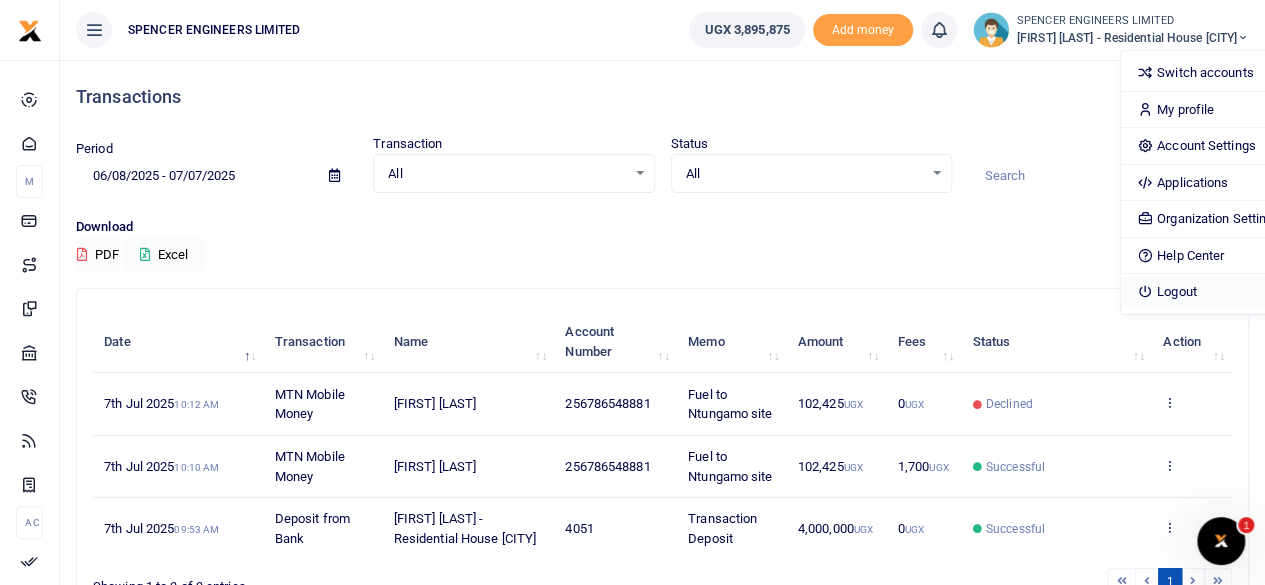 click on "Logout" at bounding box center [1208, 292] 